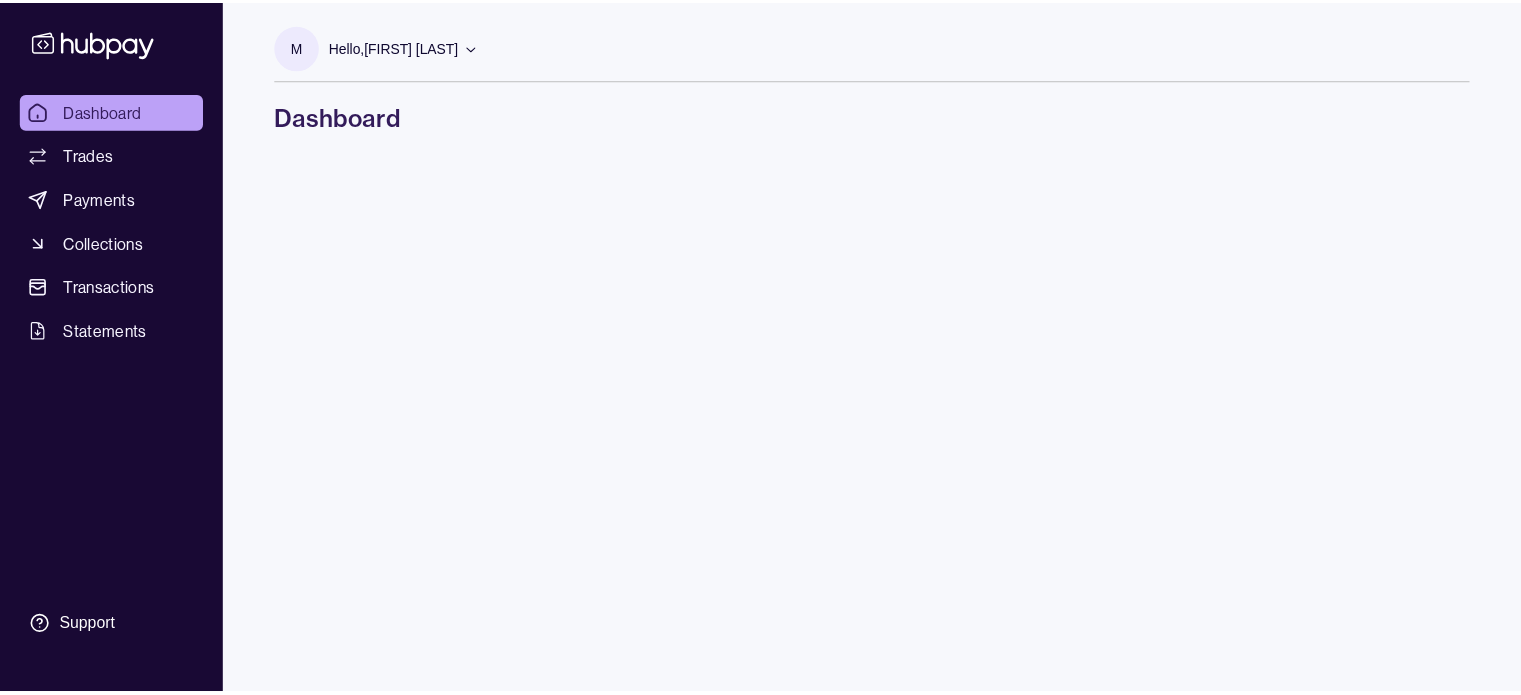 scroll, scrollTop: 0, scrollLeft: 0, axis: both 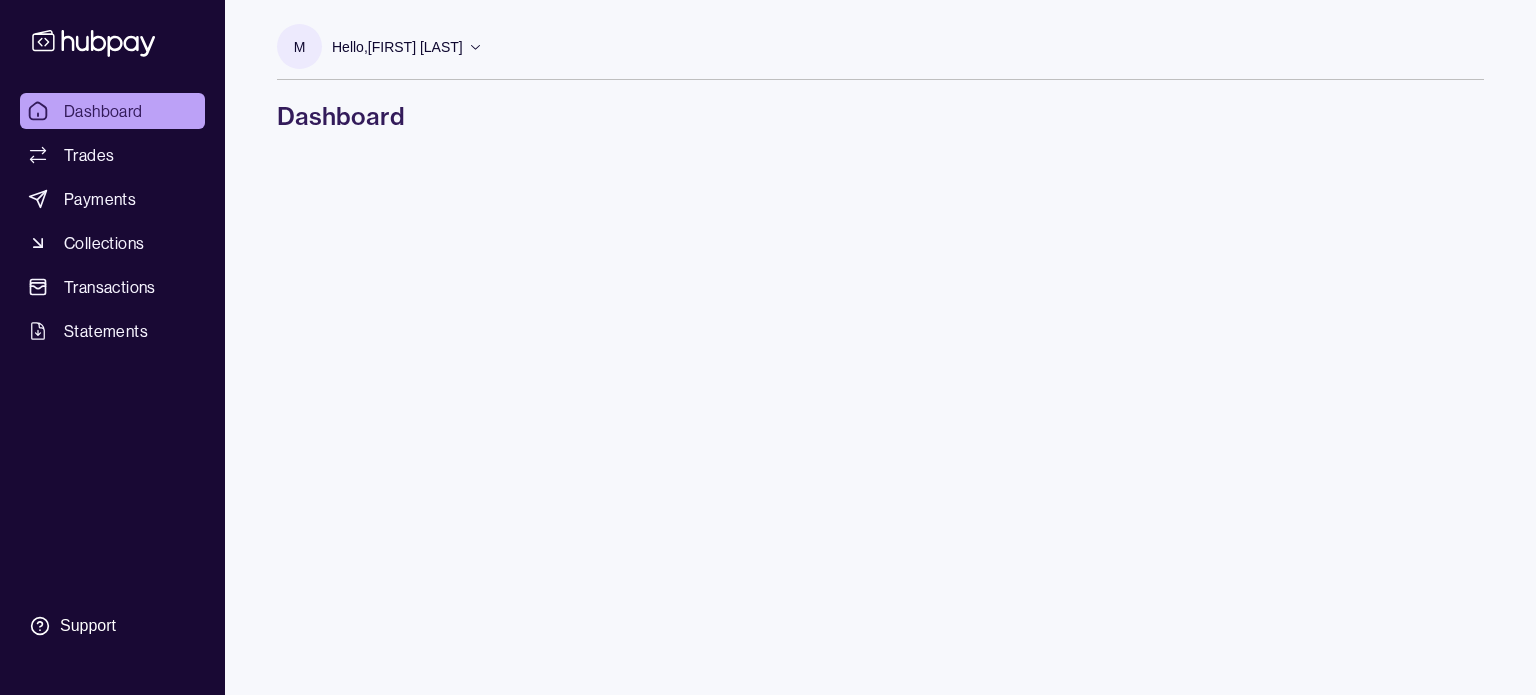 click on "Dashboard" at bounding box center (112, 111) 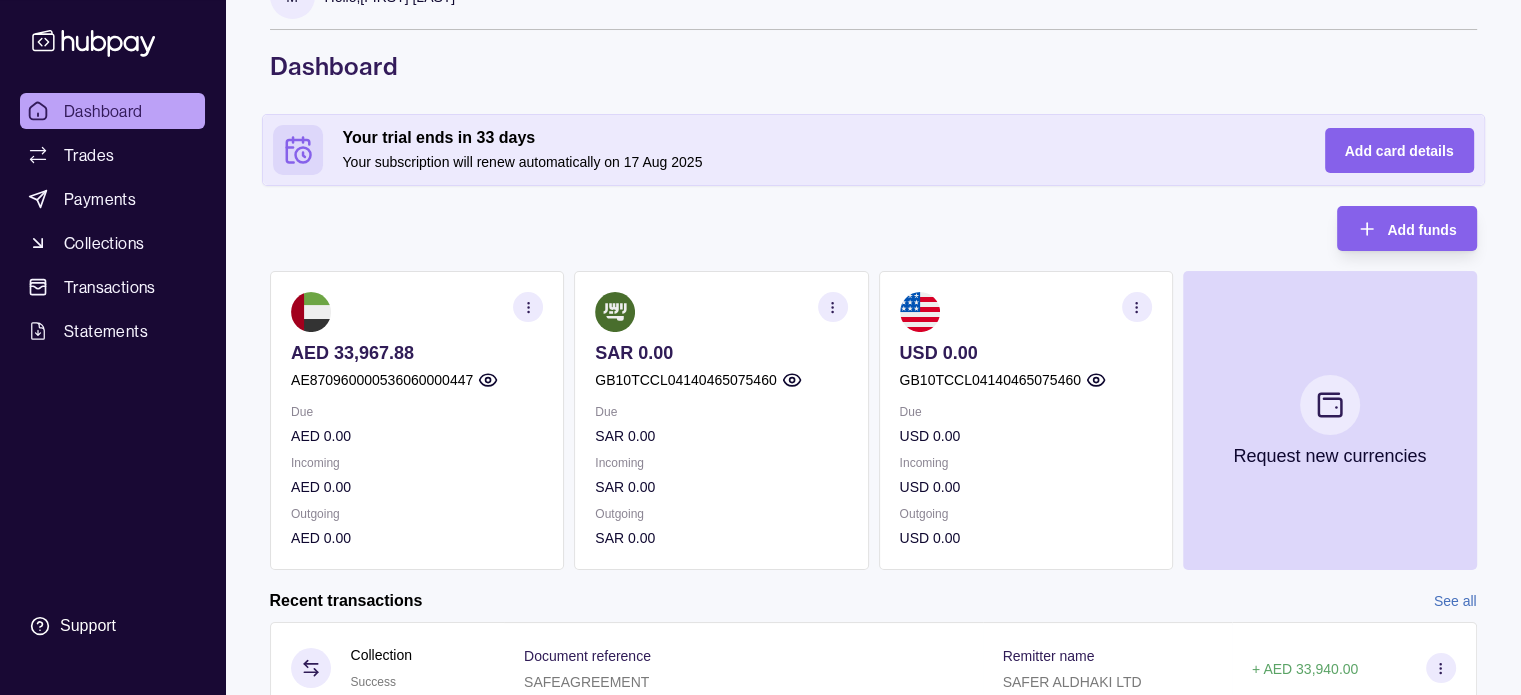 scroll, scrollTop: 48, scrollLeft: 0, axis: vertical 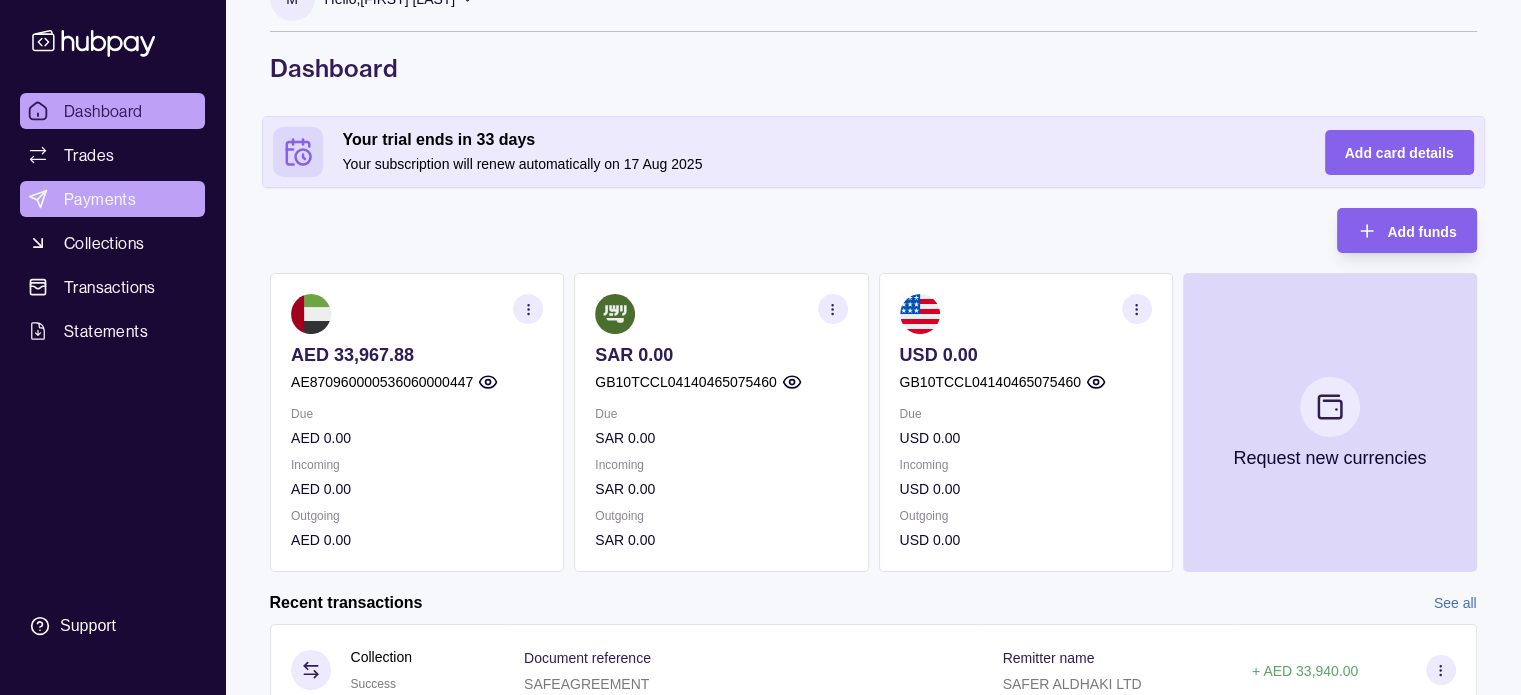 click on "Payments" at bounding box center (100, 199) 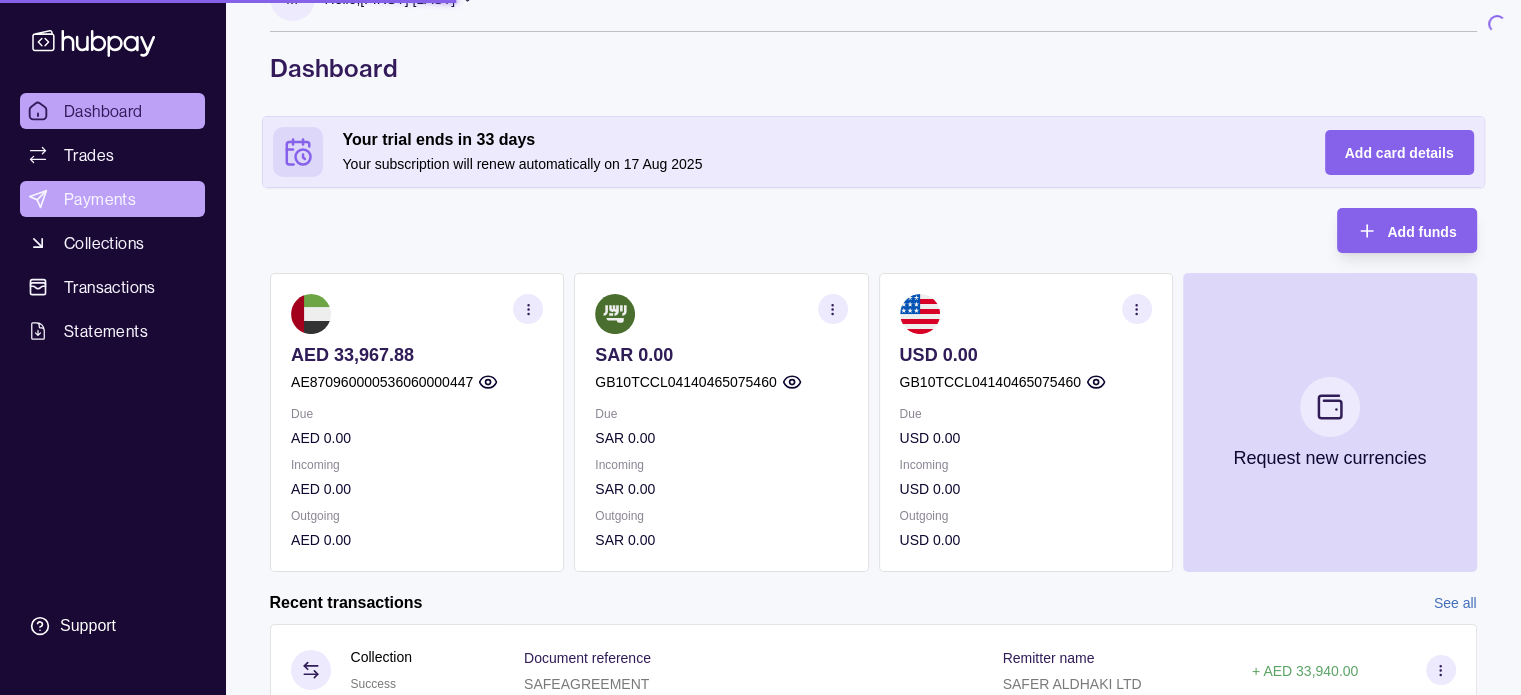 scroll, scrollTop: 0, scrollLeft: 0, axis: both 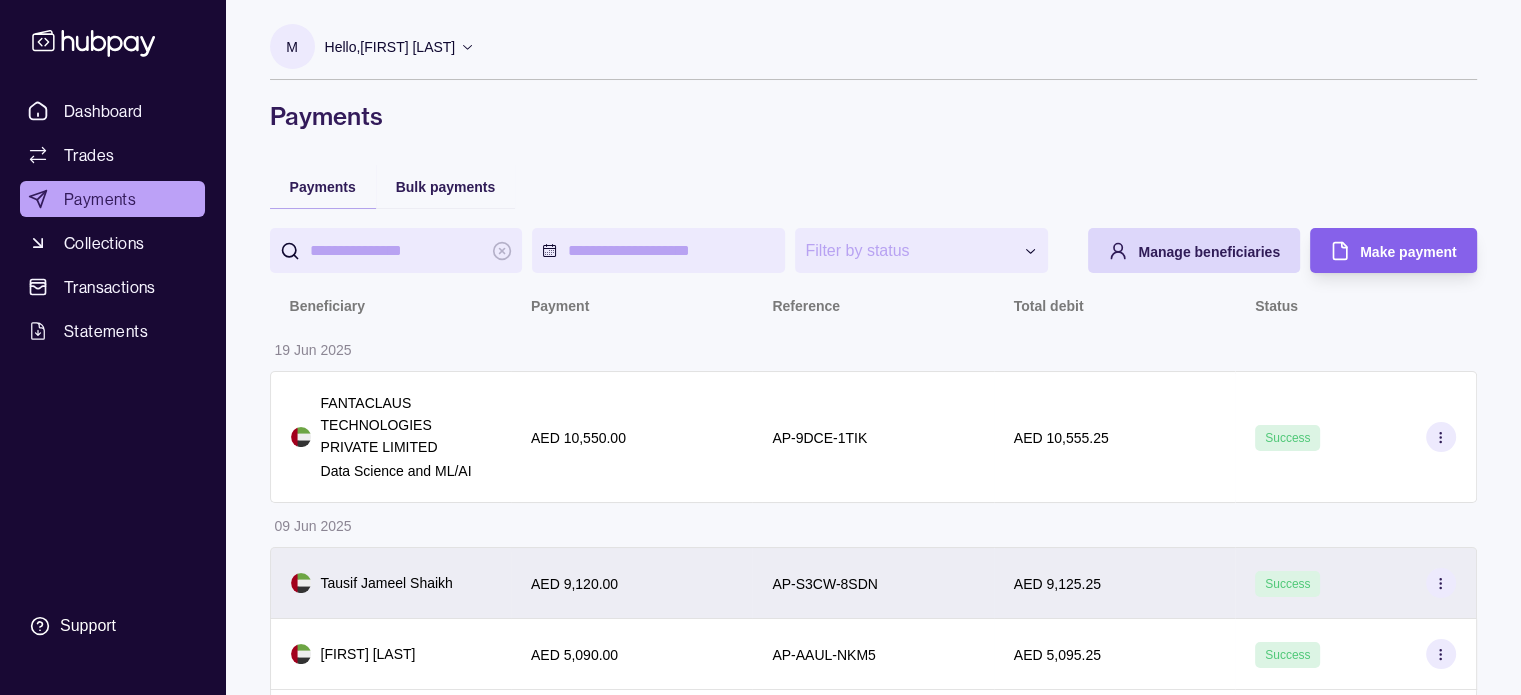 click on "Tausif Jameel Shaikh" at bounding box center [391, 583] 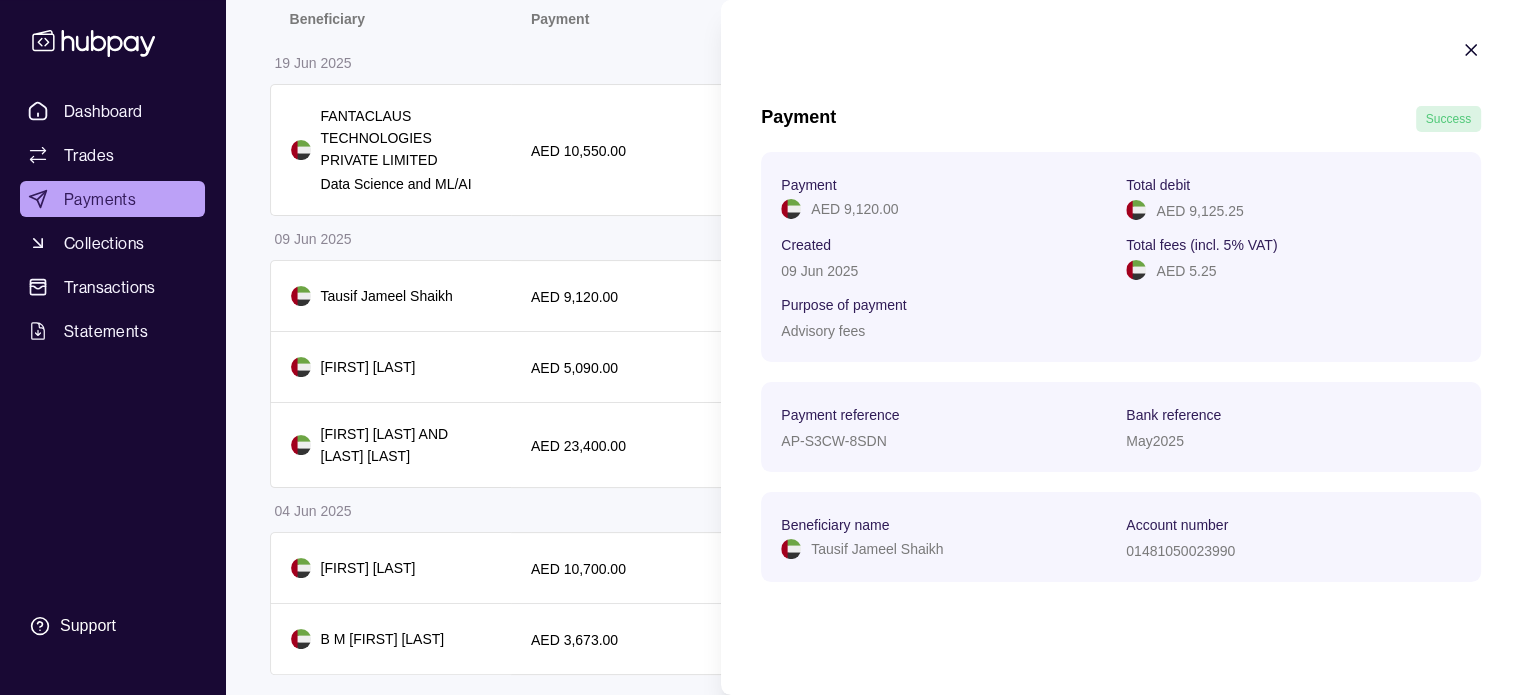 scroll, scrollTop: 0, scrollLeft: 0, axis: both 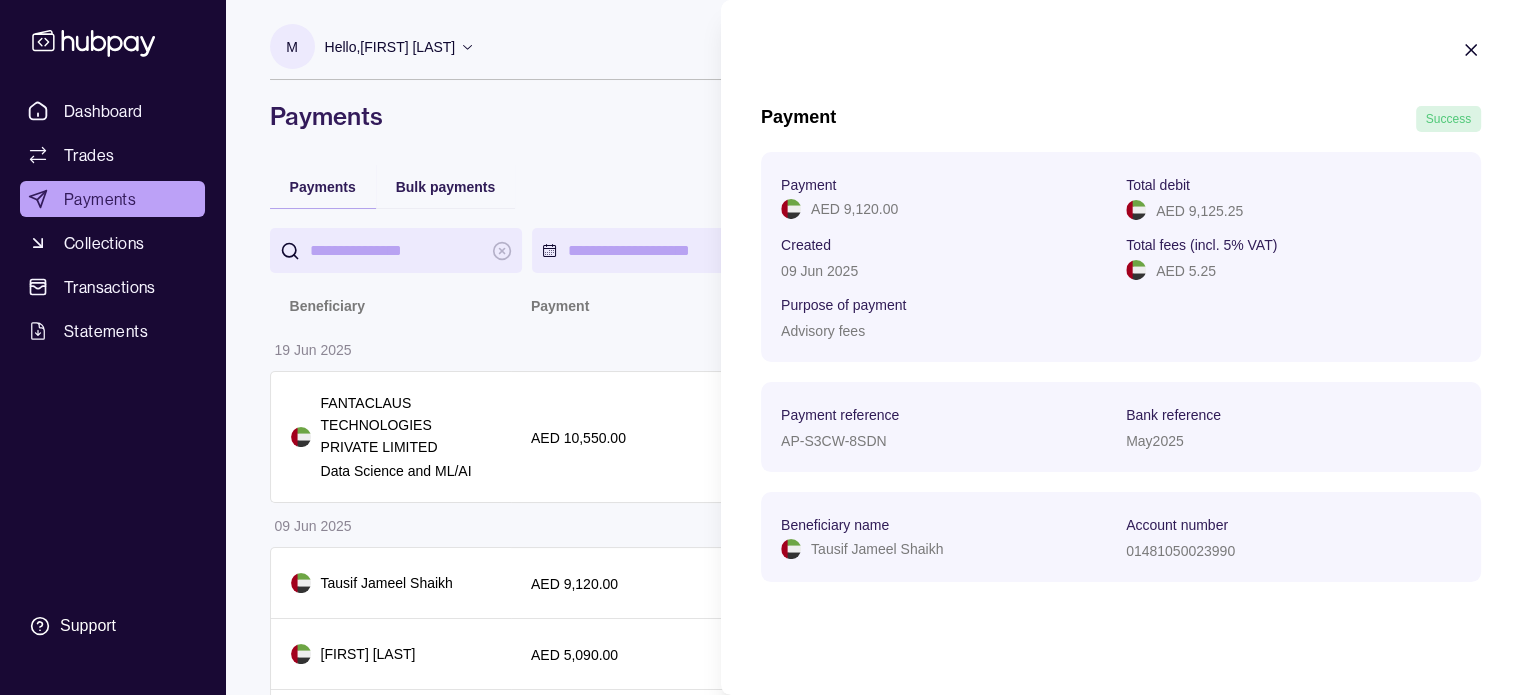 click 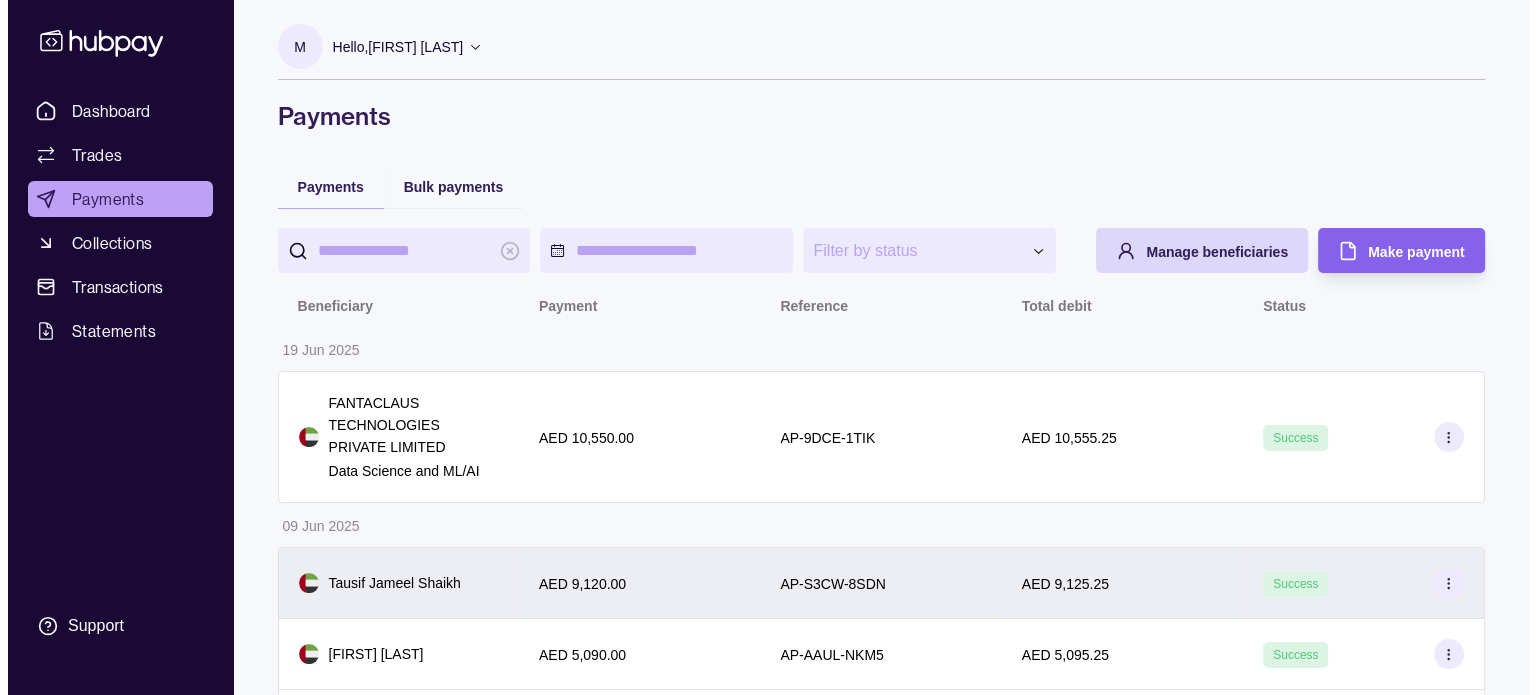 scroll, scrollTop: 36, scrollLeft: 0, axis: vertical 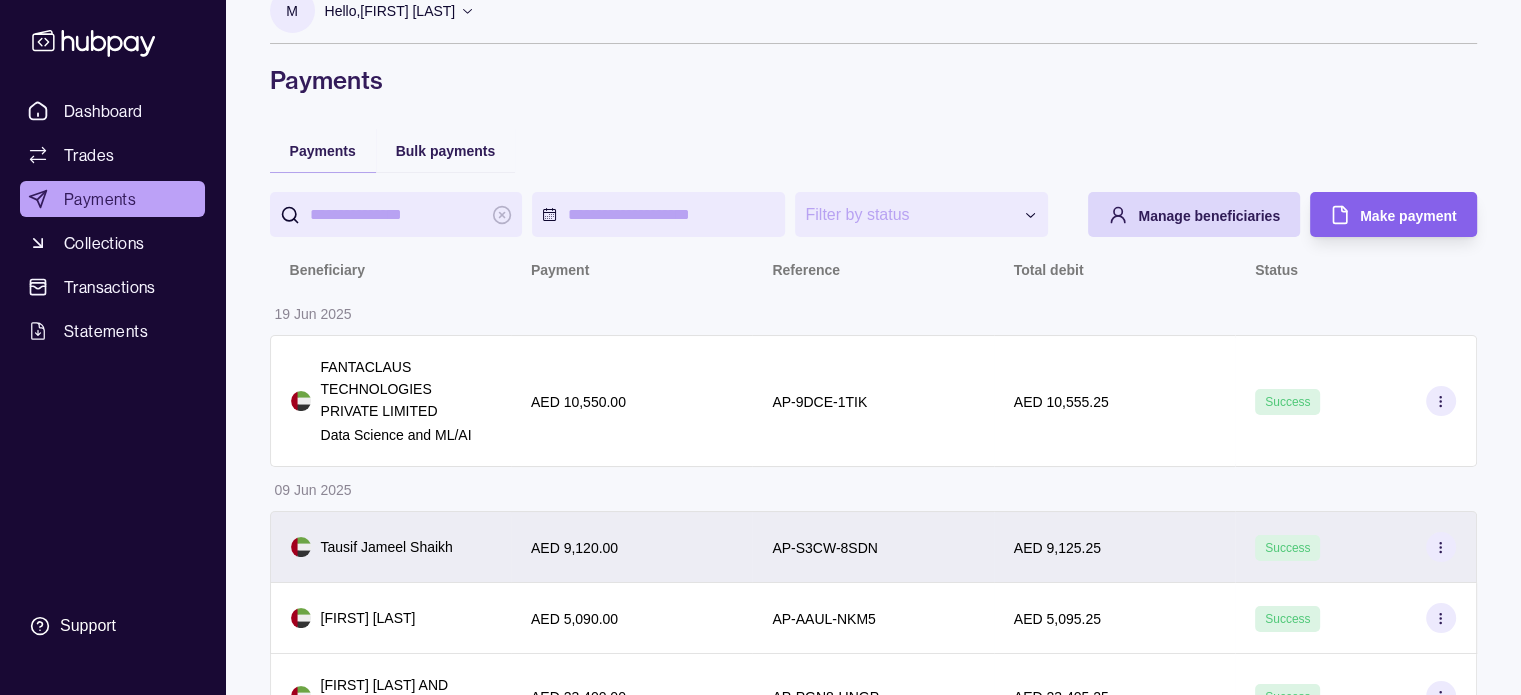 click 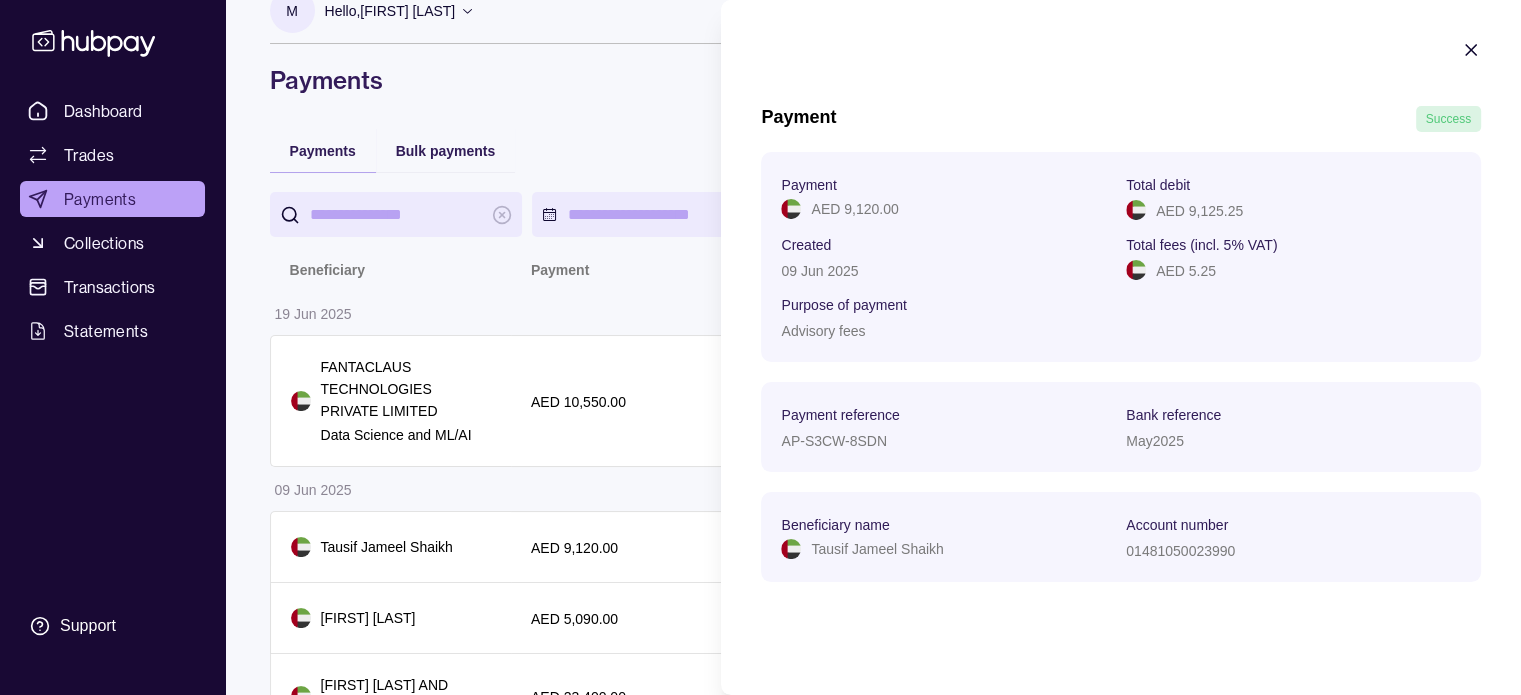 click 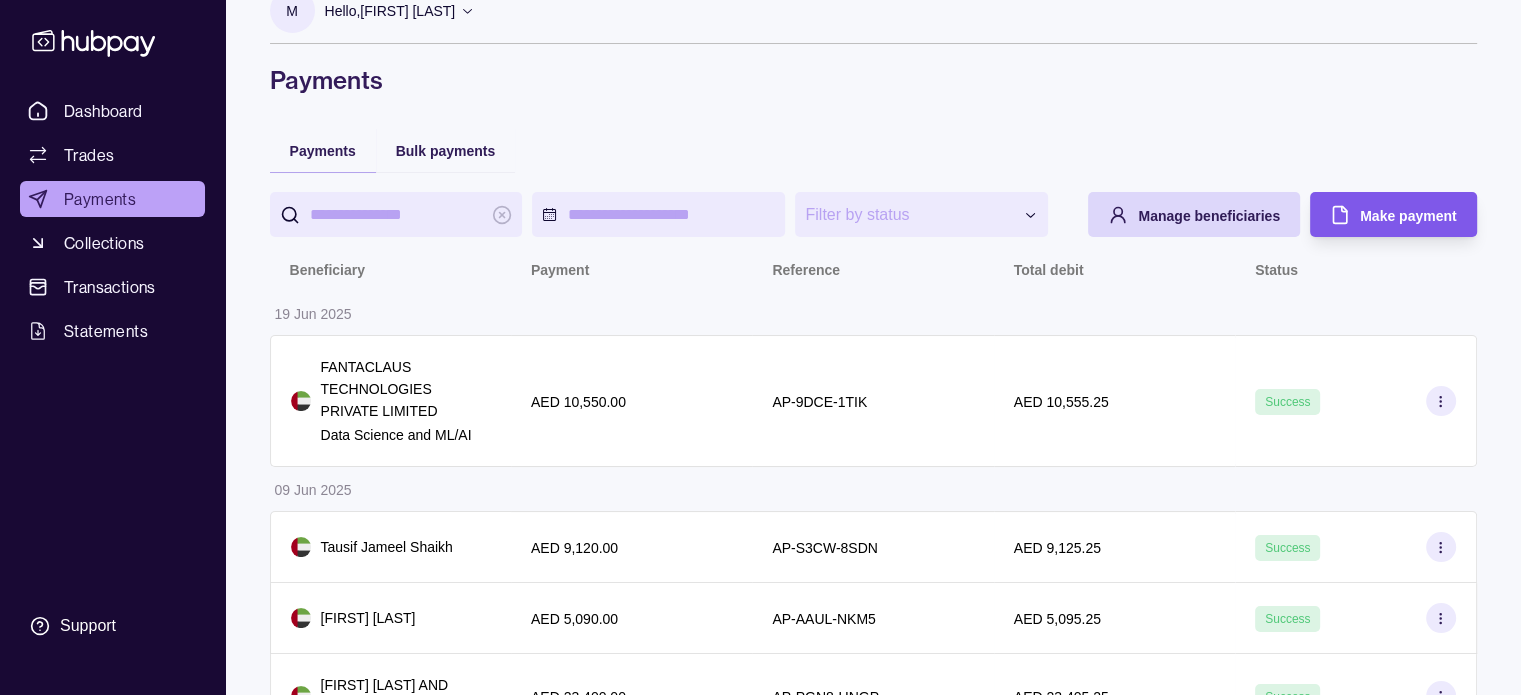 click on "Make payment" at bounding box center [1408, 216] 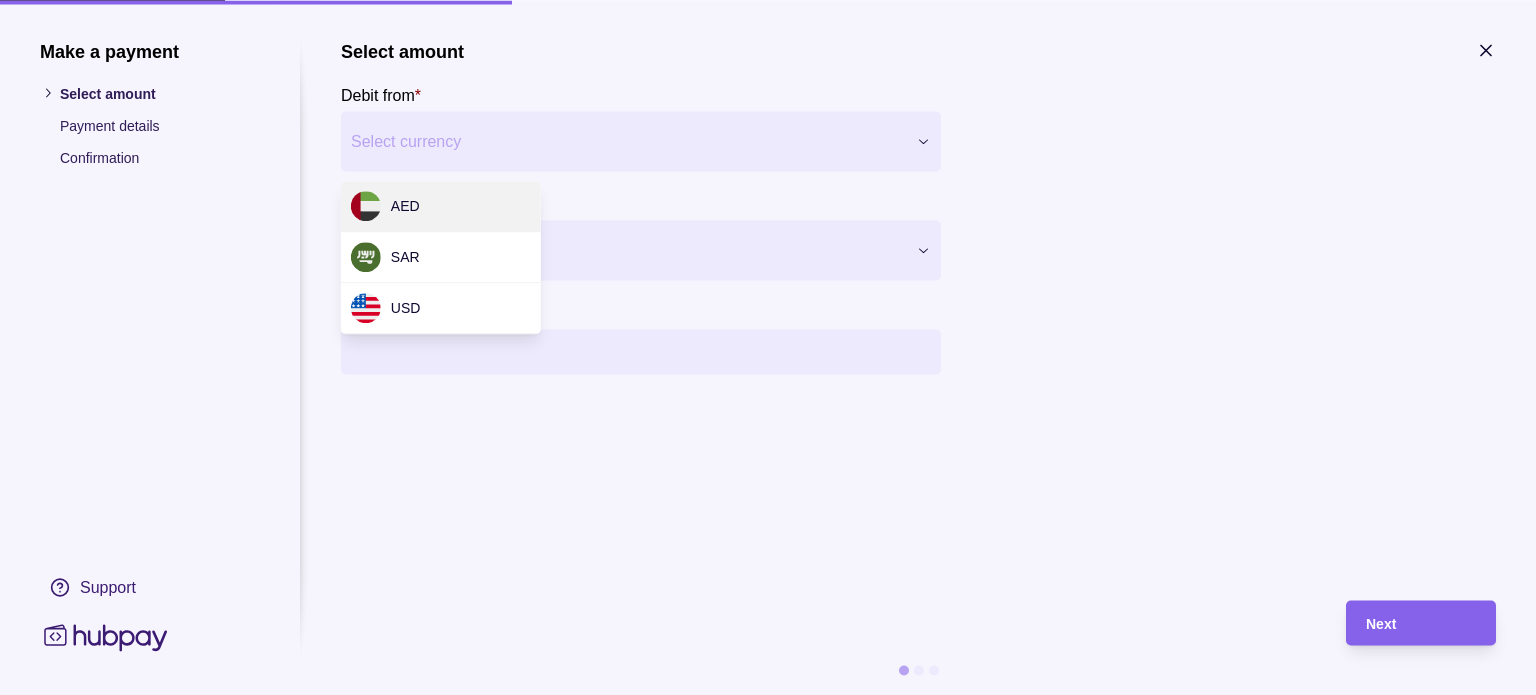 click on "**********" at bounding box center (768, 455) 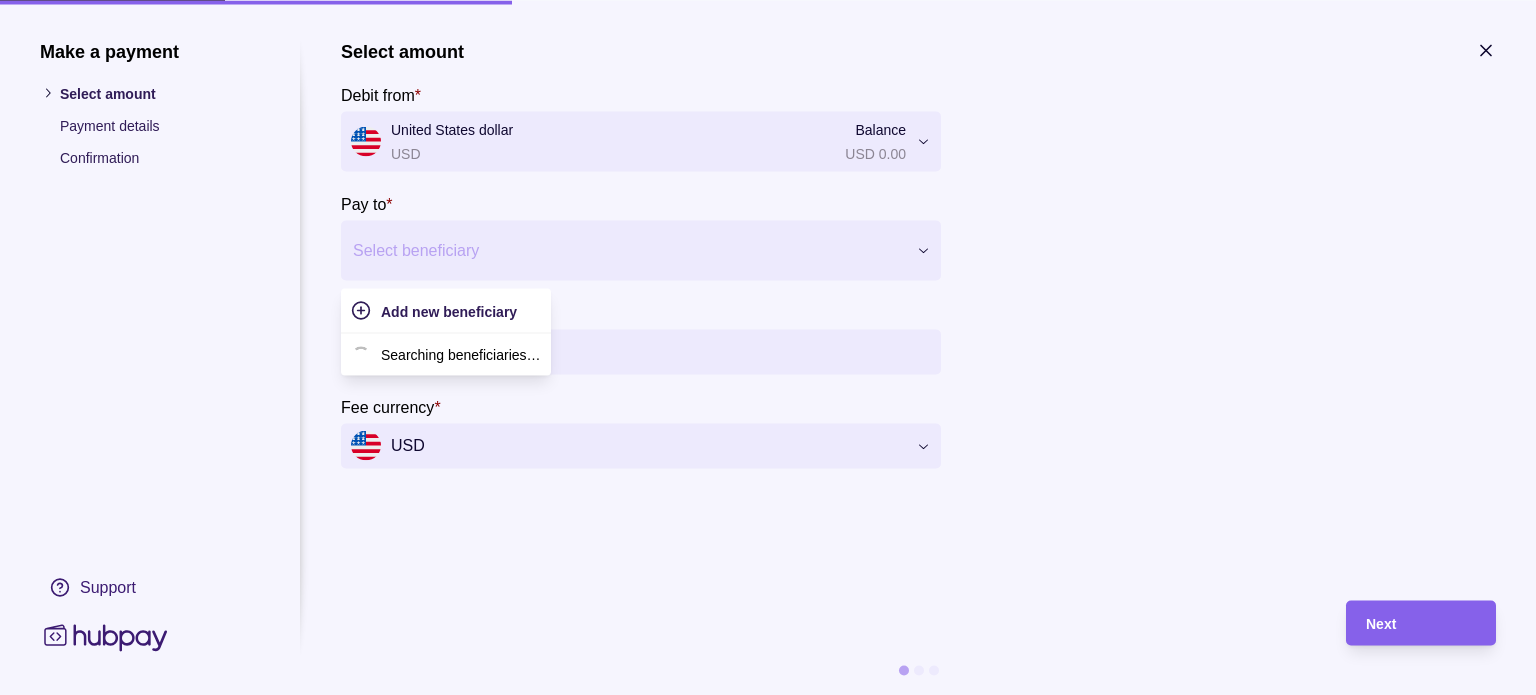 click on "Select beneficiary" at bounding box center [641, 250] 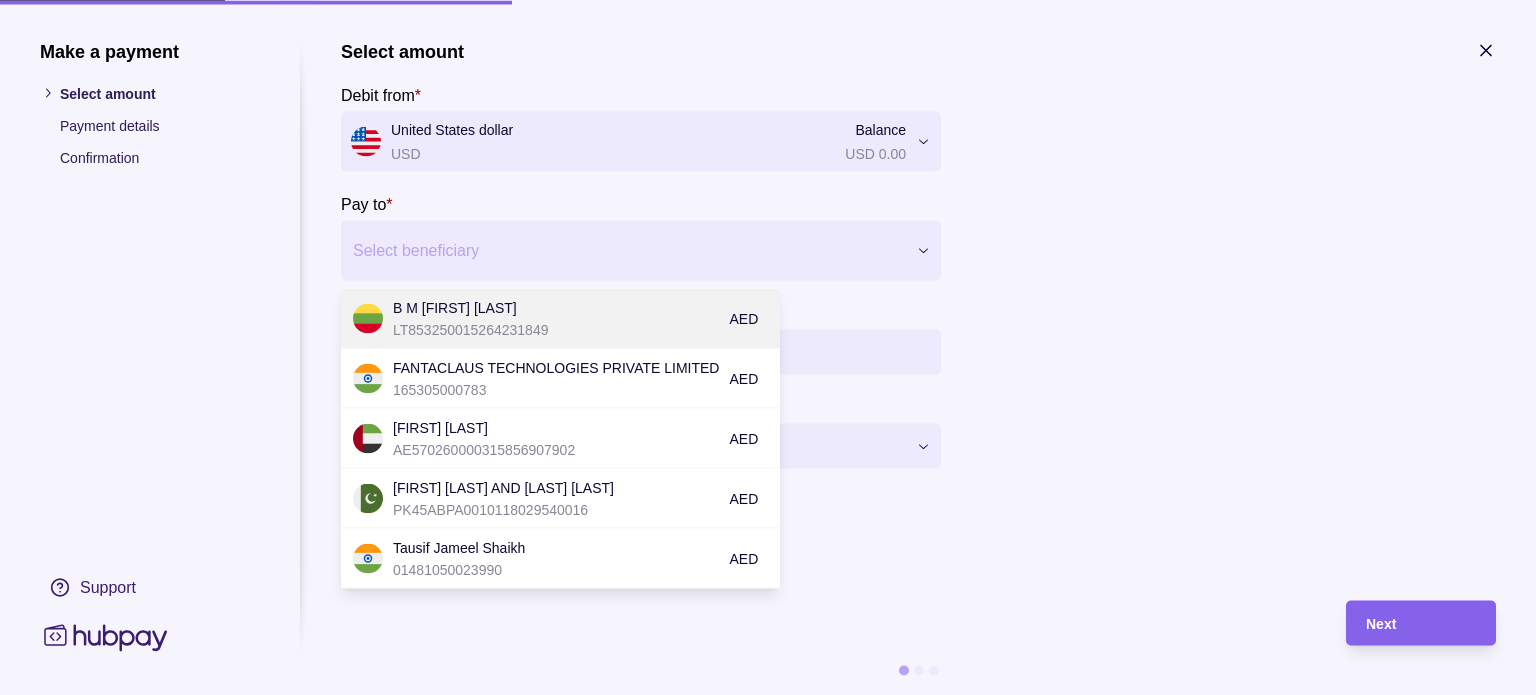 scroll, scrollTop: 104, scrollLeft: 0, axis: vertical 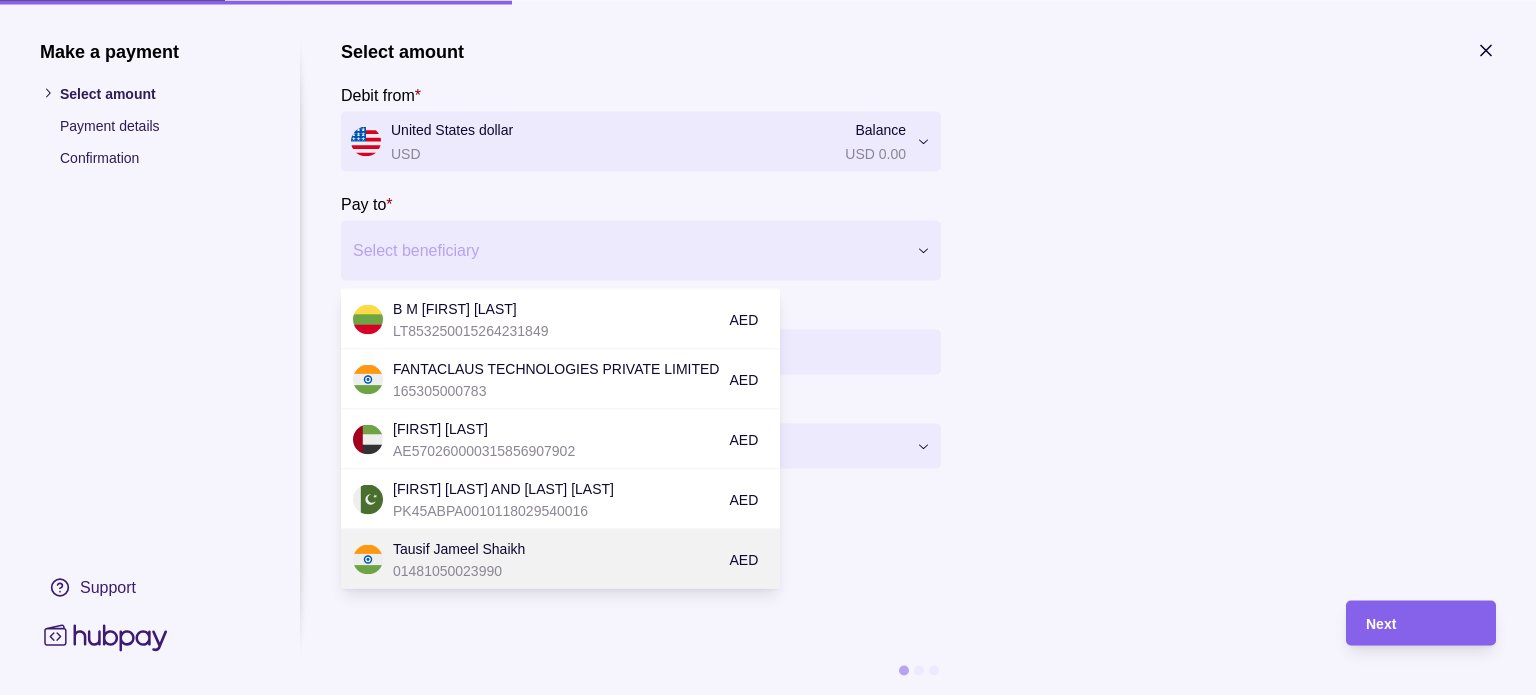 click on "Tausif Jameel Shaikh" at bounding box center [556, 548] 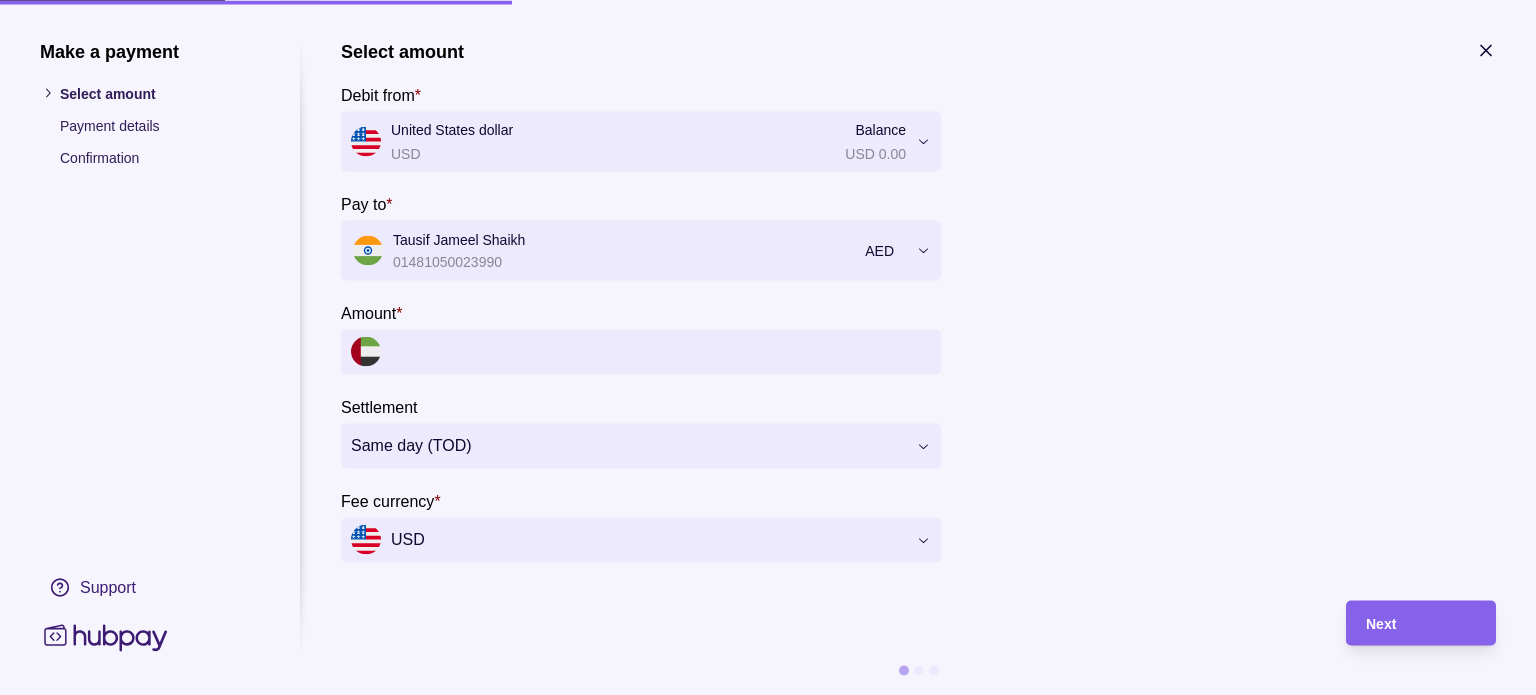 click on "Amount  *" at bounding box center (661, 351) 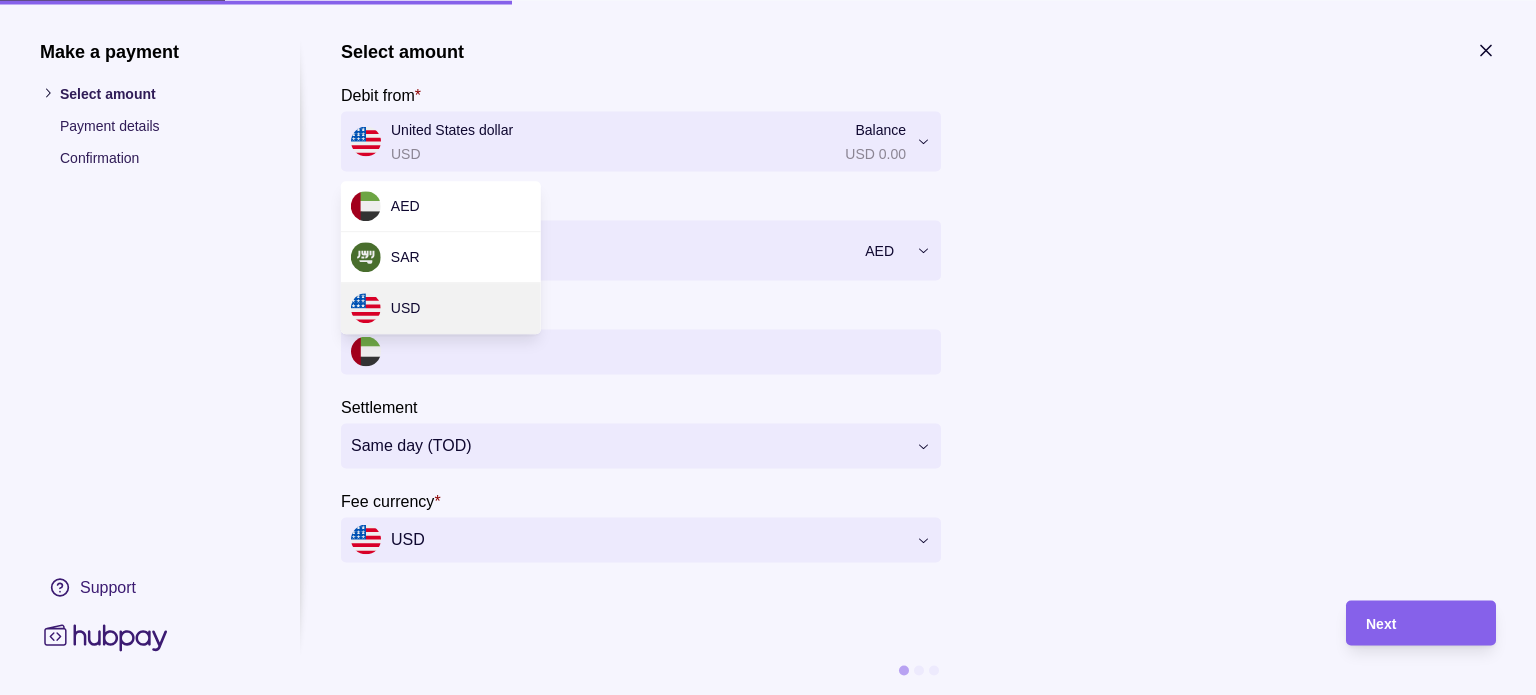 click on "**********" at bounding box center (768, 455) 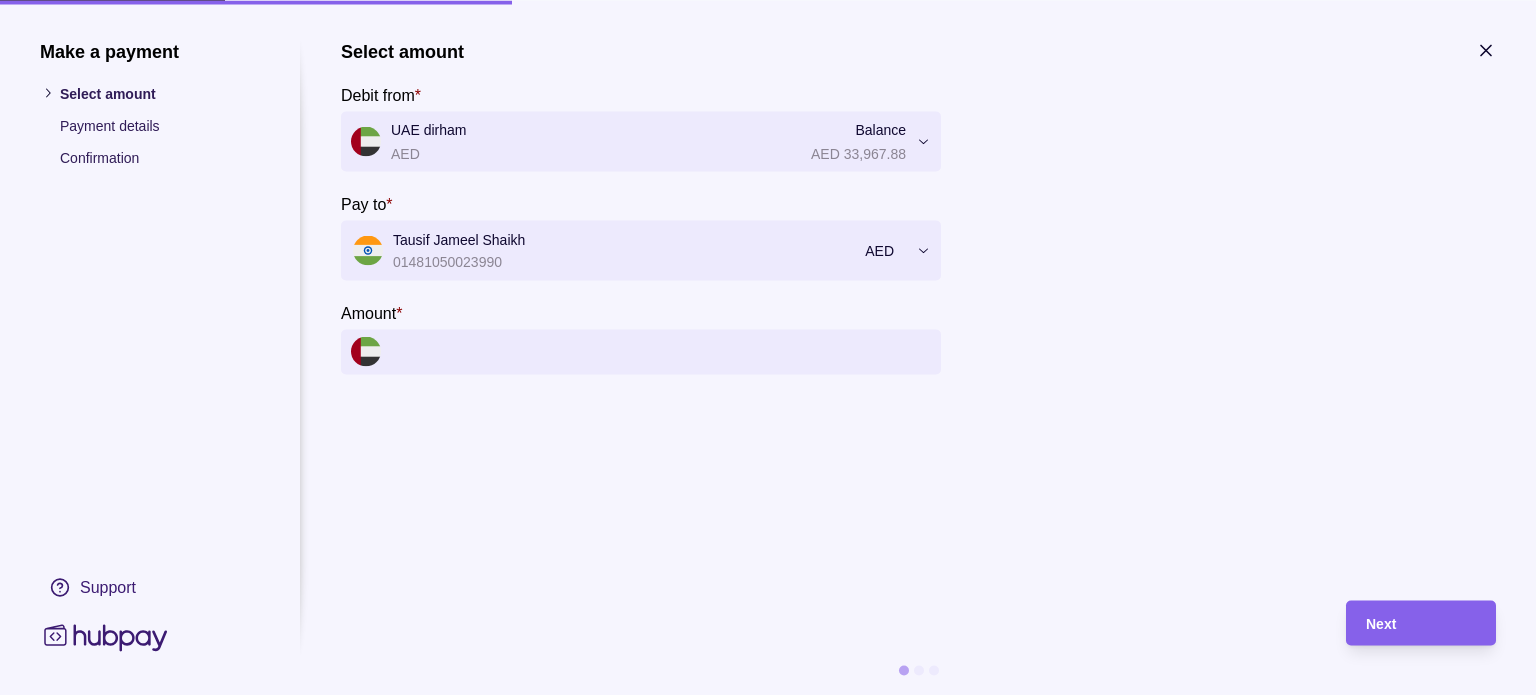 click on "Amount  *" at bounding box center (661, 351) 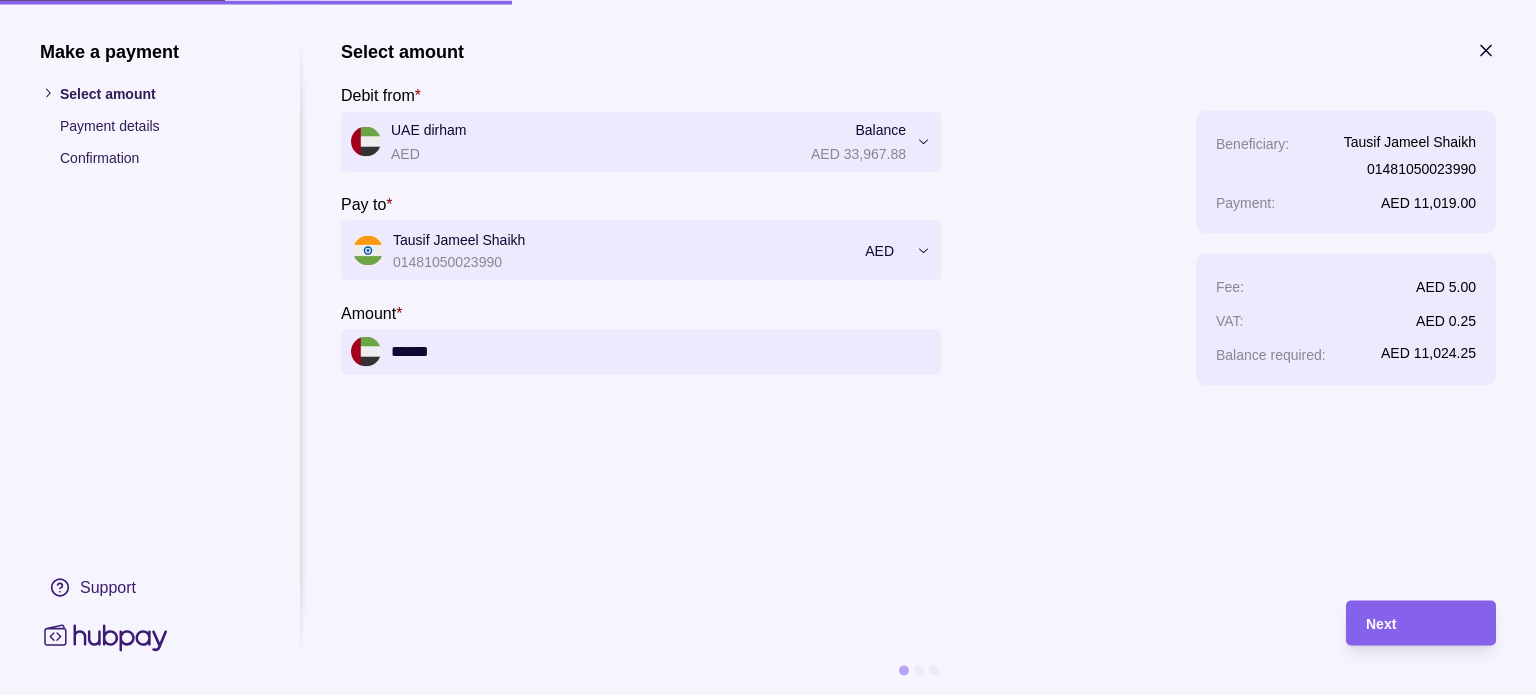 type on "******" 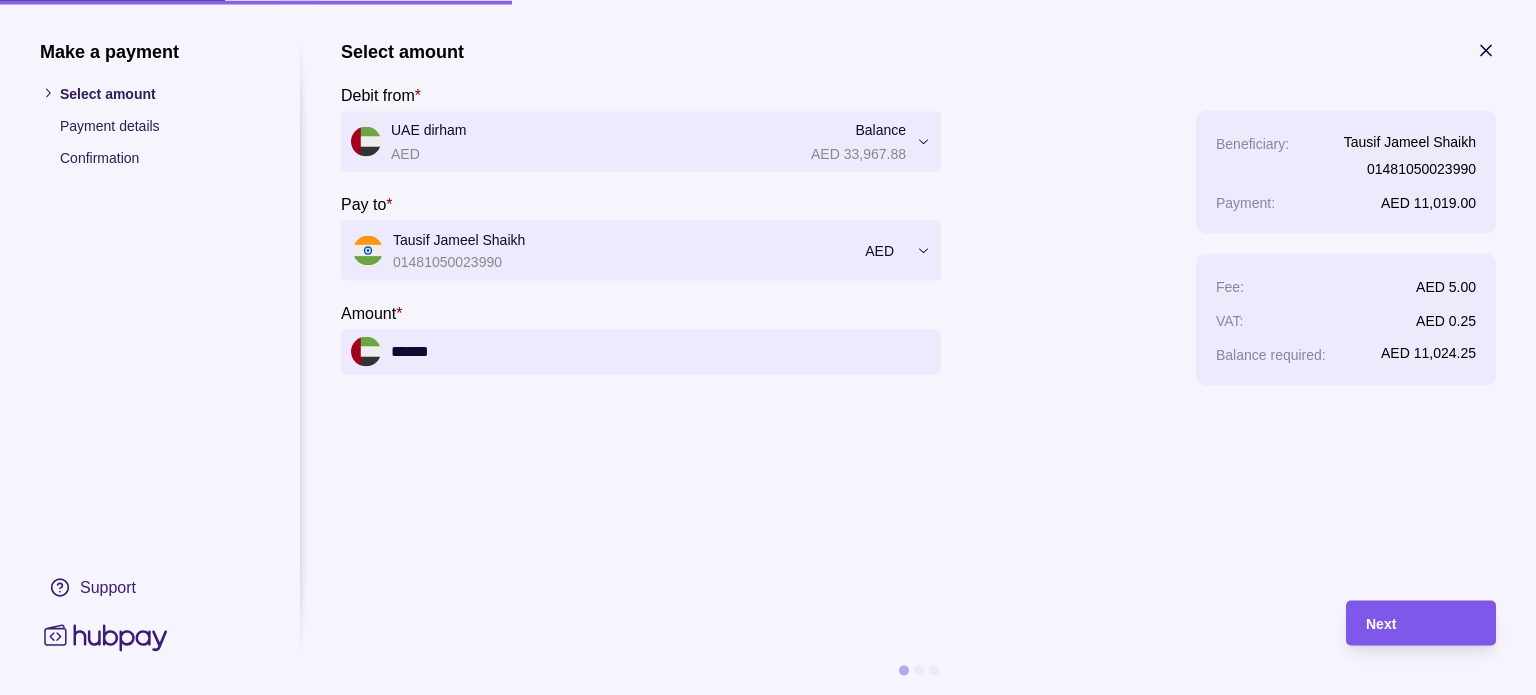click on "Next" at bounding box center [1421, 623] 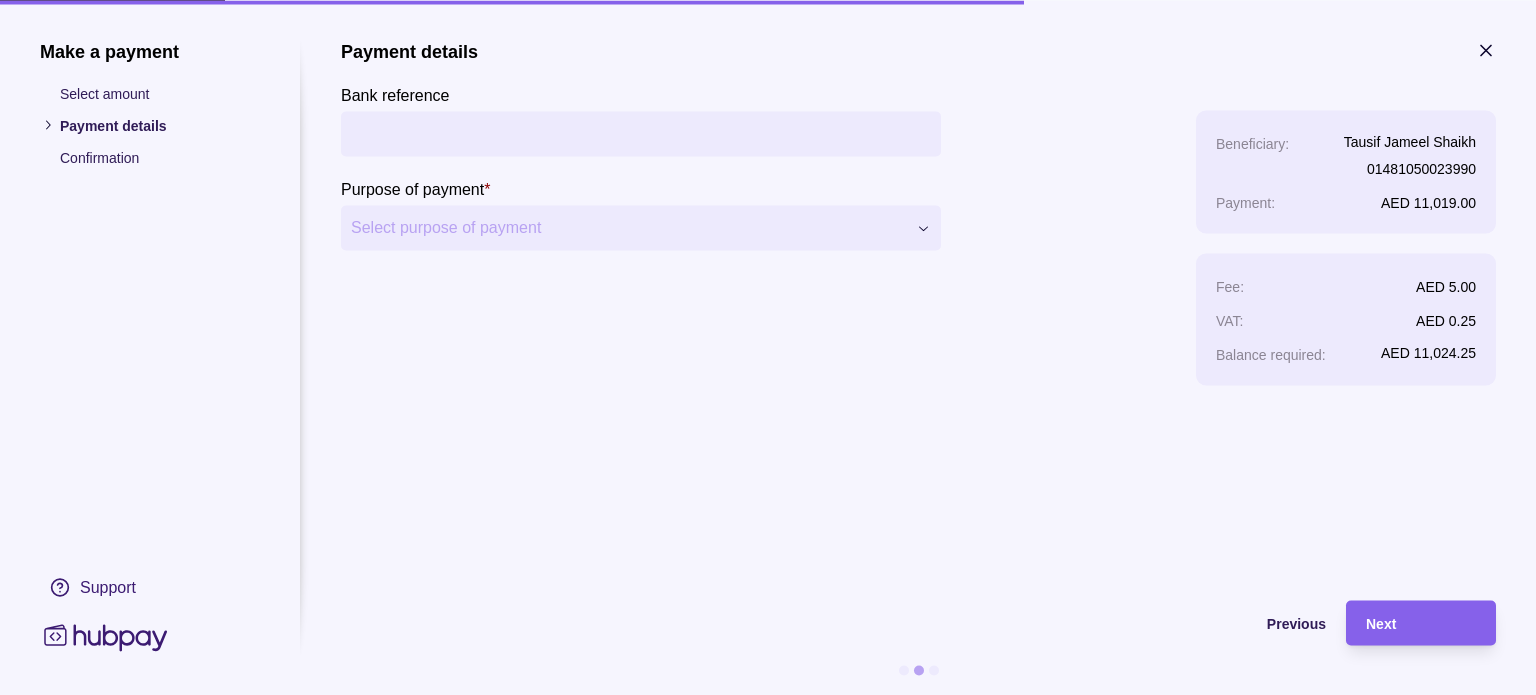 click on "Bank reference" at bounding box center (641, 133) 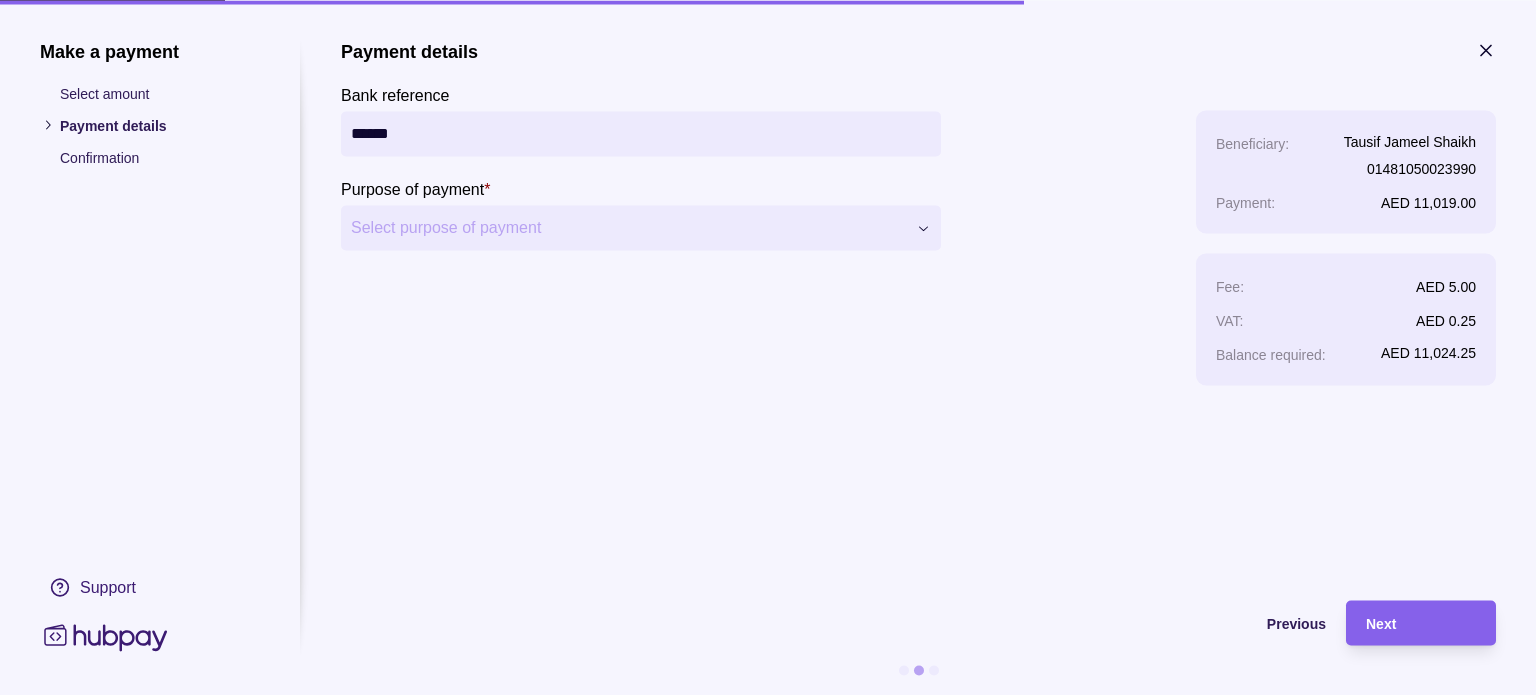 type on "******" 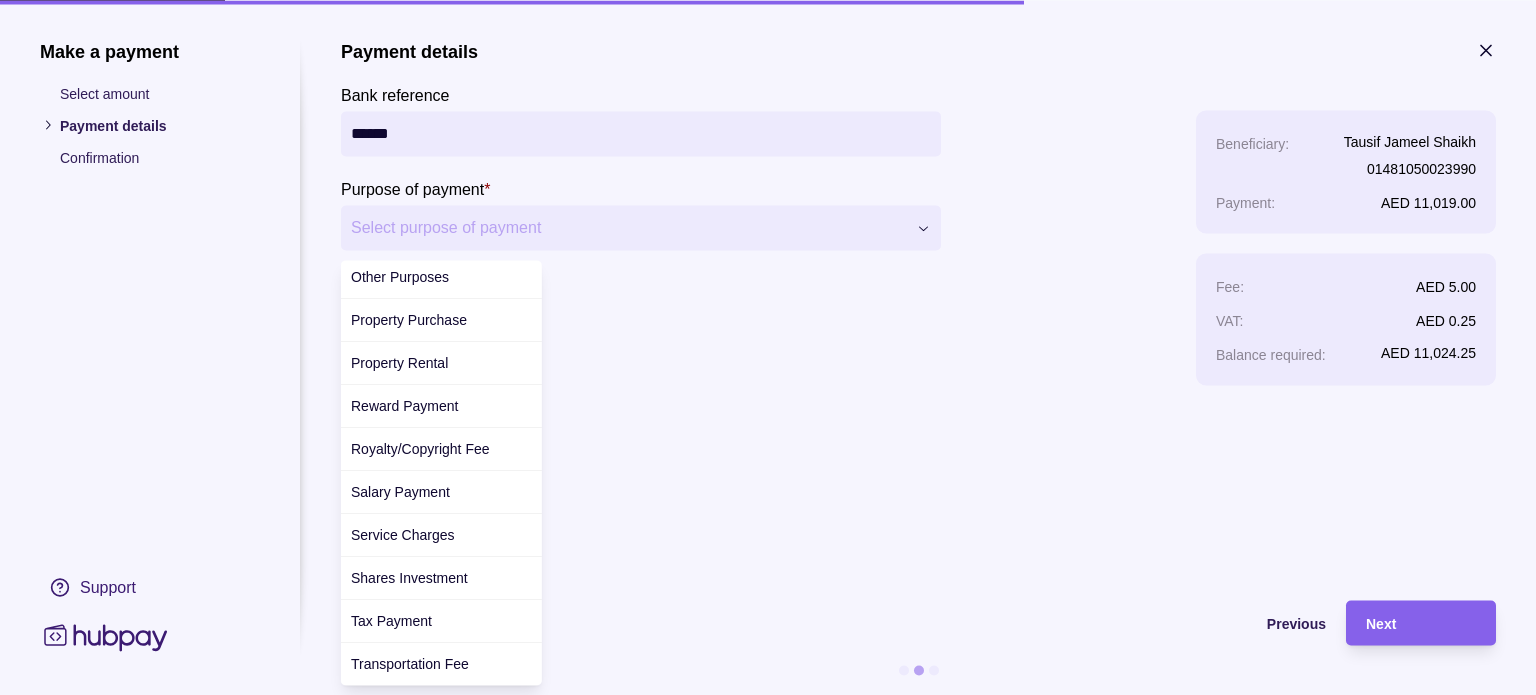 scroll, scrollTop: 772, scrollLeft: 0, axis: vertical 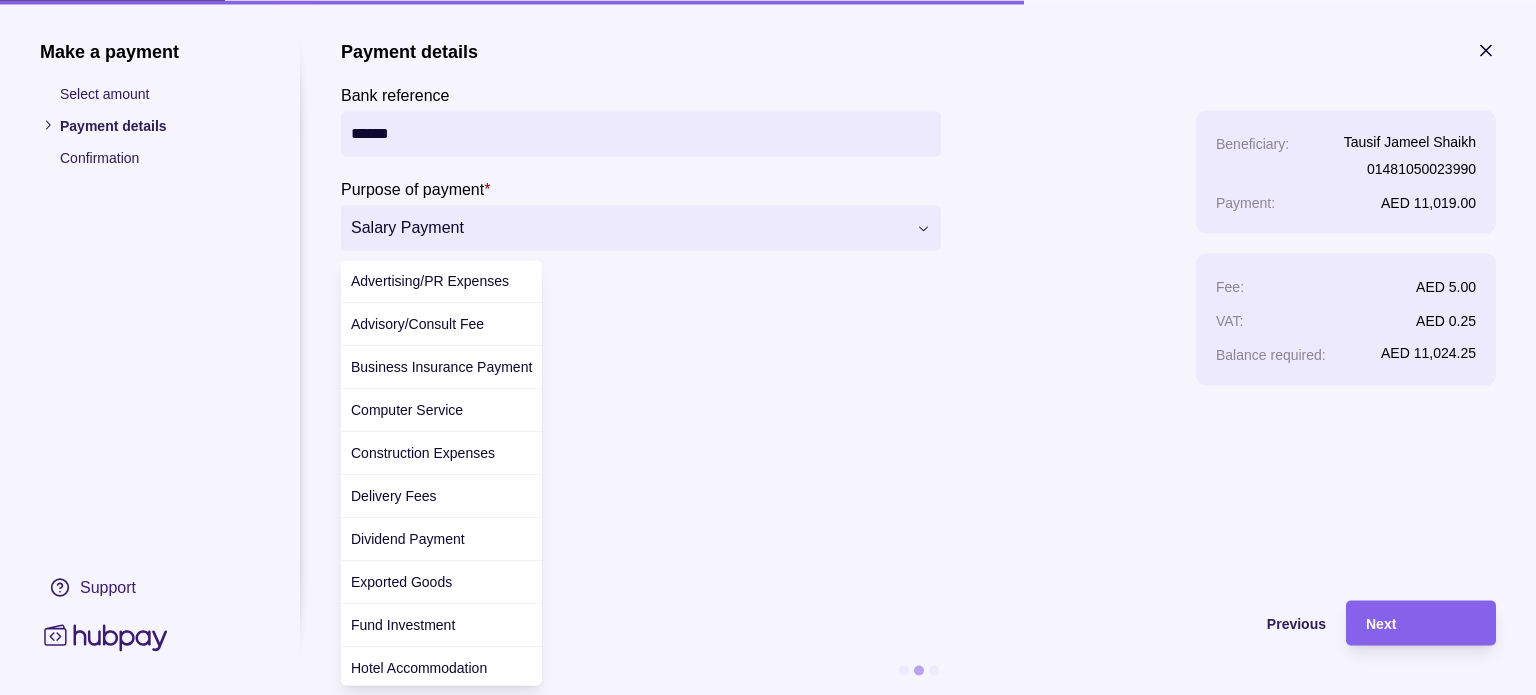 click on "**********" at bounding box center (768, 455) 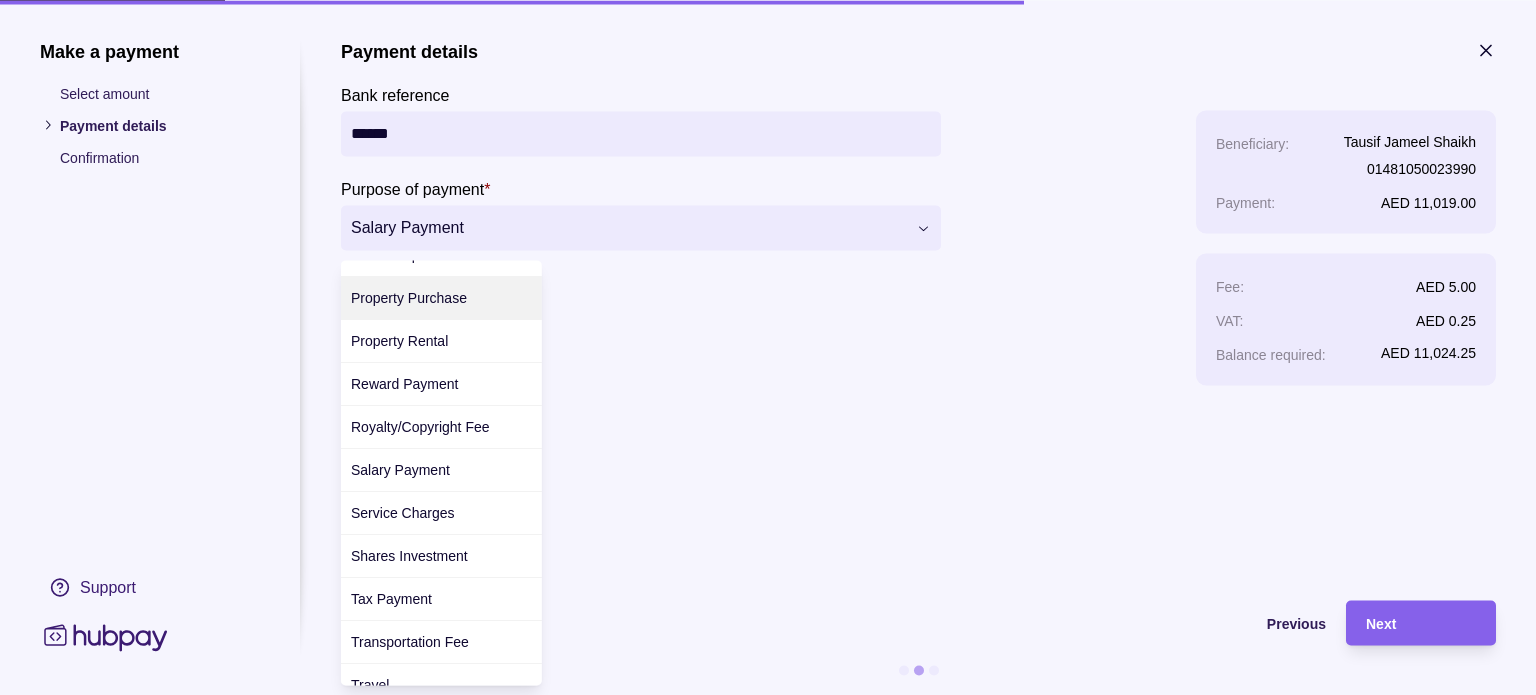 scroll, scrollTop: 714, scrollLeft: 0, axis: vertical 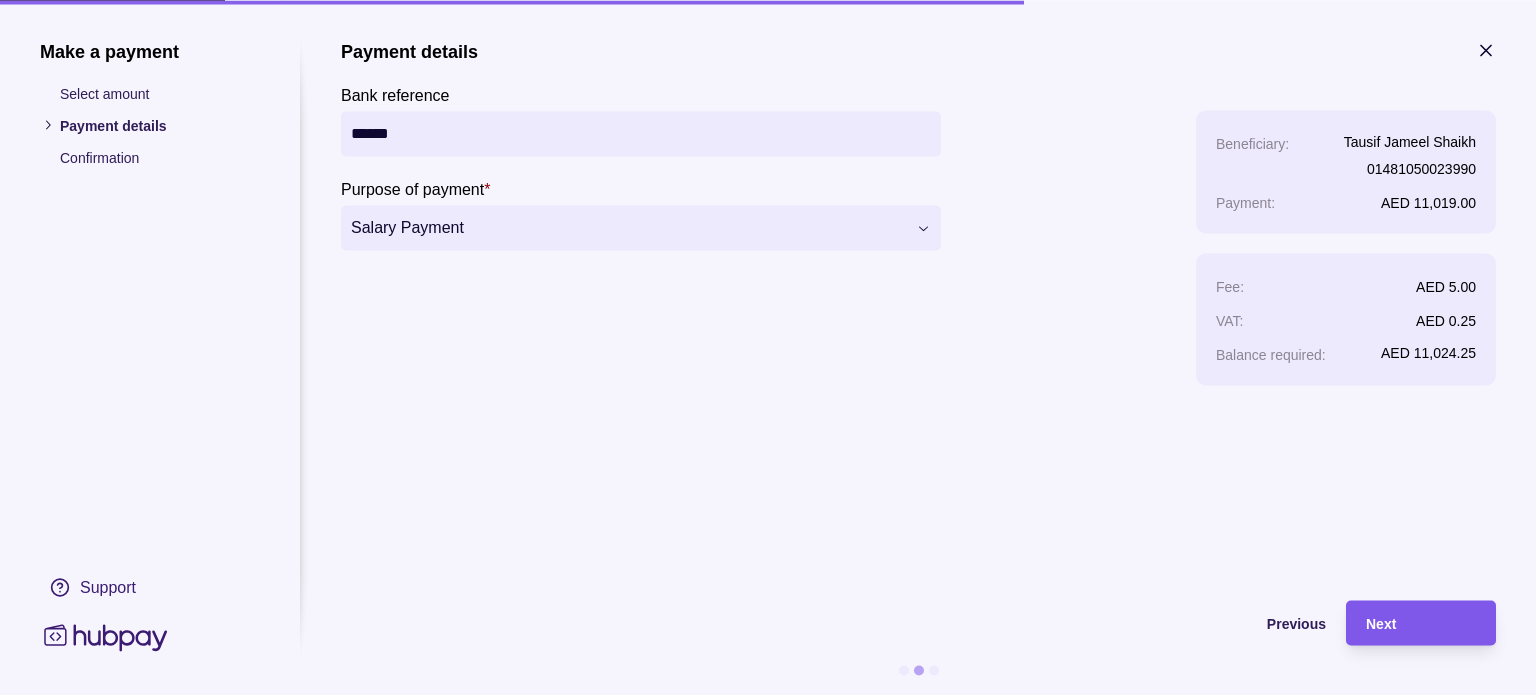 click on "Next" at bounding box center [1381, 624] 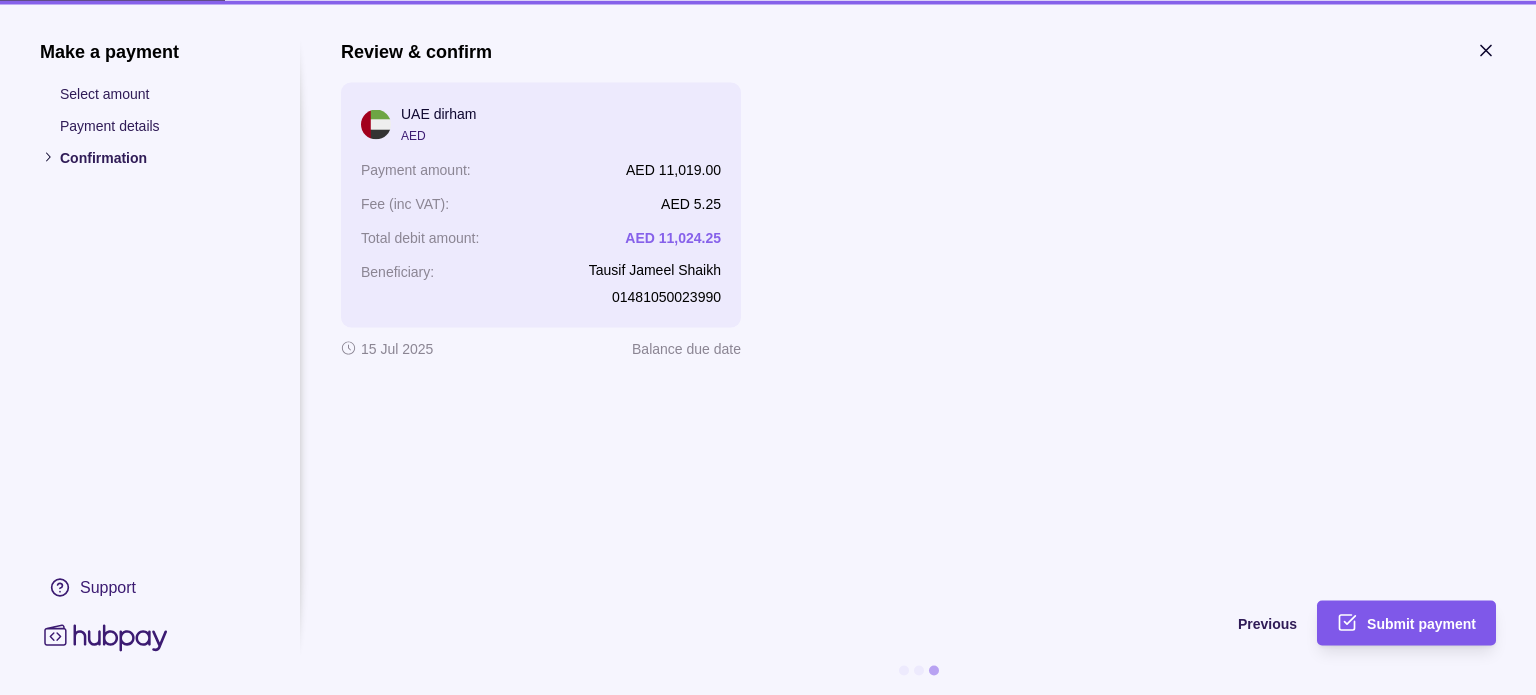 click on "Submit payment" at bounding box center [1421, 624] 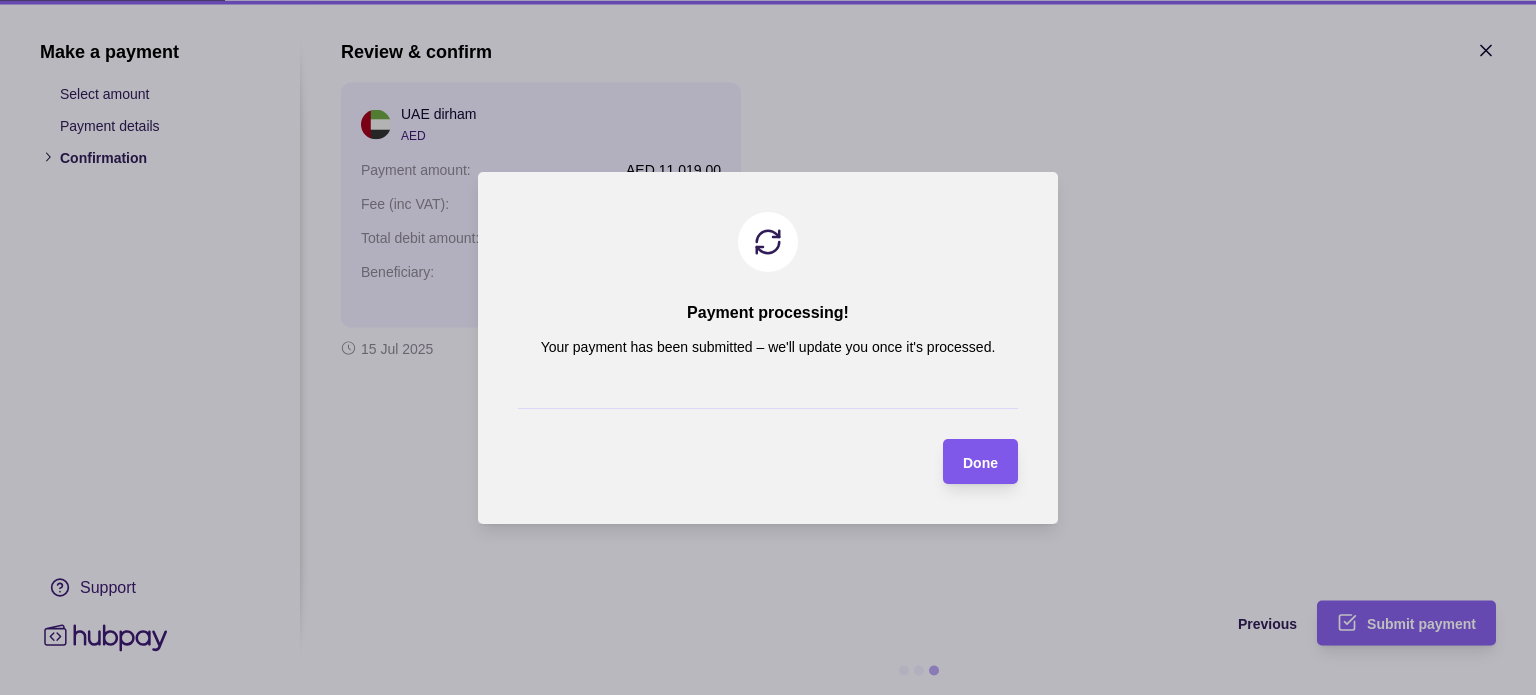 click on "Done" at bounding box center (965, 461) 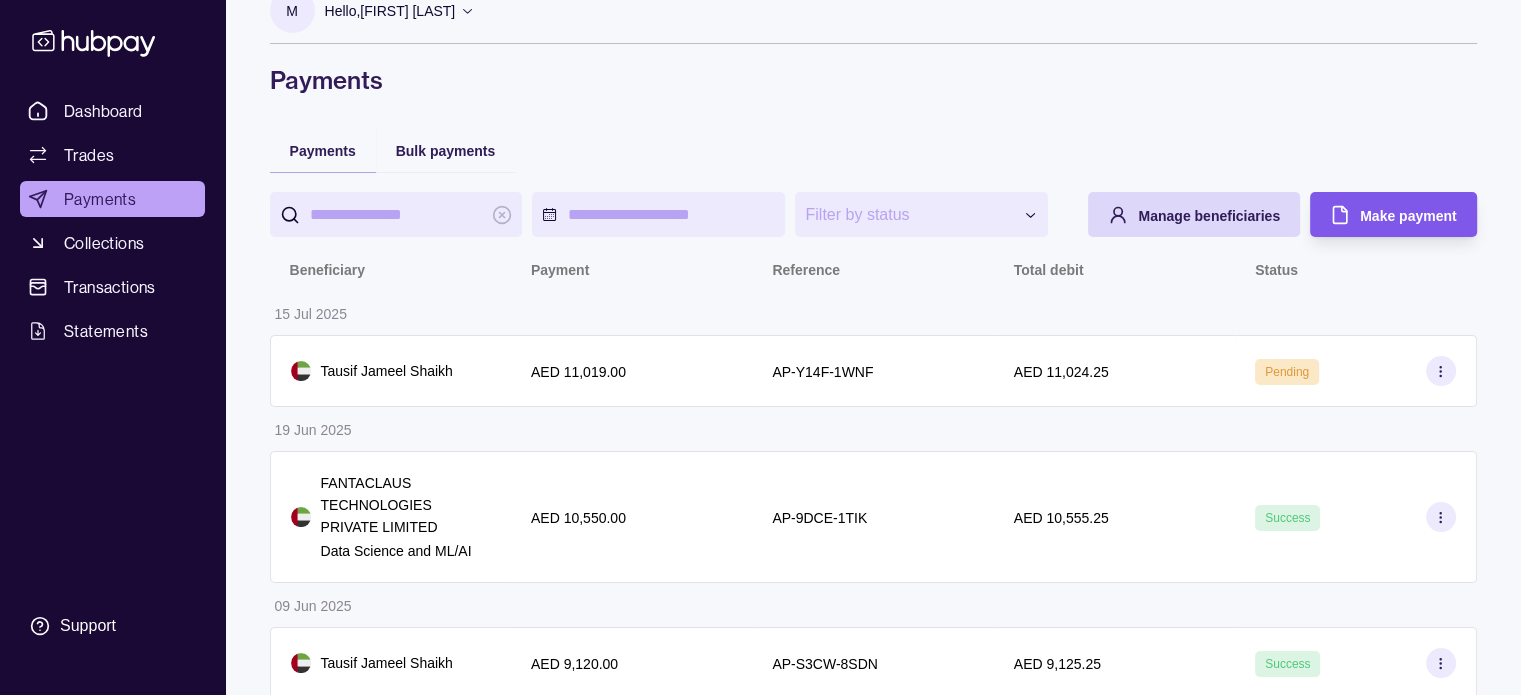 click on "Make payment" at bounding box center (1408, 216) 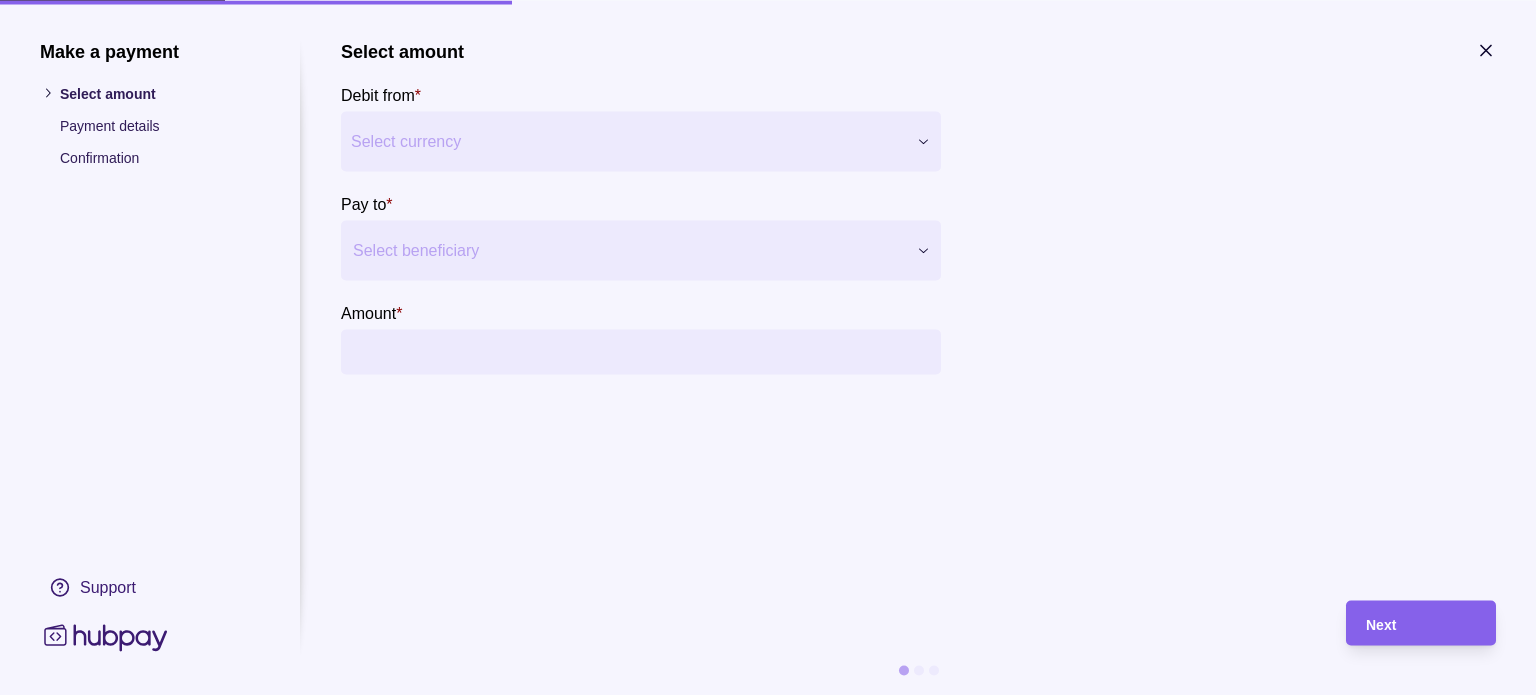 click on "**********" at bounding box center [768, 513] 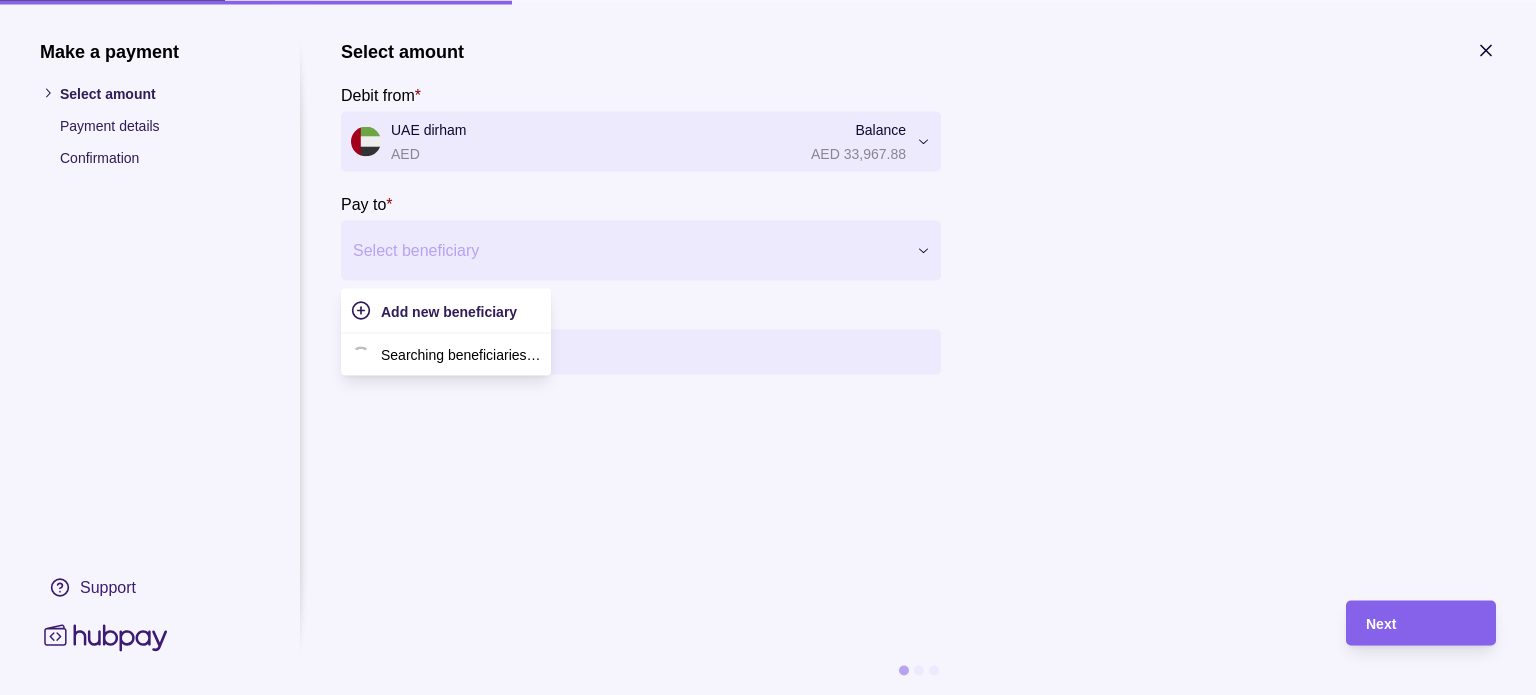 click at bounding box center (628, 250) 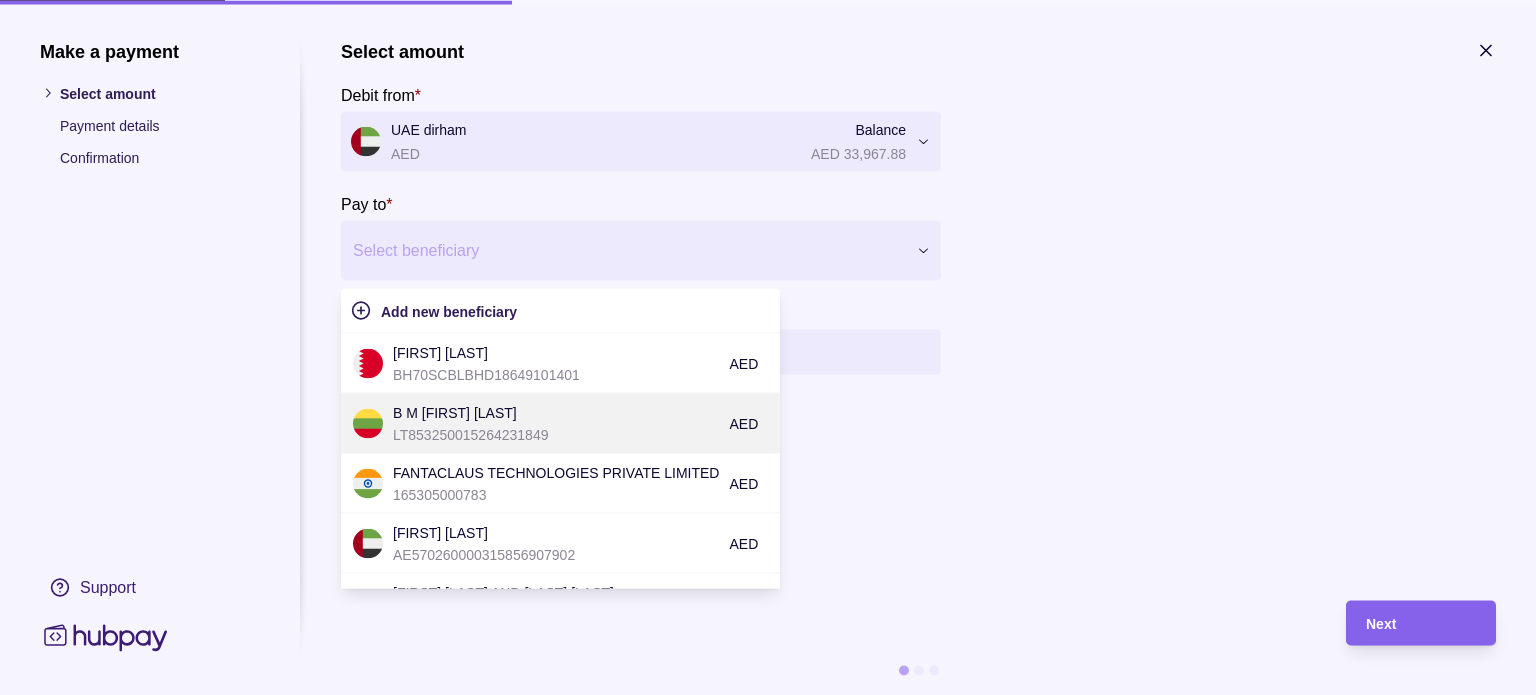 click on "LT853250015264231849" at bounding box center (556, 434) 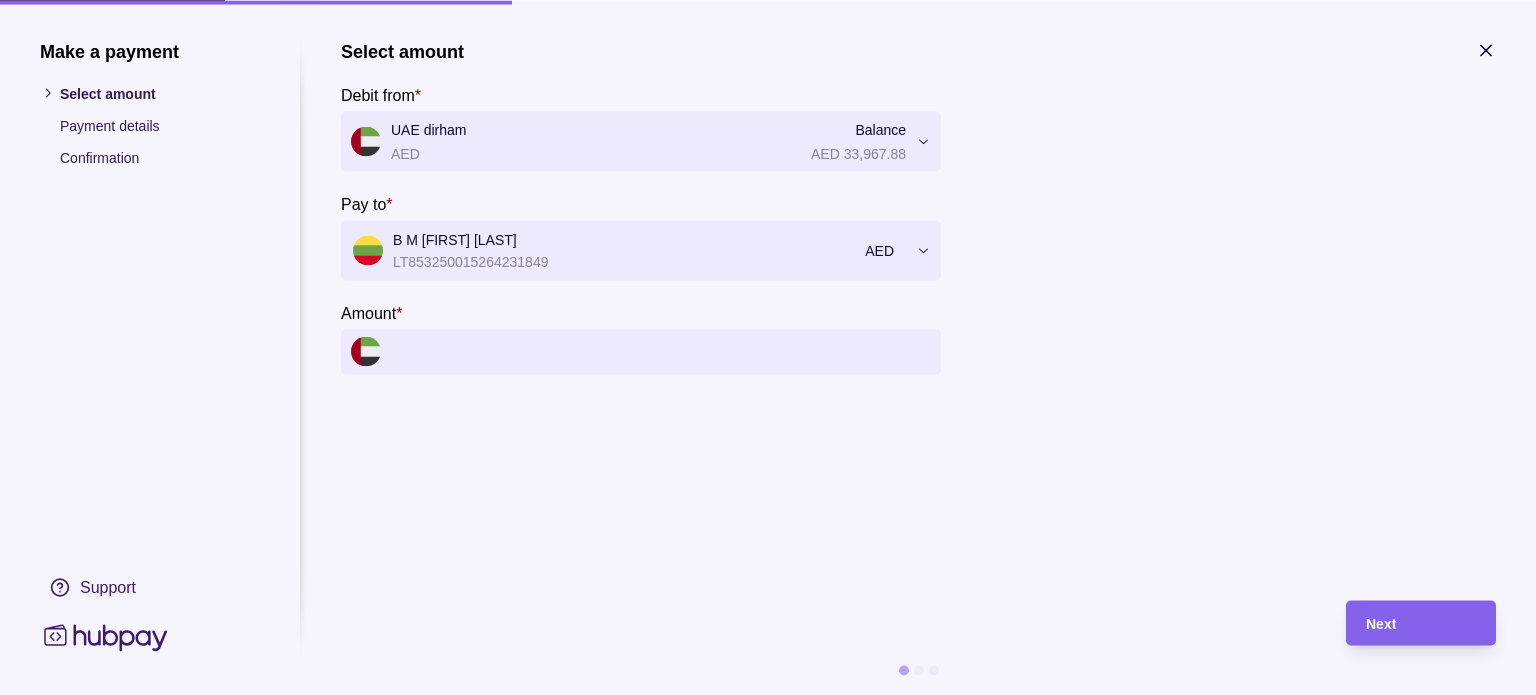 click on "Amount  *" at bounding box center [661, 351] 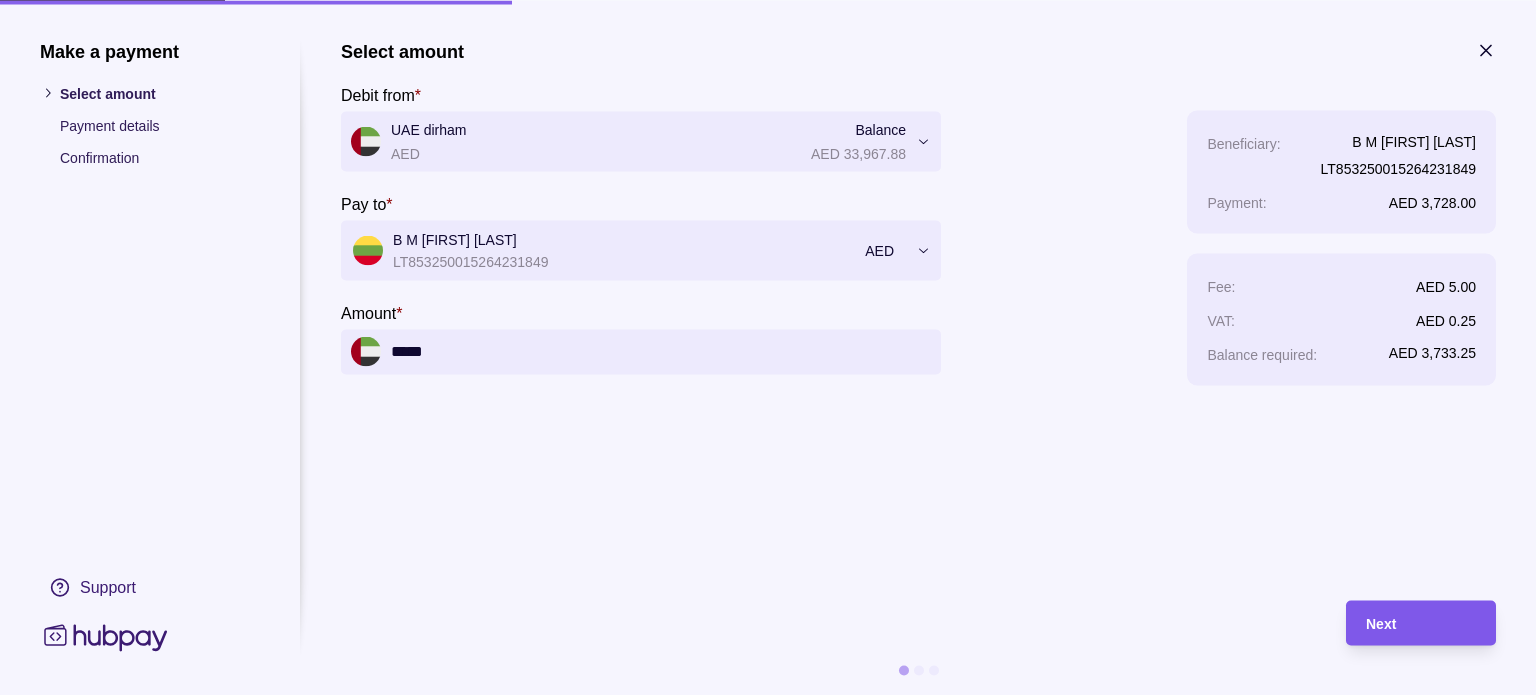 type on "*****" 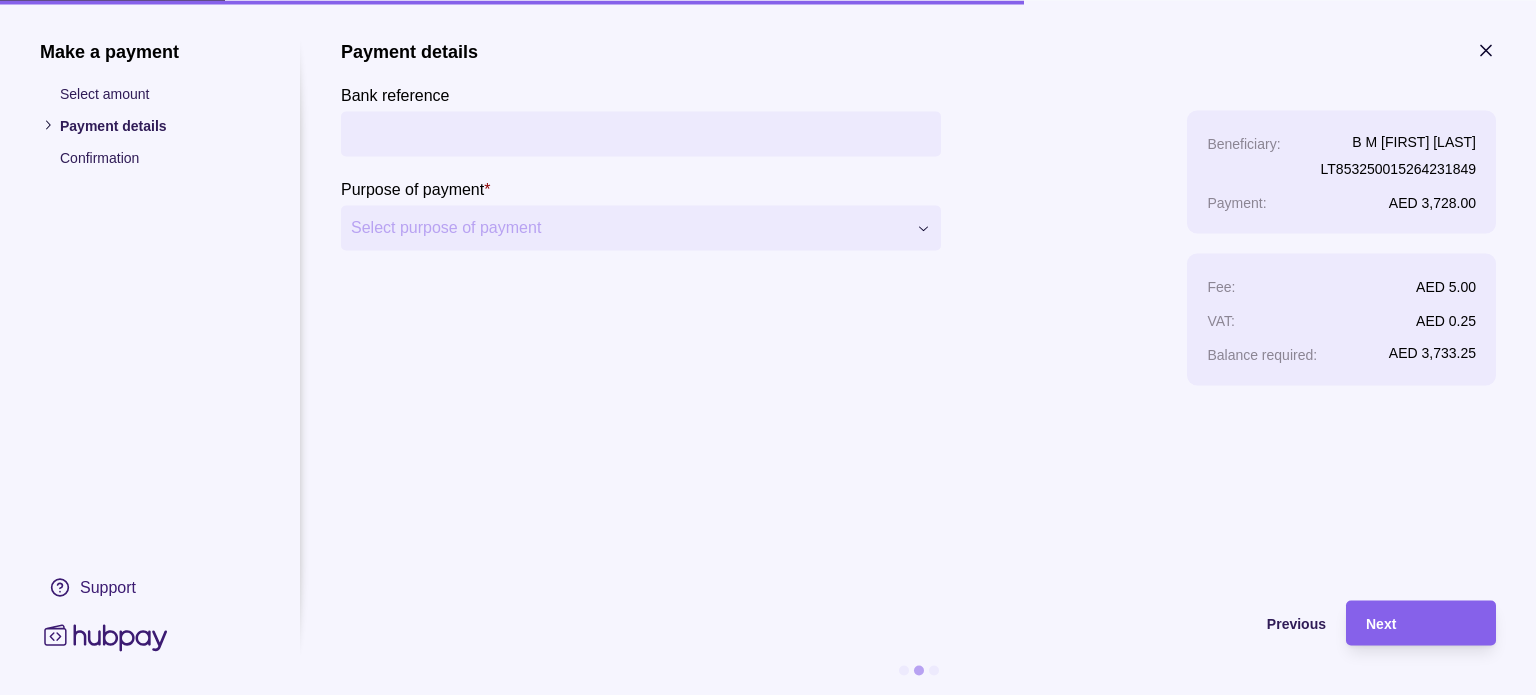 click on "Bank reference" at bounding box center [641, 133] 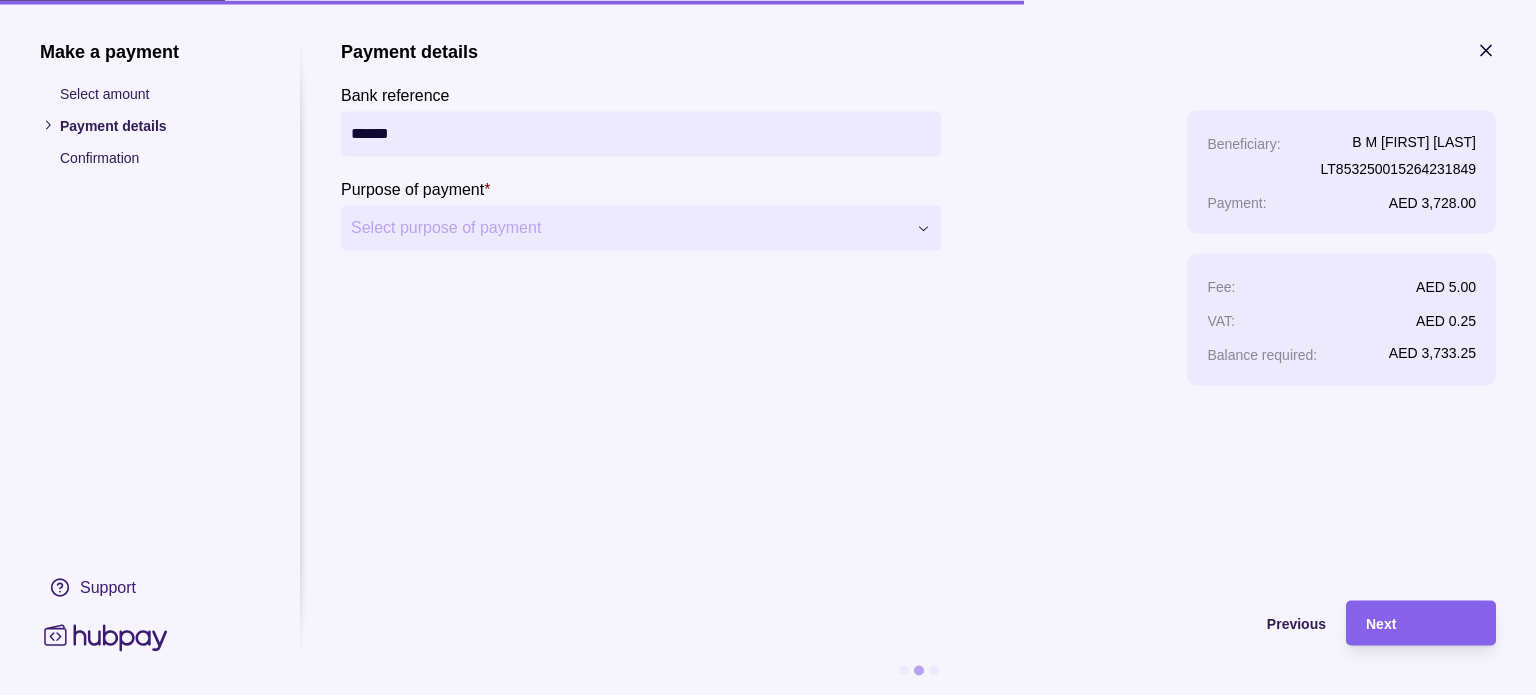 type on "******" 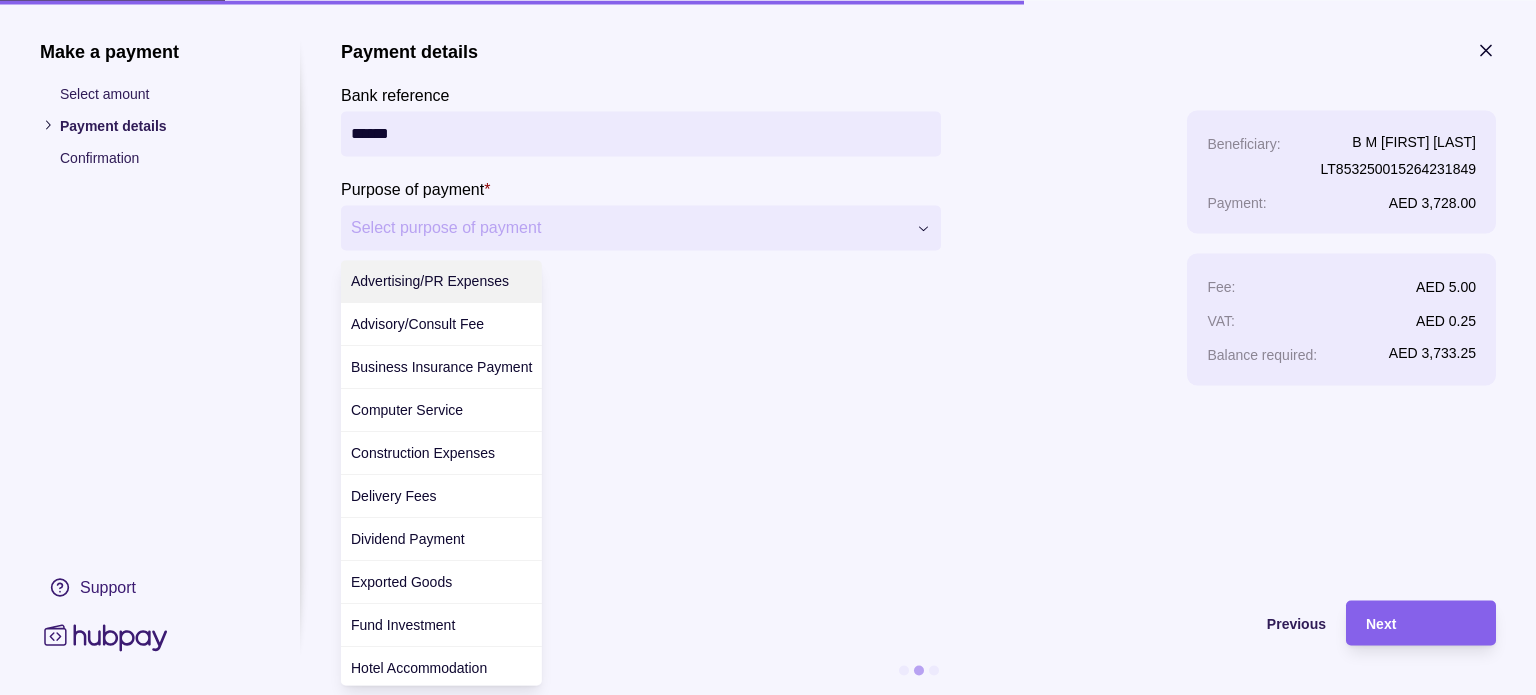 click on "**********" at bounding box center (768, 513) 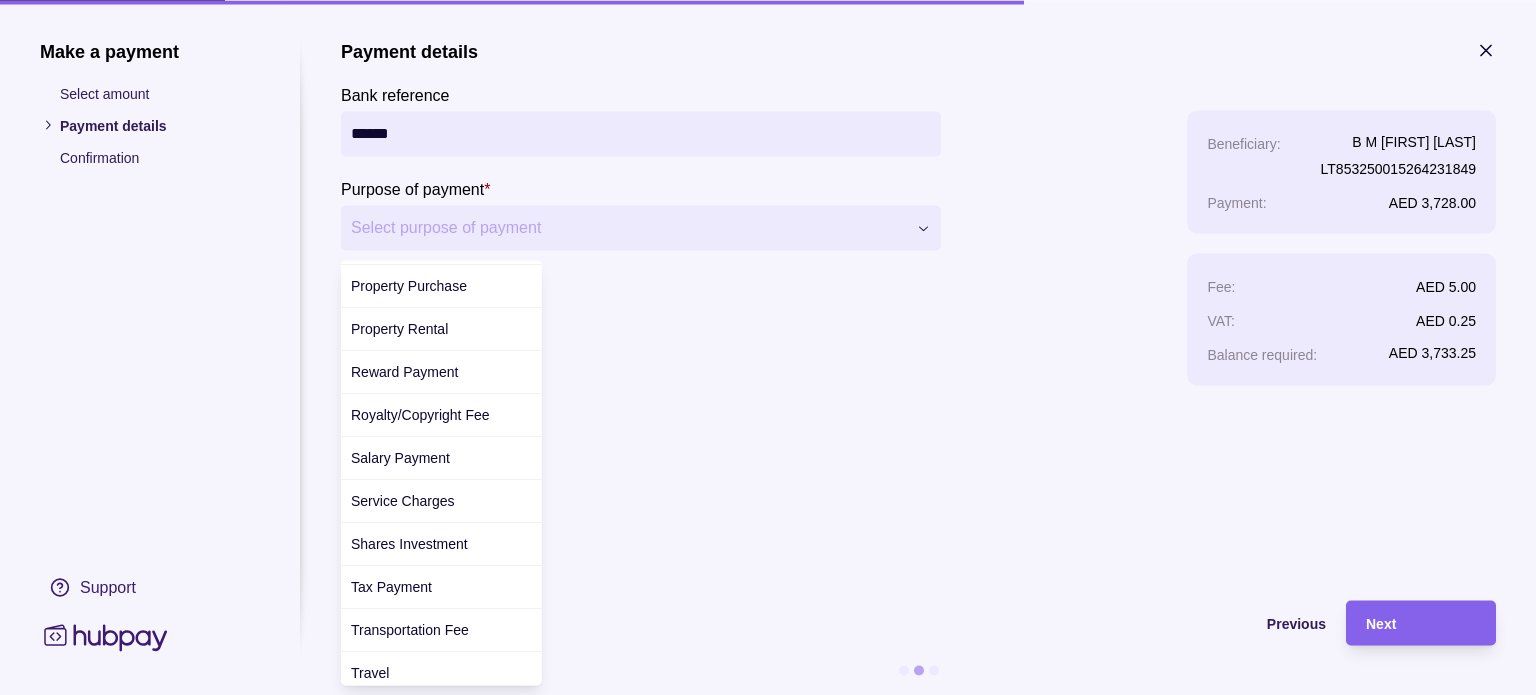 scroll, scrollTop: 772, scrollLeft: 0, axis: vertical 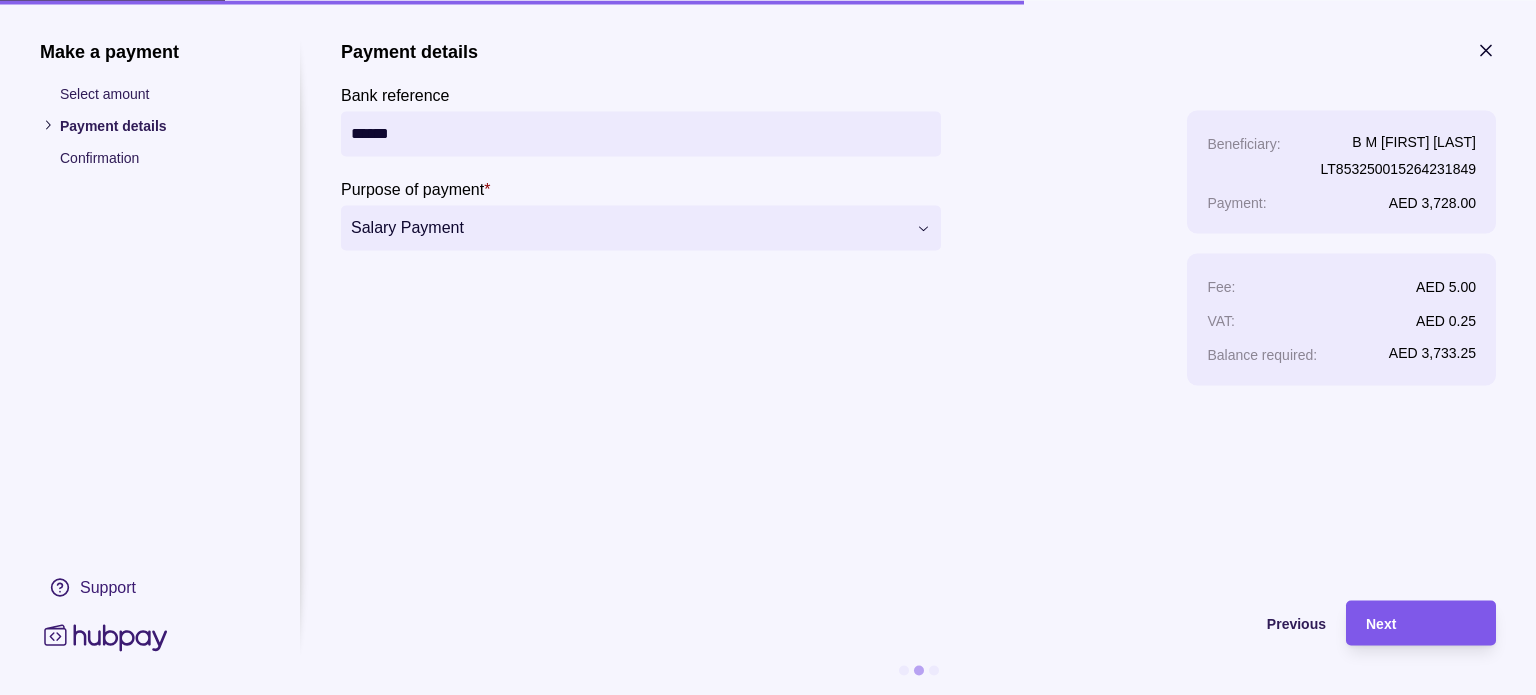 click on "Next" at bounding box center (1421, 623) 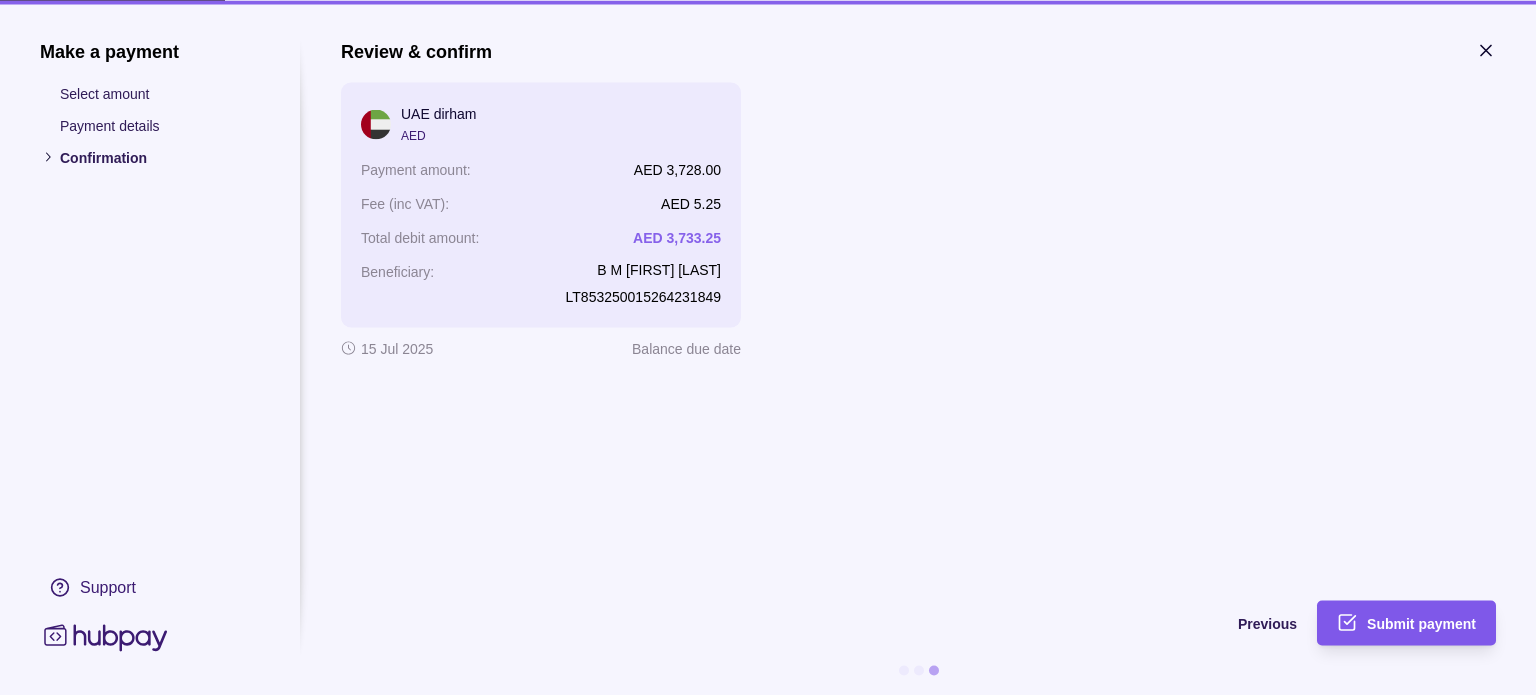 click on "Submit payment" at bounding box center (1421, 624) 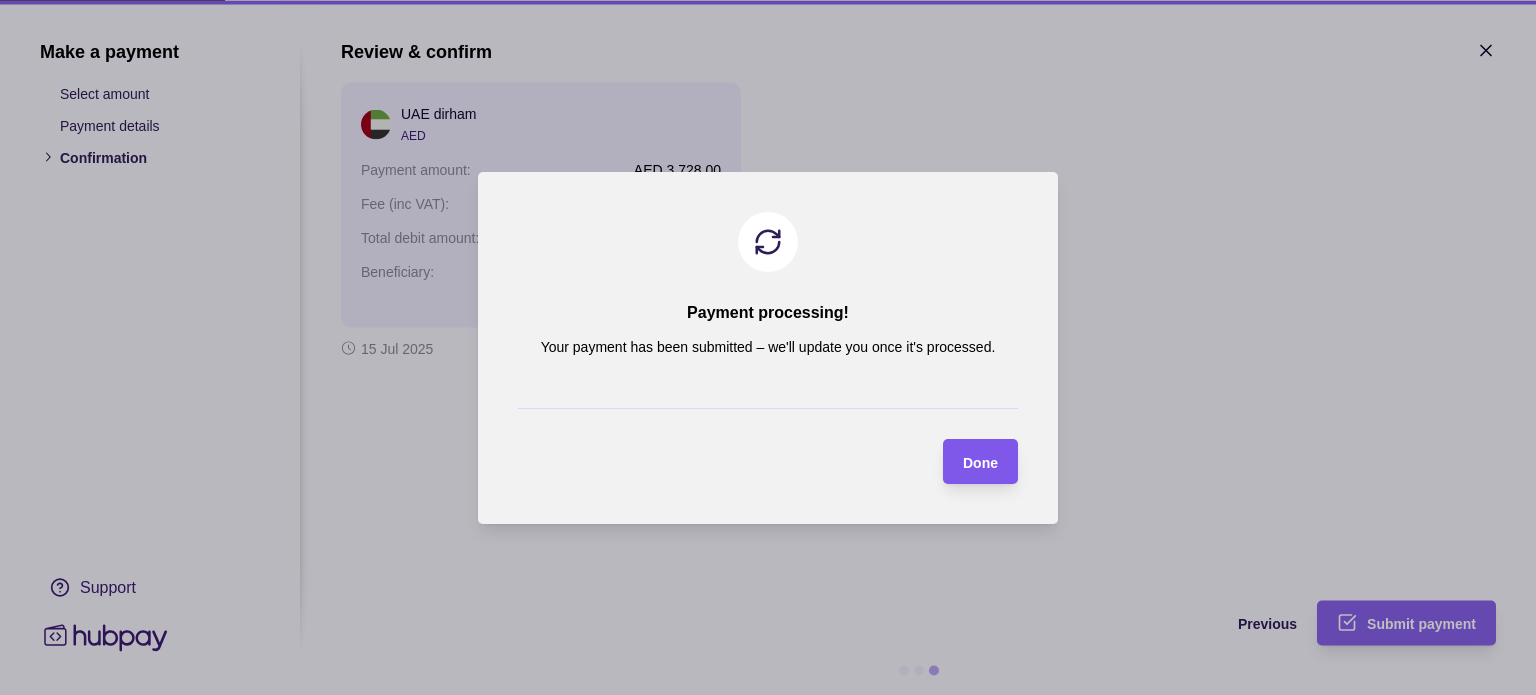 click on "Done" at bounding box center [980, 462] 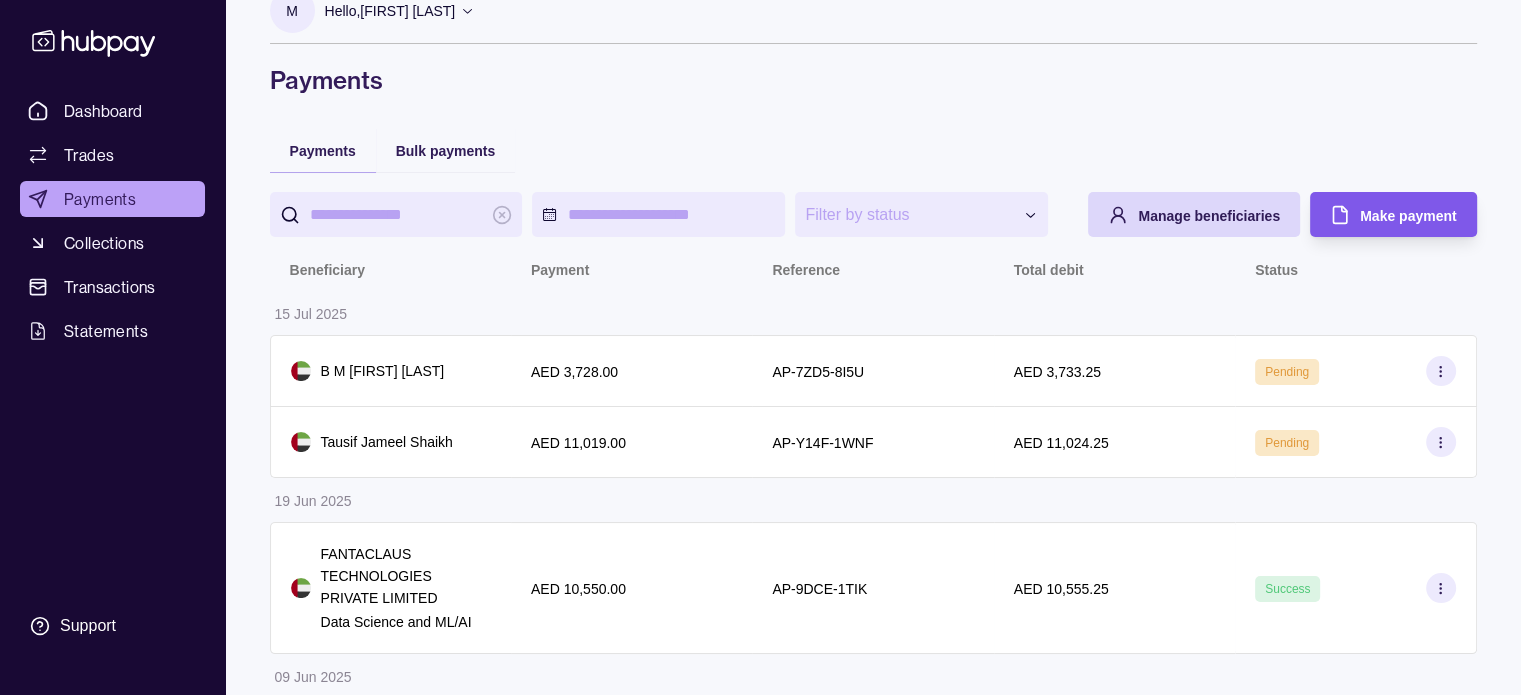 click on "Make payment" at bounding box center (1408, 216) 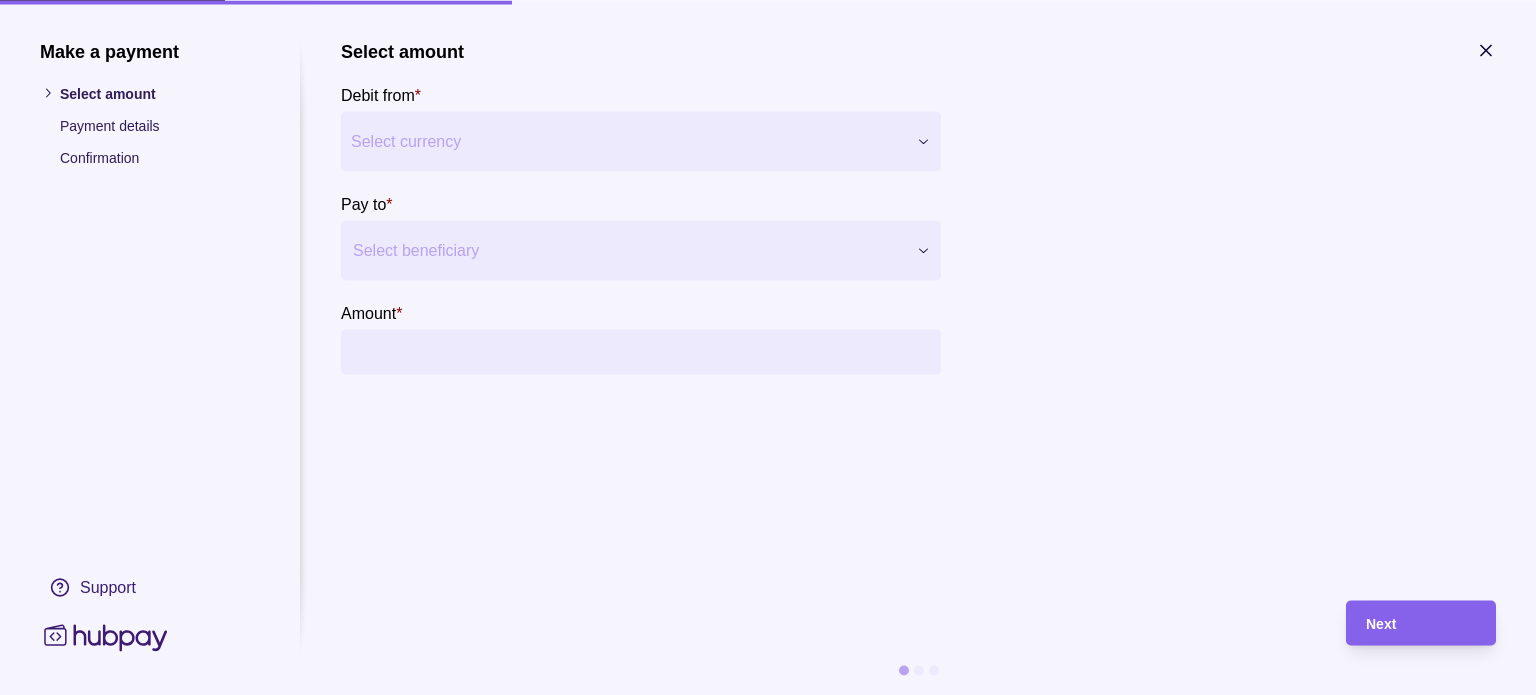 type 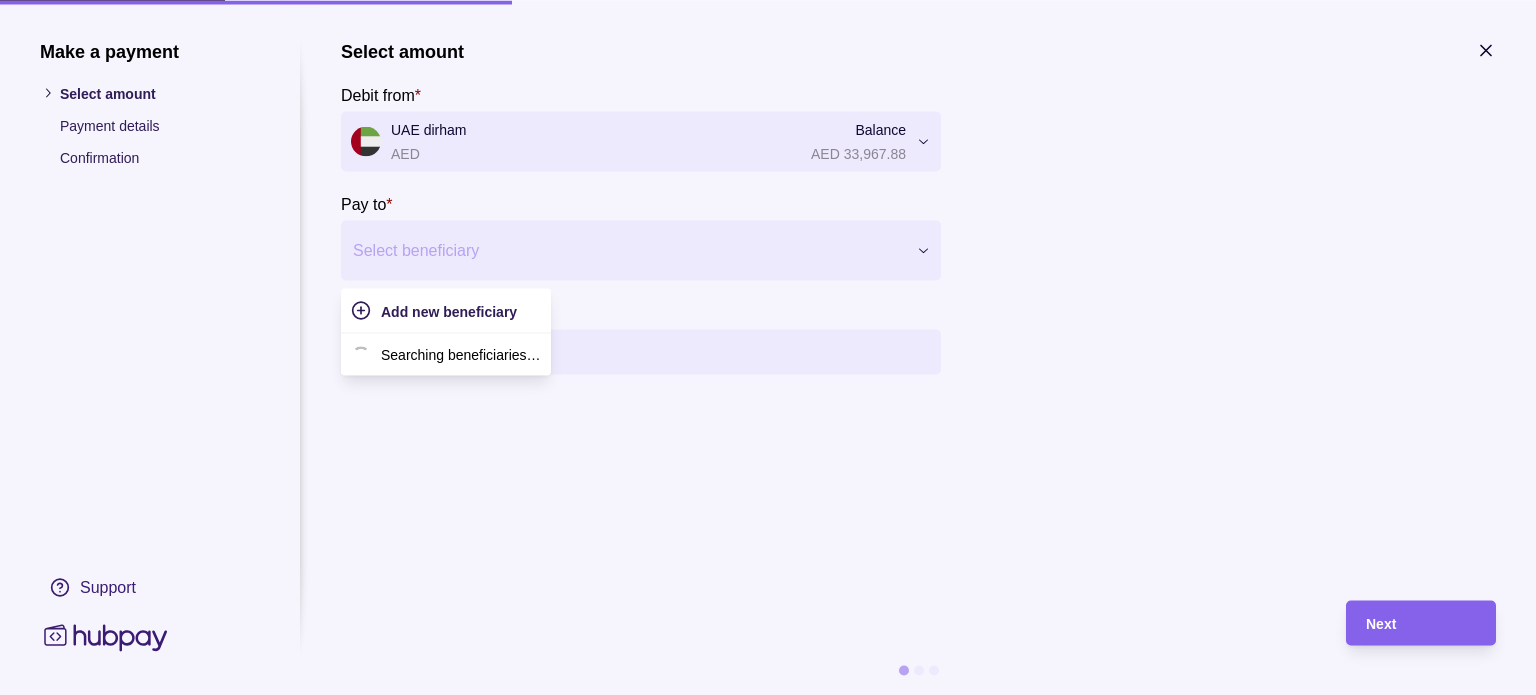 click at bounding box center (628, 250) 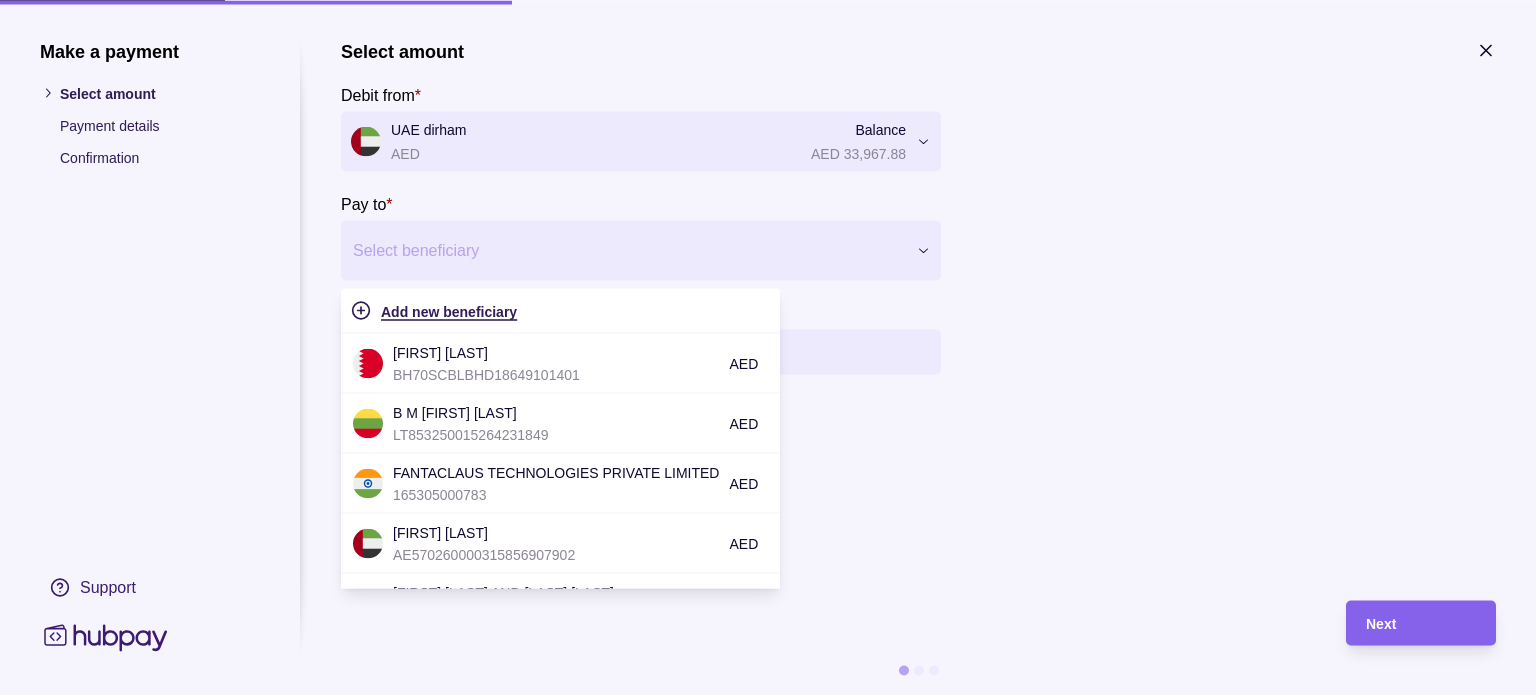 click on "Add new beneficiary" at bounding box center [449, 311] 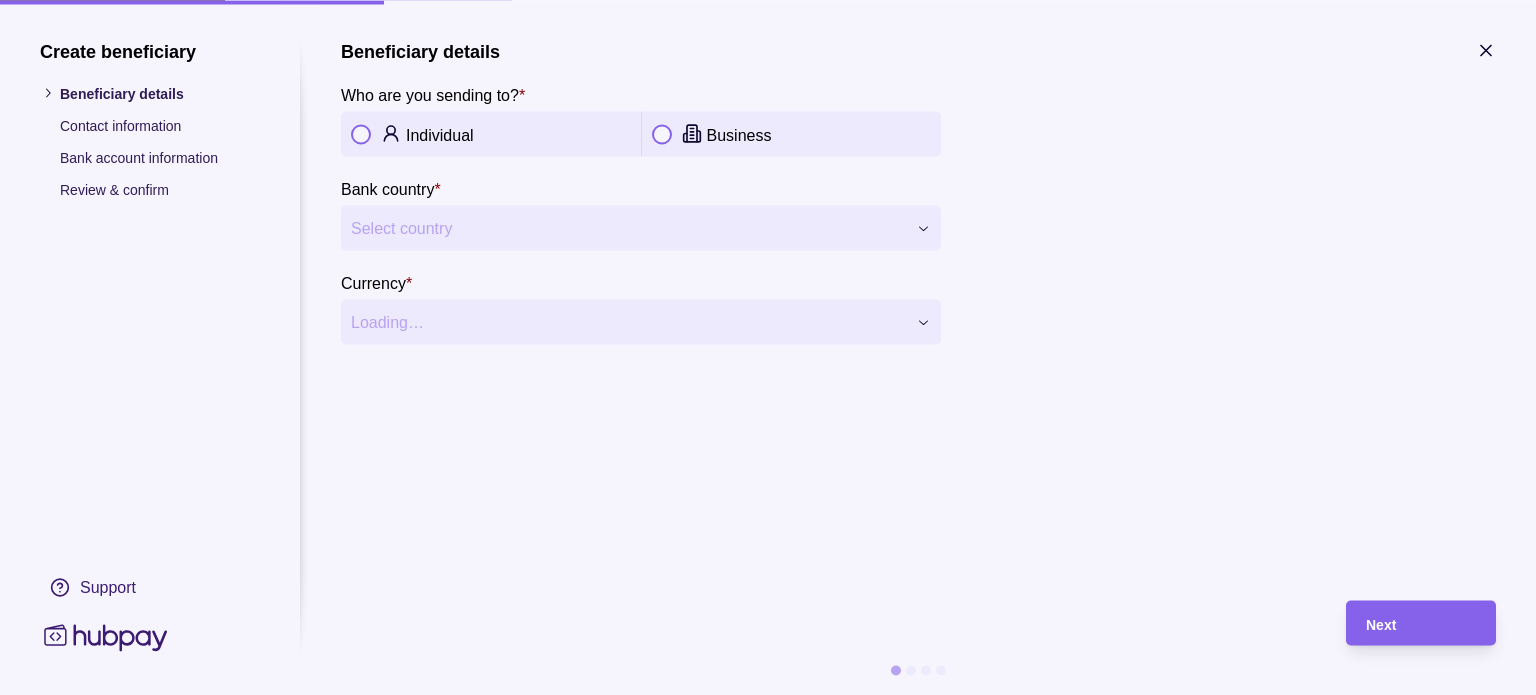click at bounding box center (361, 134) 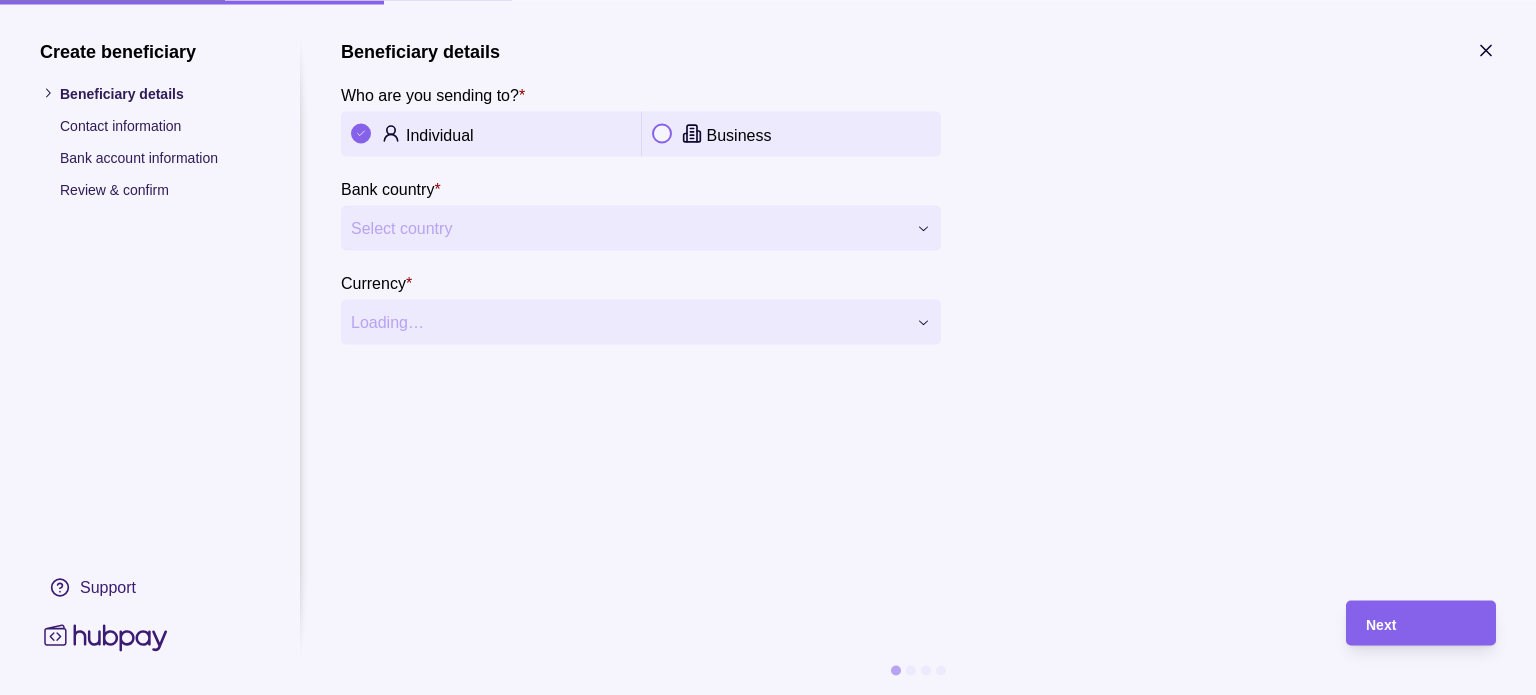 click on "Select country" at bounding box center [628, 228] 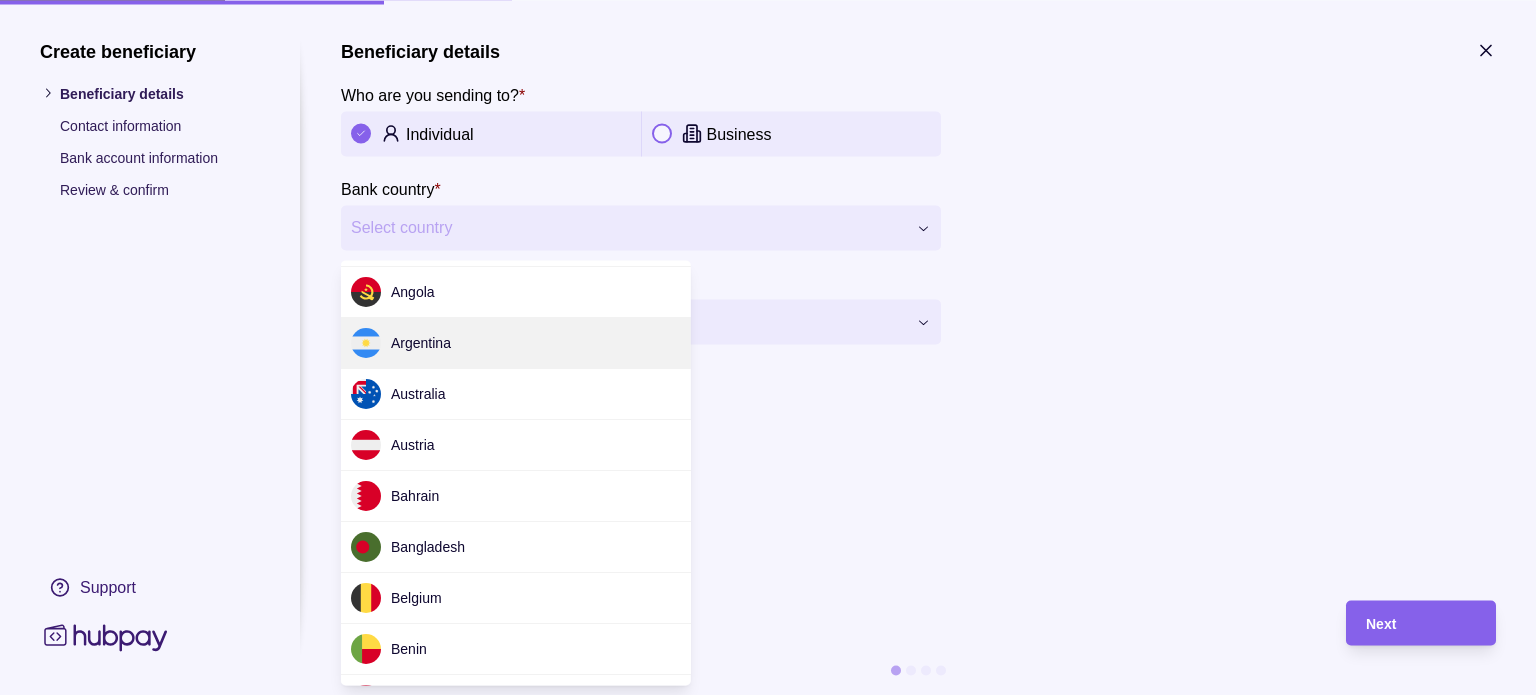 scroll, scrollTop: 108, scrollLeft: 0, axis: vertical 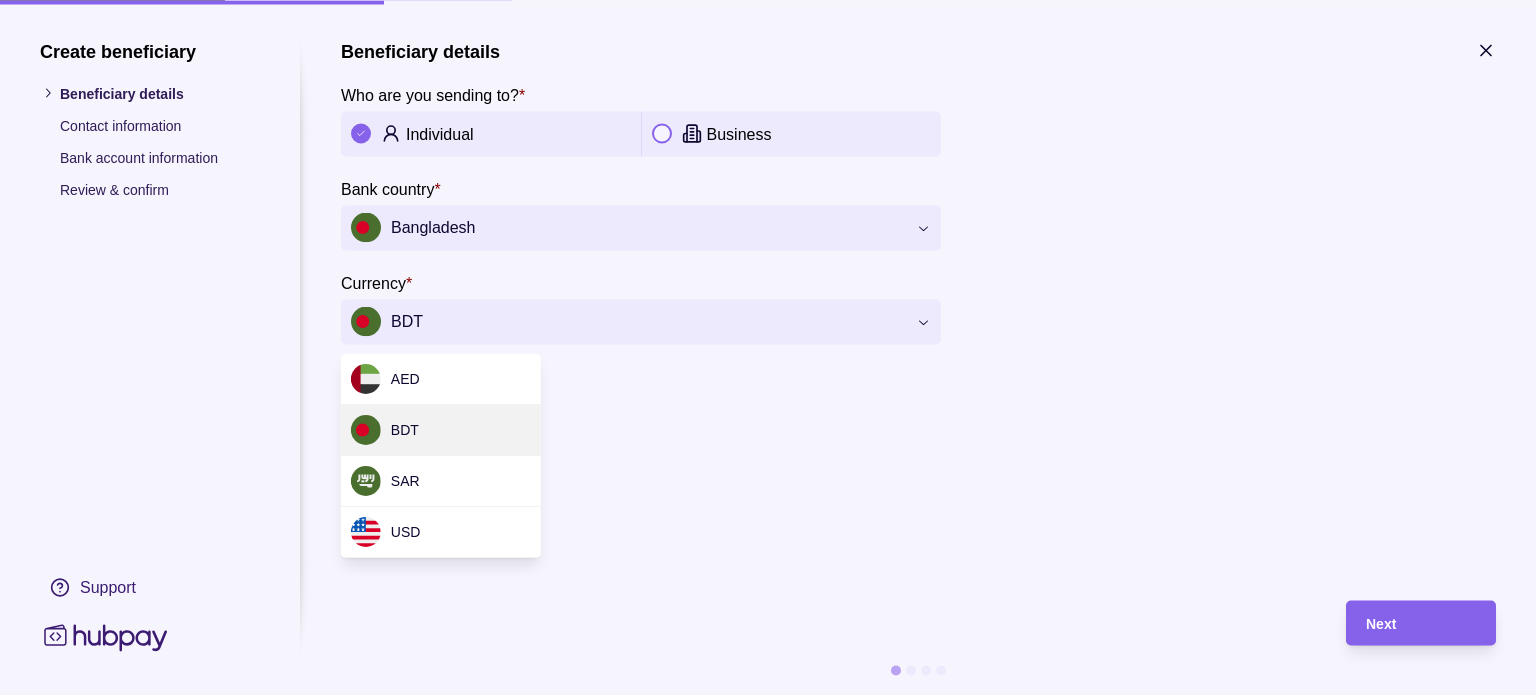 click on "**********" at bounding box center (768, 548) 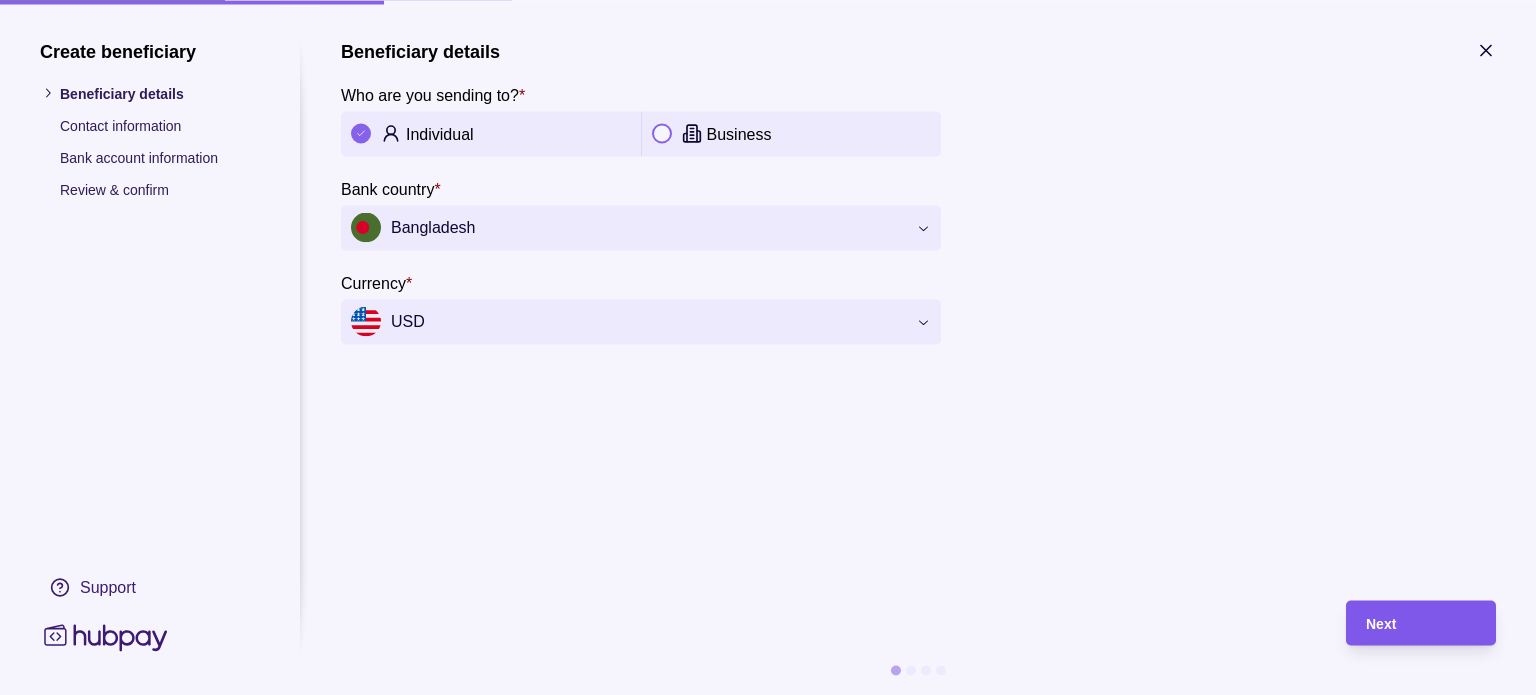 click on "Next" at bounding box center (1421, 623) 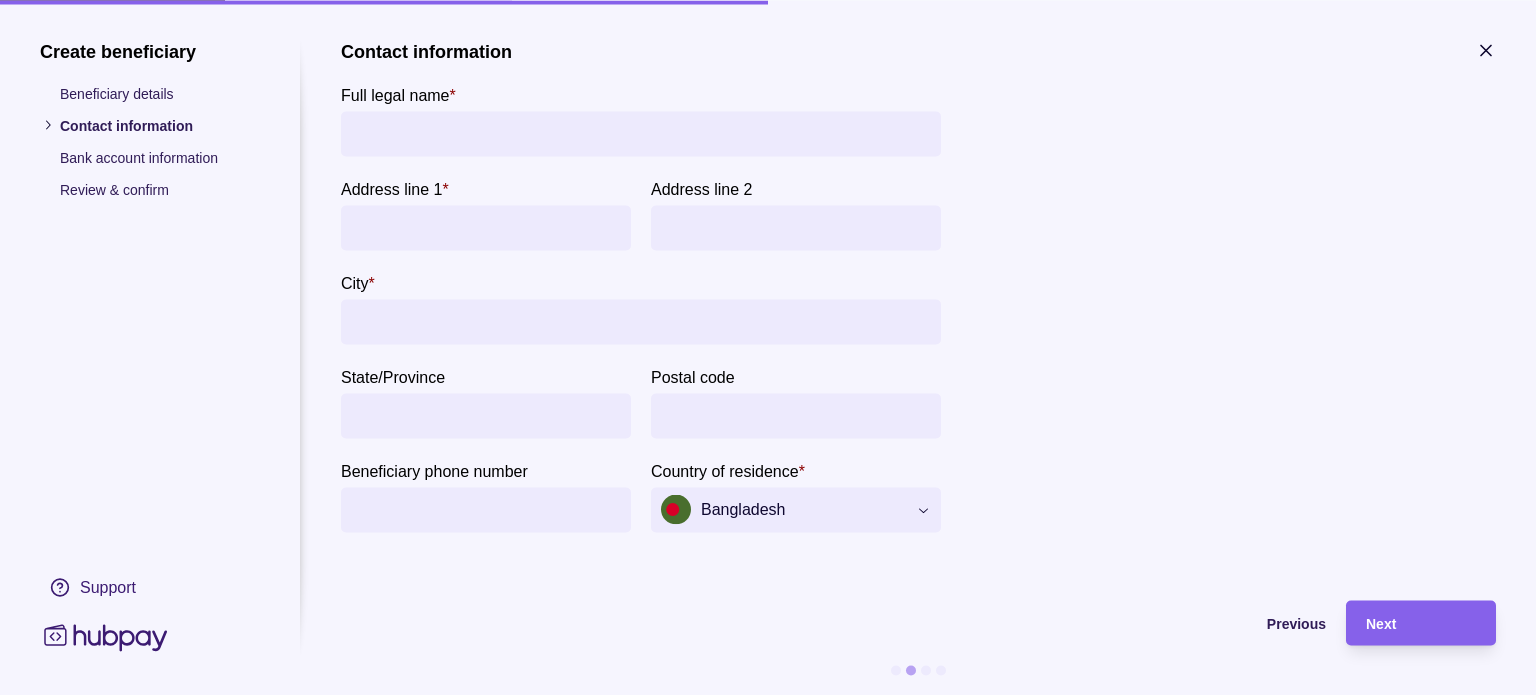 click on "Full legal name  *" at bounding box center (641, 133) 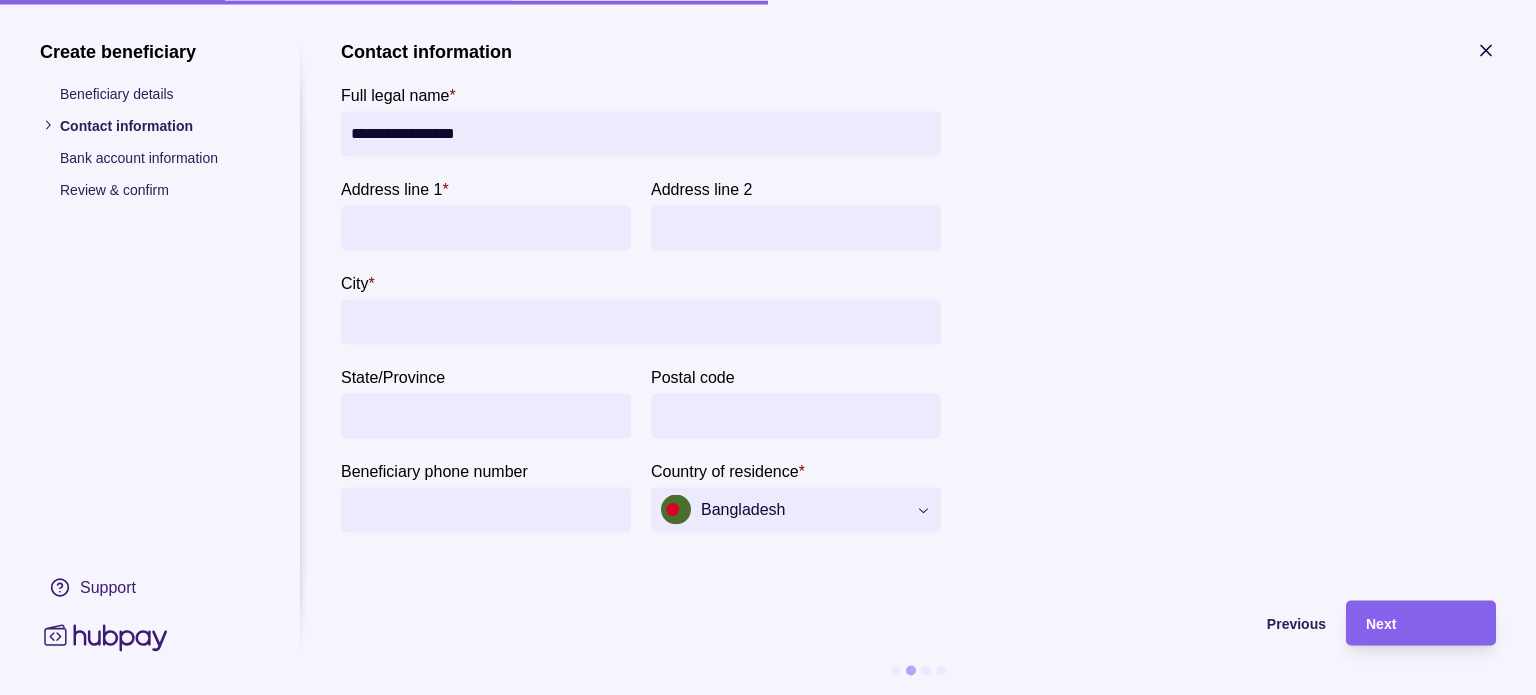 type on "**********" 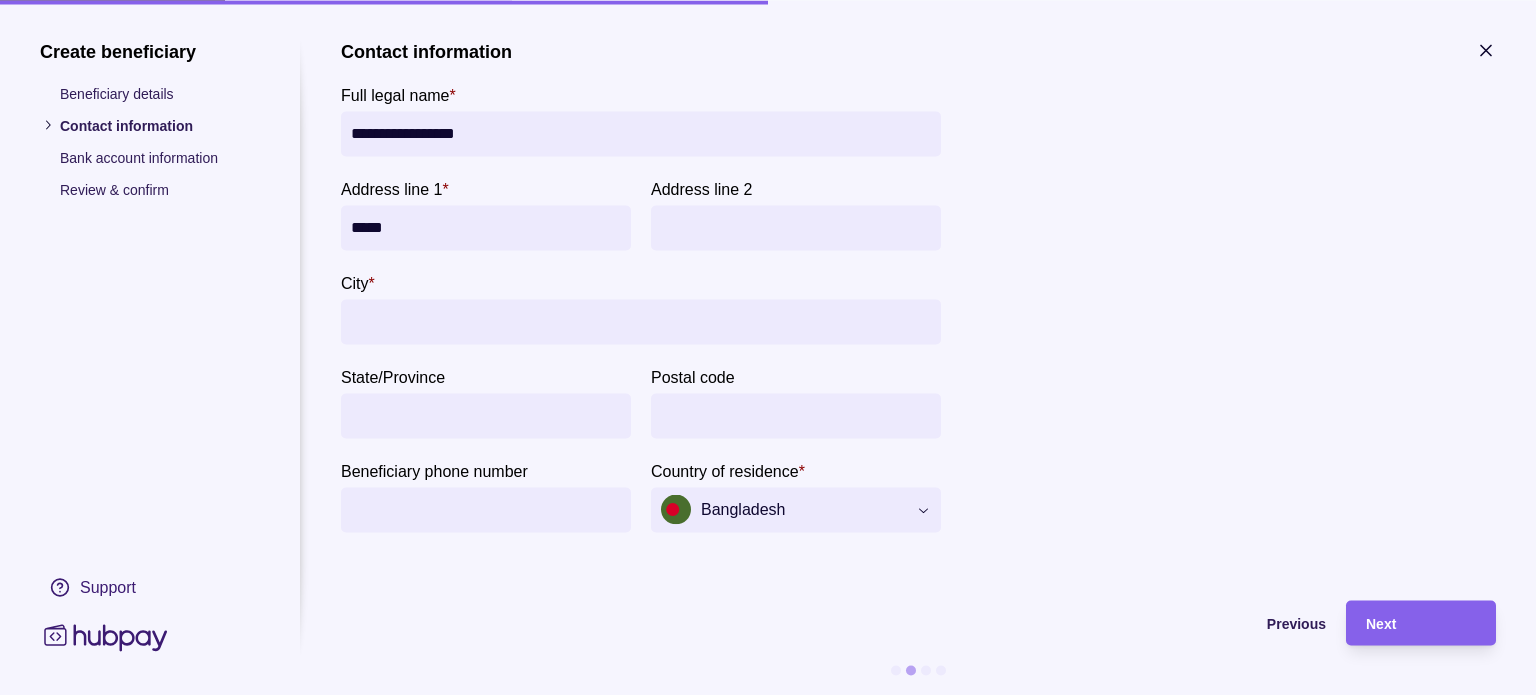 type on "*****" 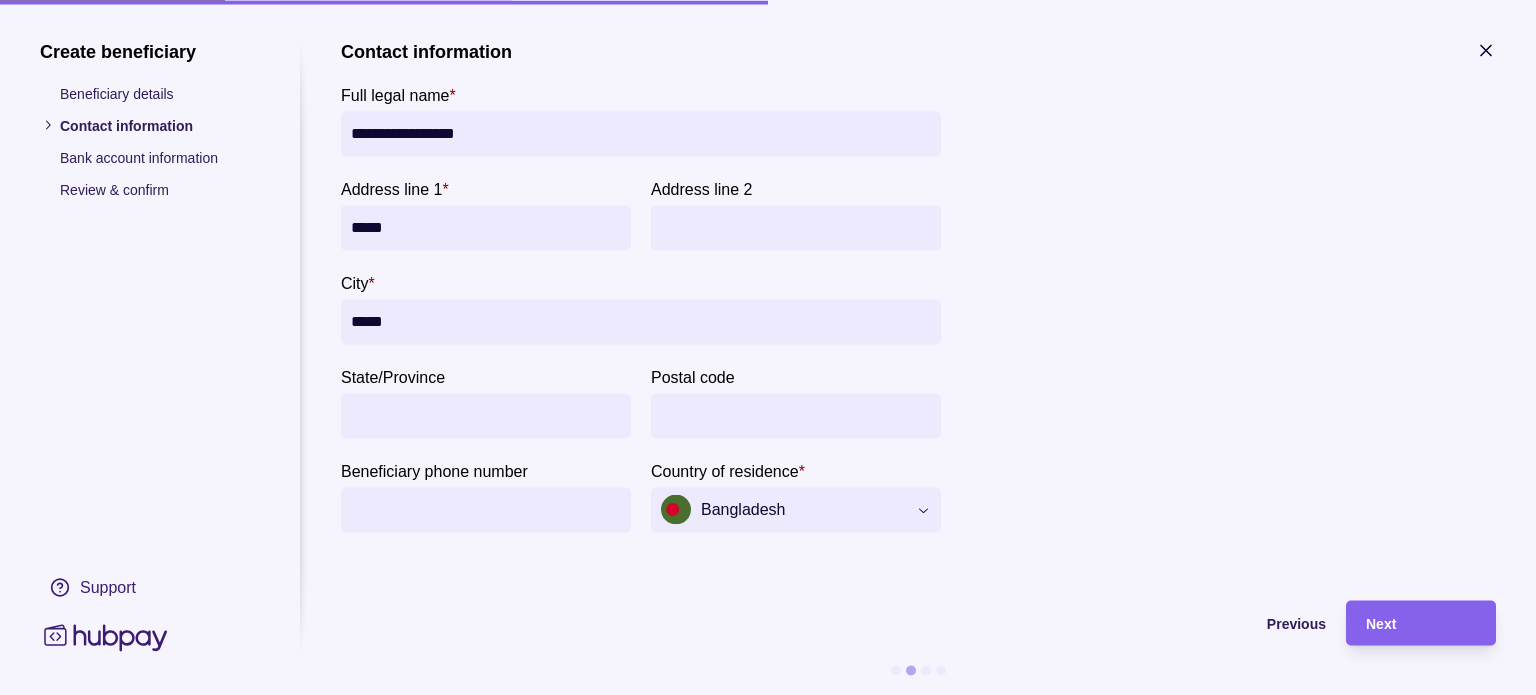 type on "*****" 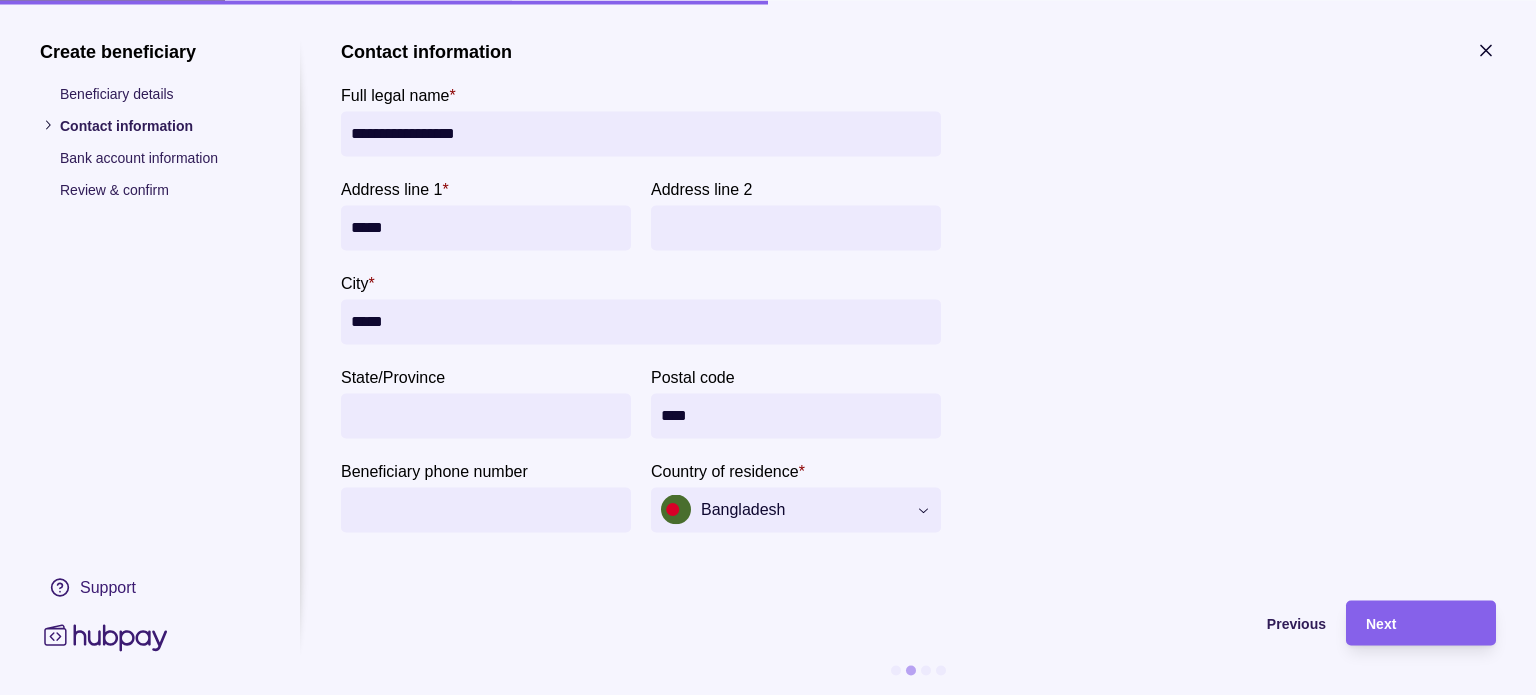 type on "****" 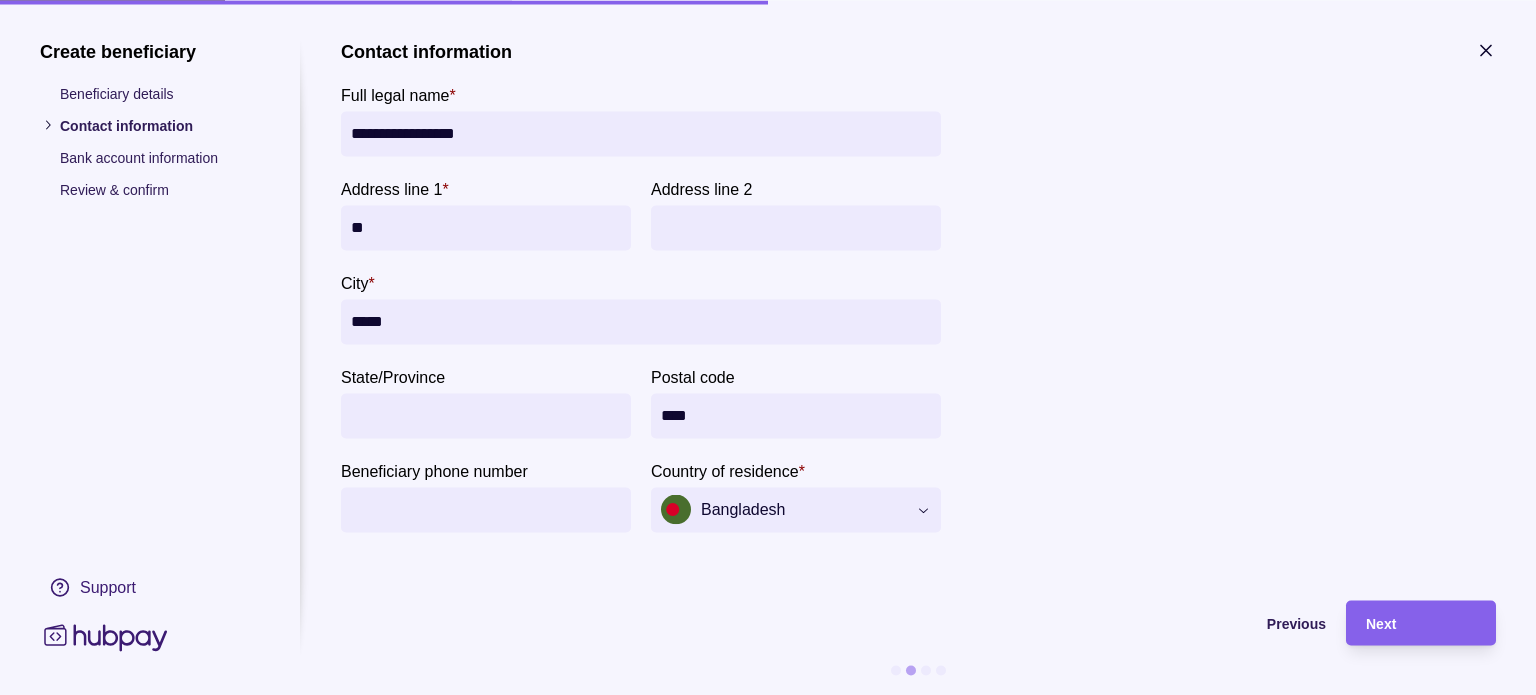 type on "*" 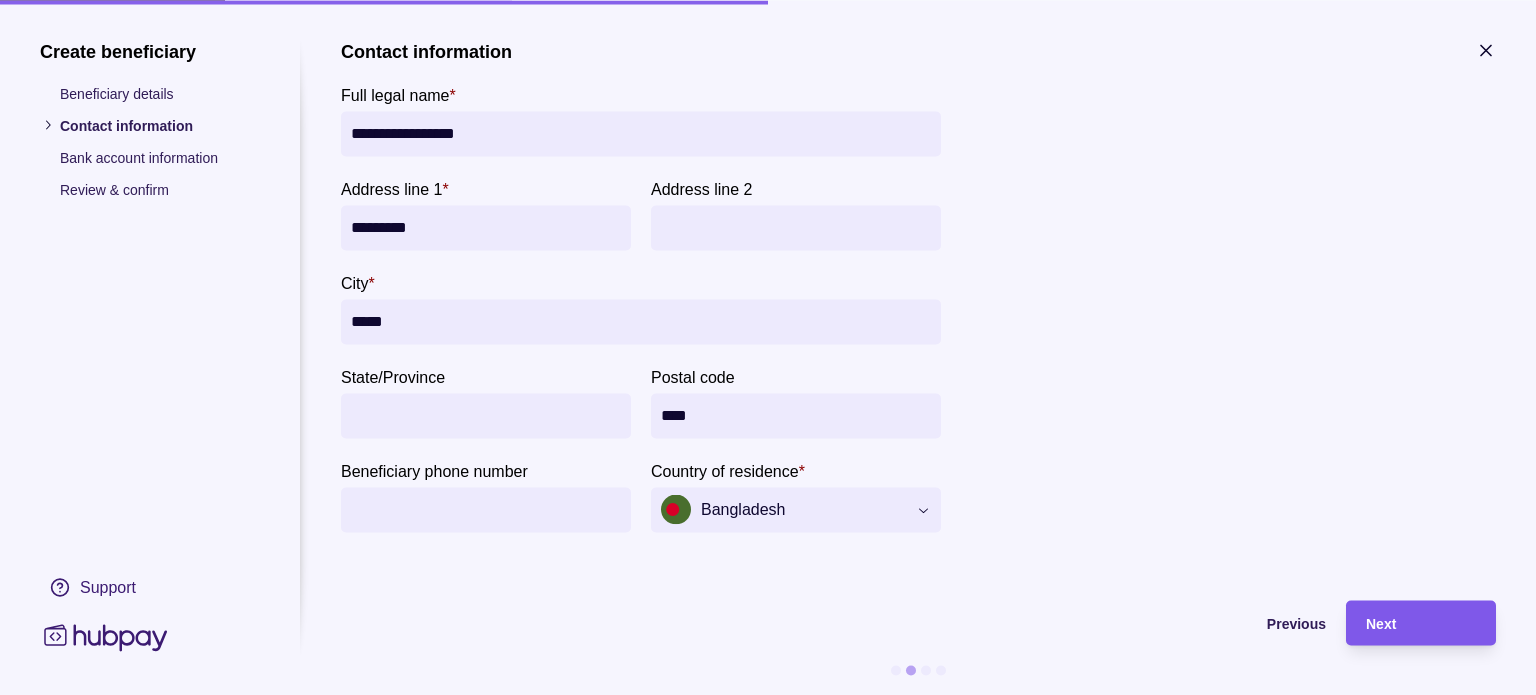 type on "*********" 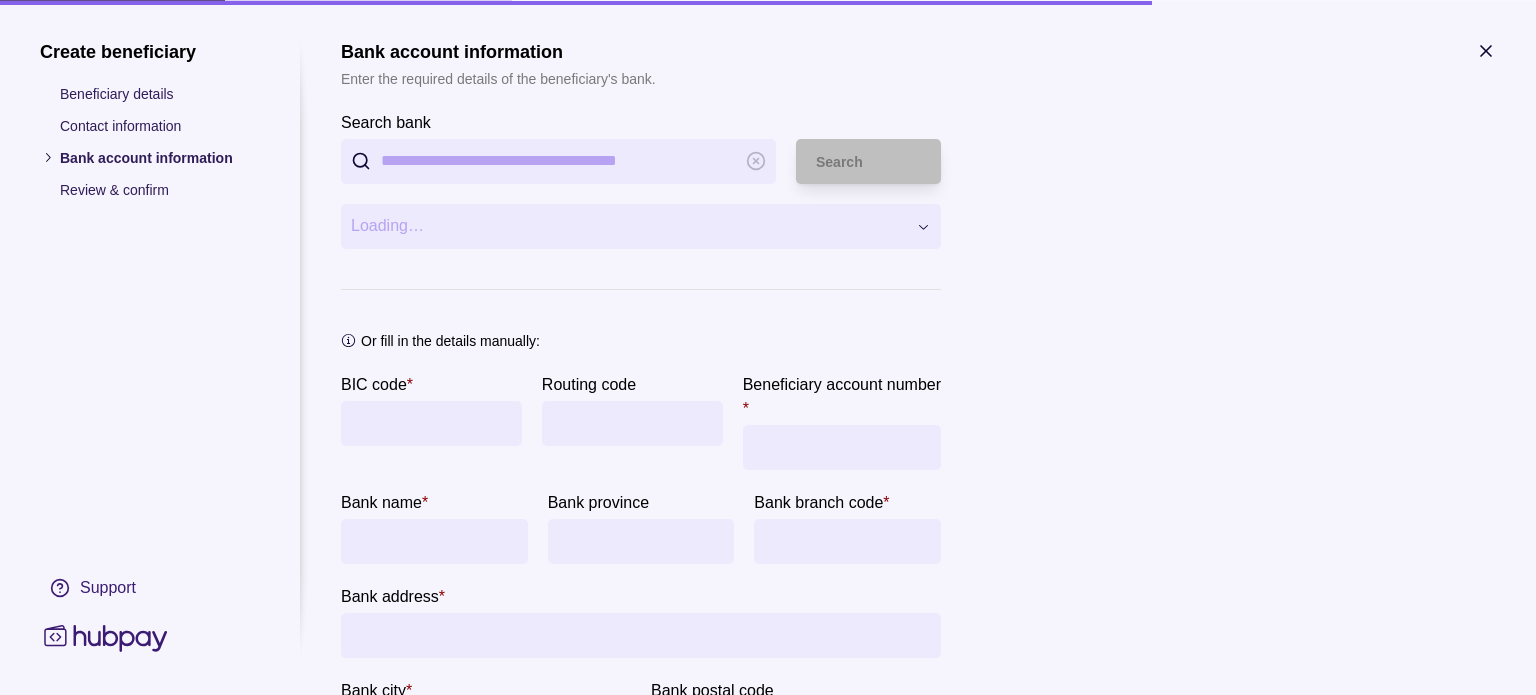 click on "Search bank" at bounding box center (558, 160) 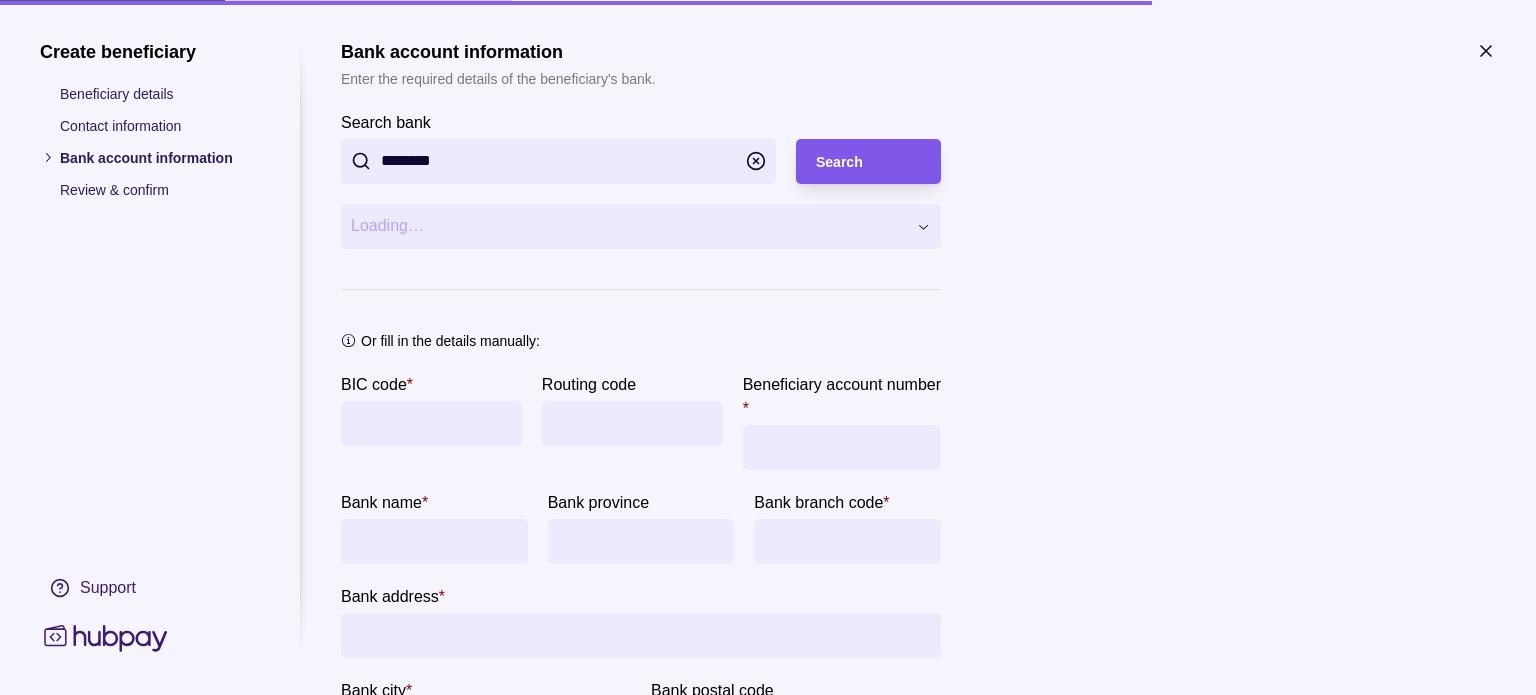 type on "********" 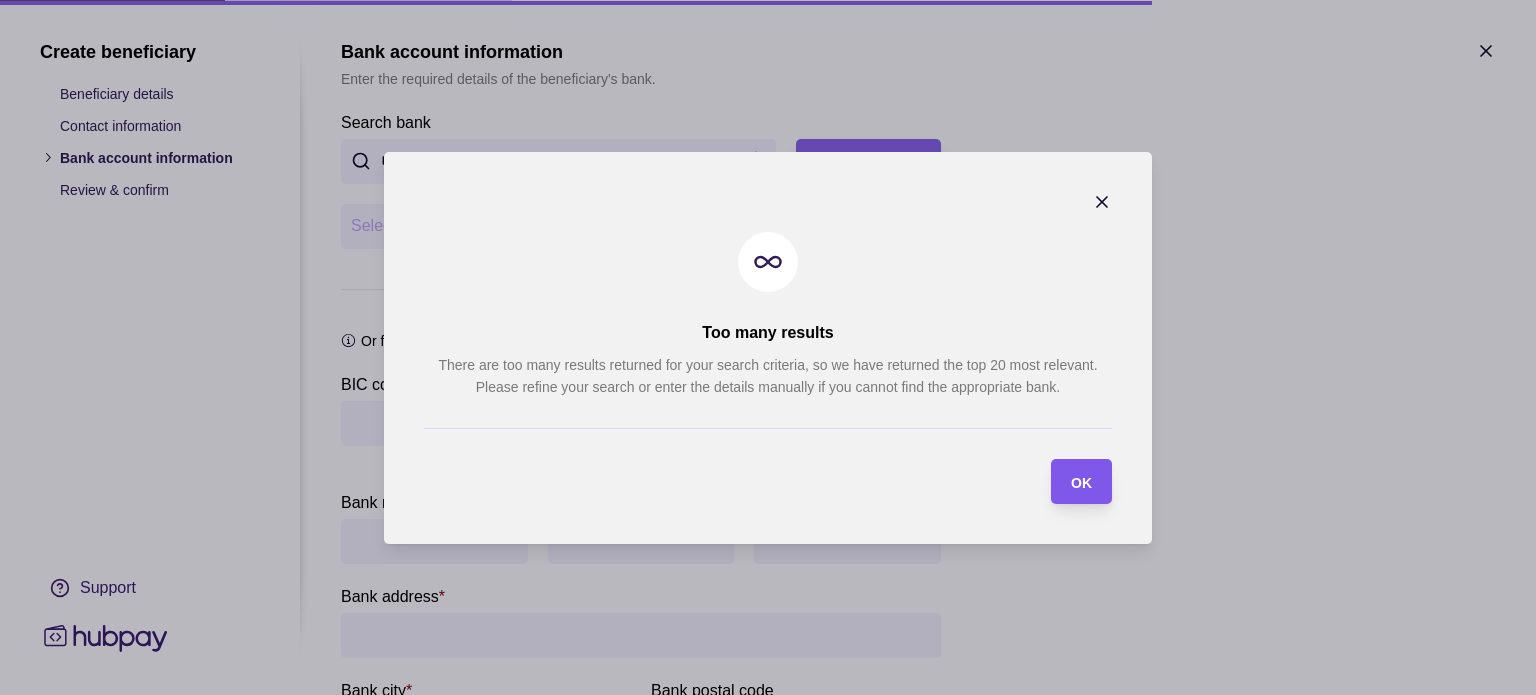 click on "OK" at bounding box center (1081, 481) 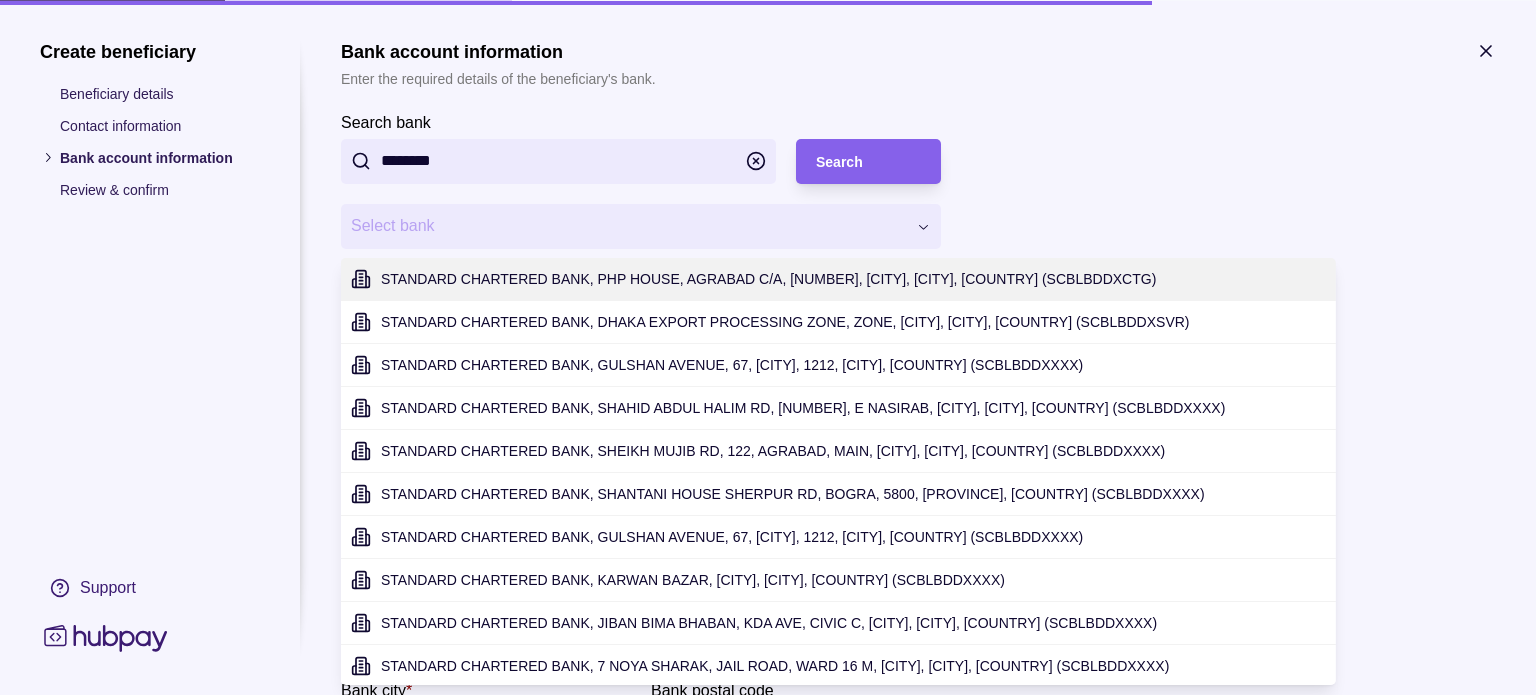 click on "**********" at bounding box center [768, 548] 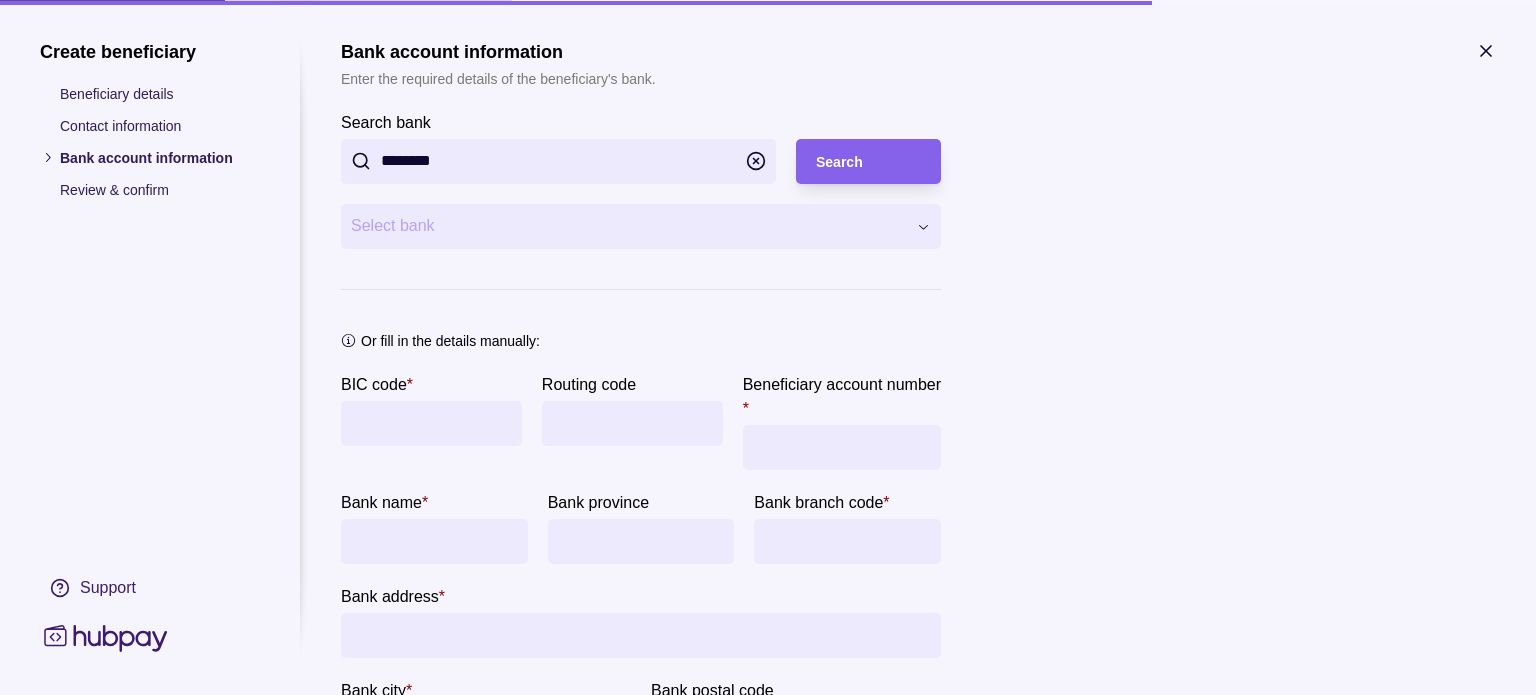 type 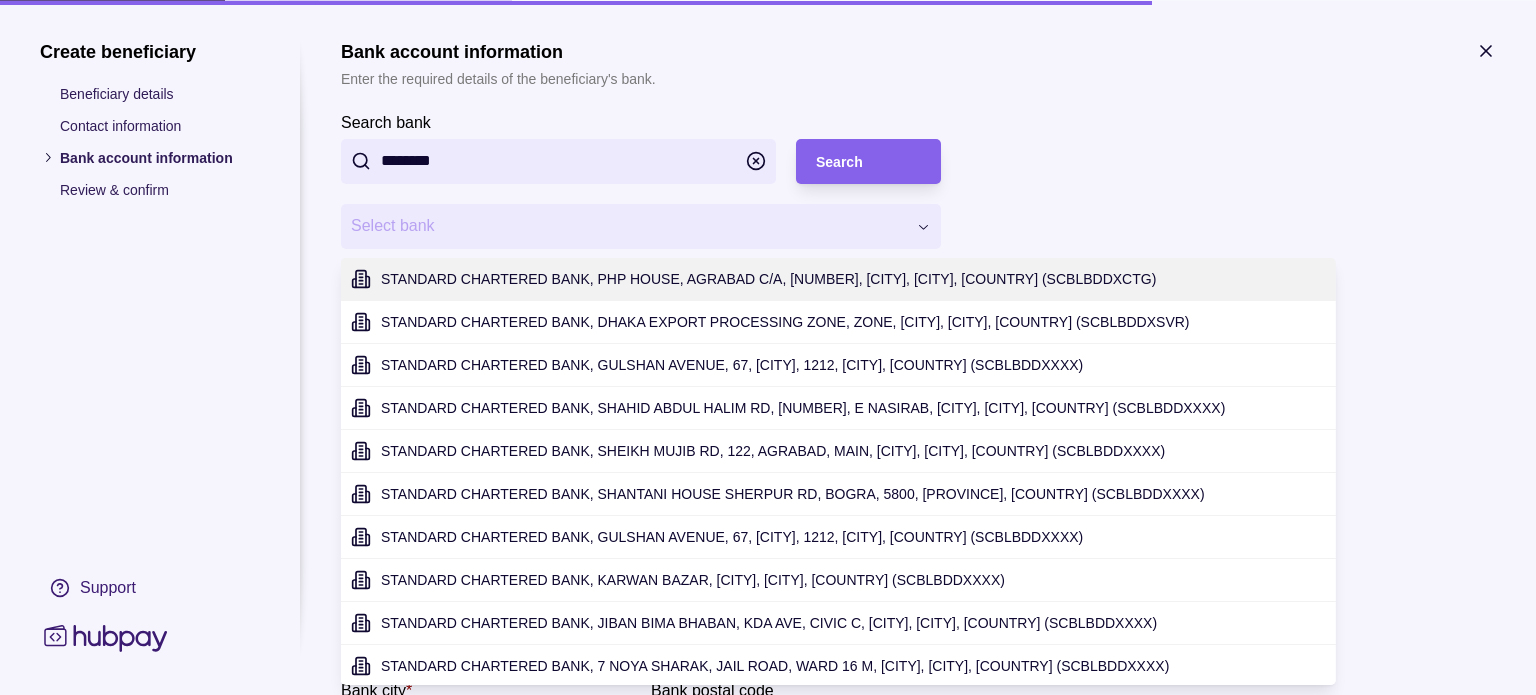 click on "**********" at bounding box center [768, 548] 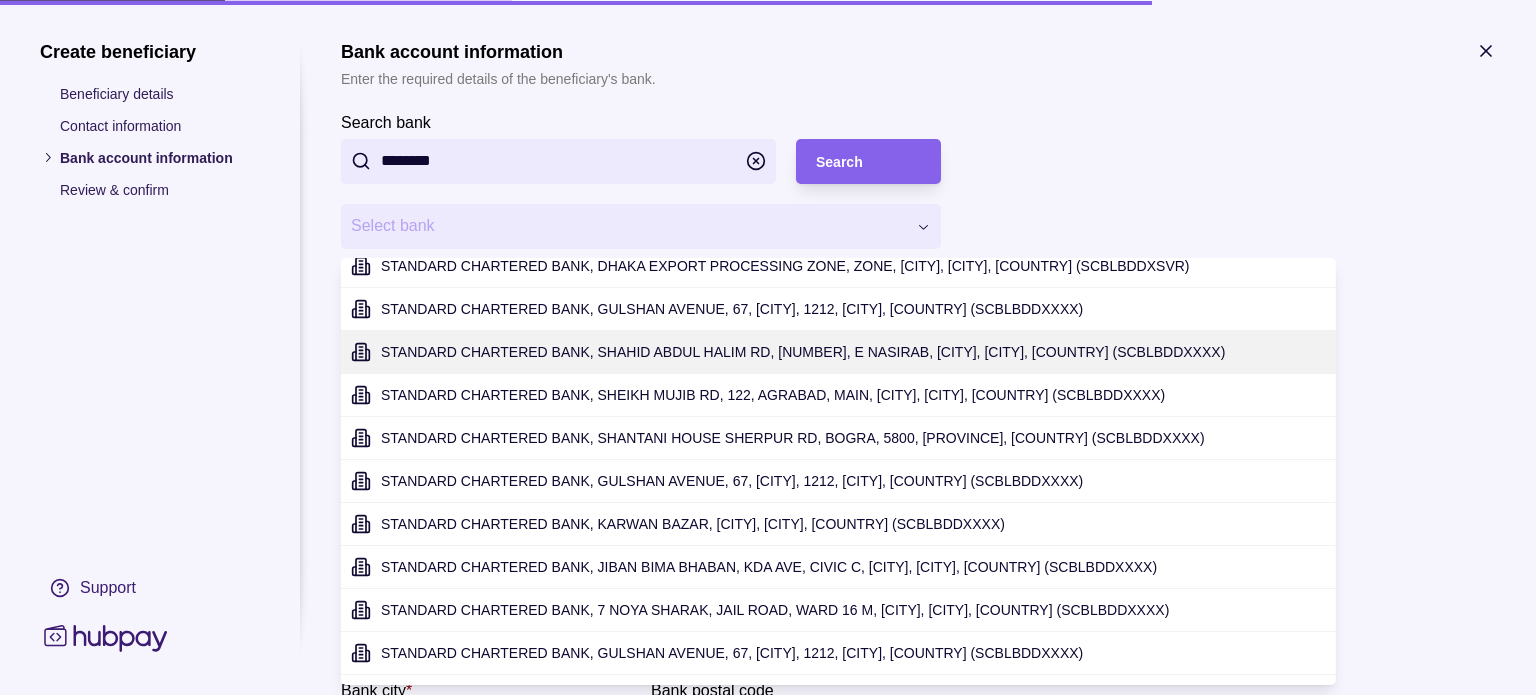 scroll, scrollTop: 56, scrollLeft: 0, axis: vertical 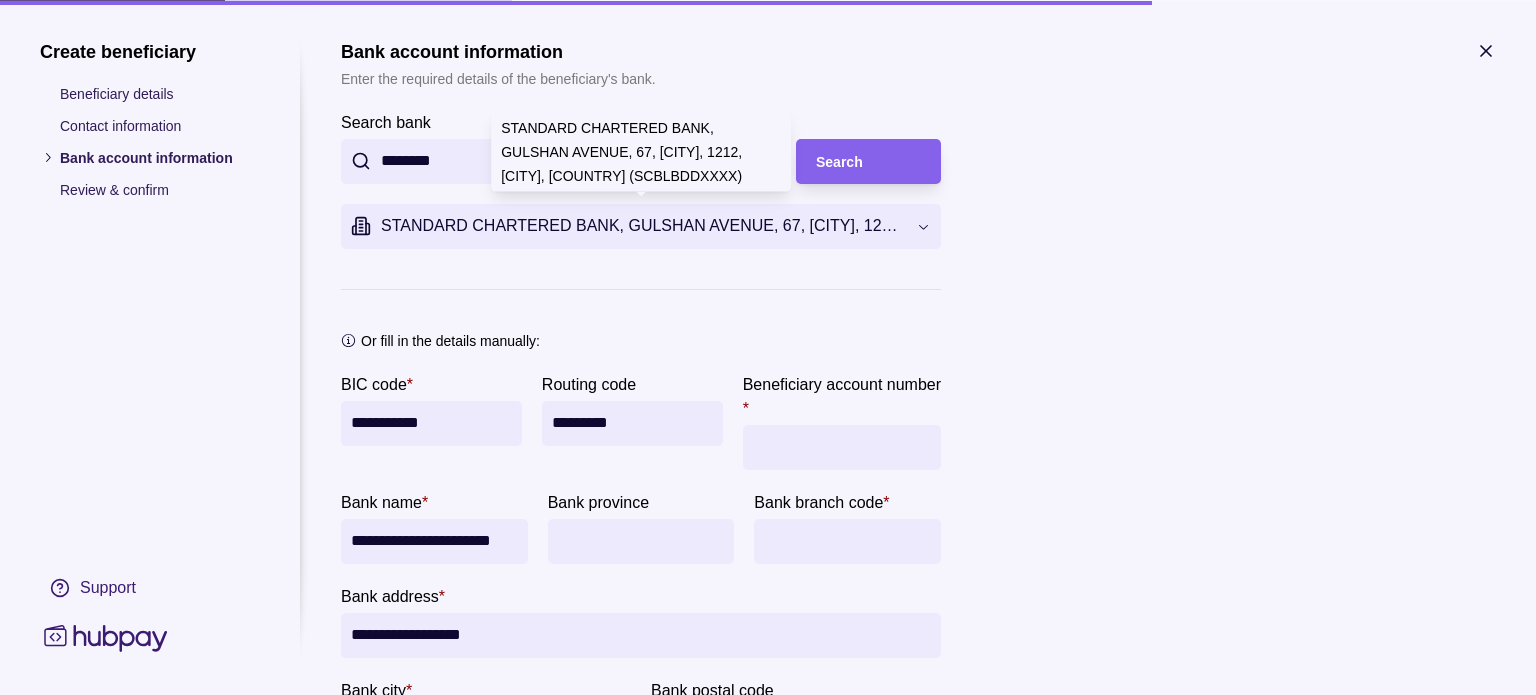 type on "**********" 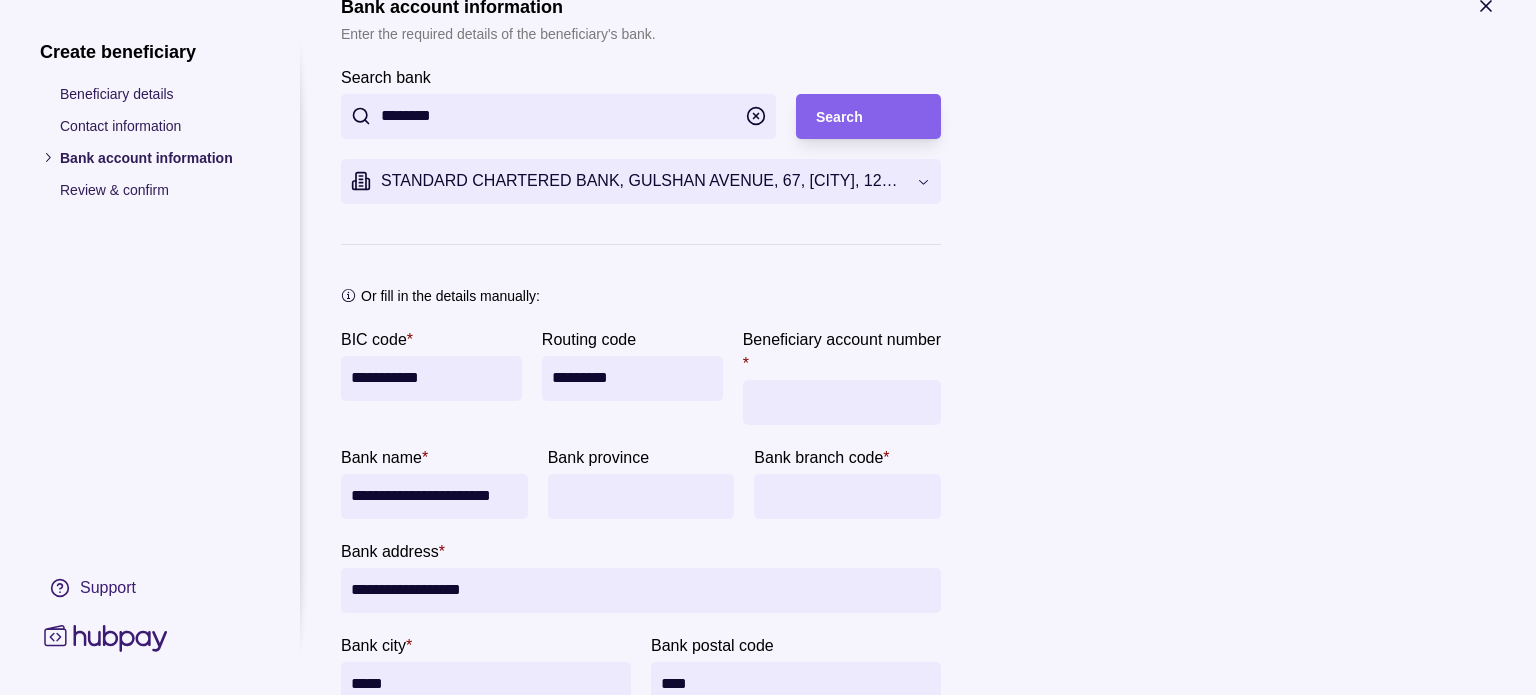 scroll, scrollTop: 46, scrollLeft: 0, axis: vertical 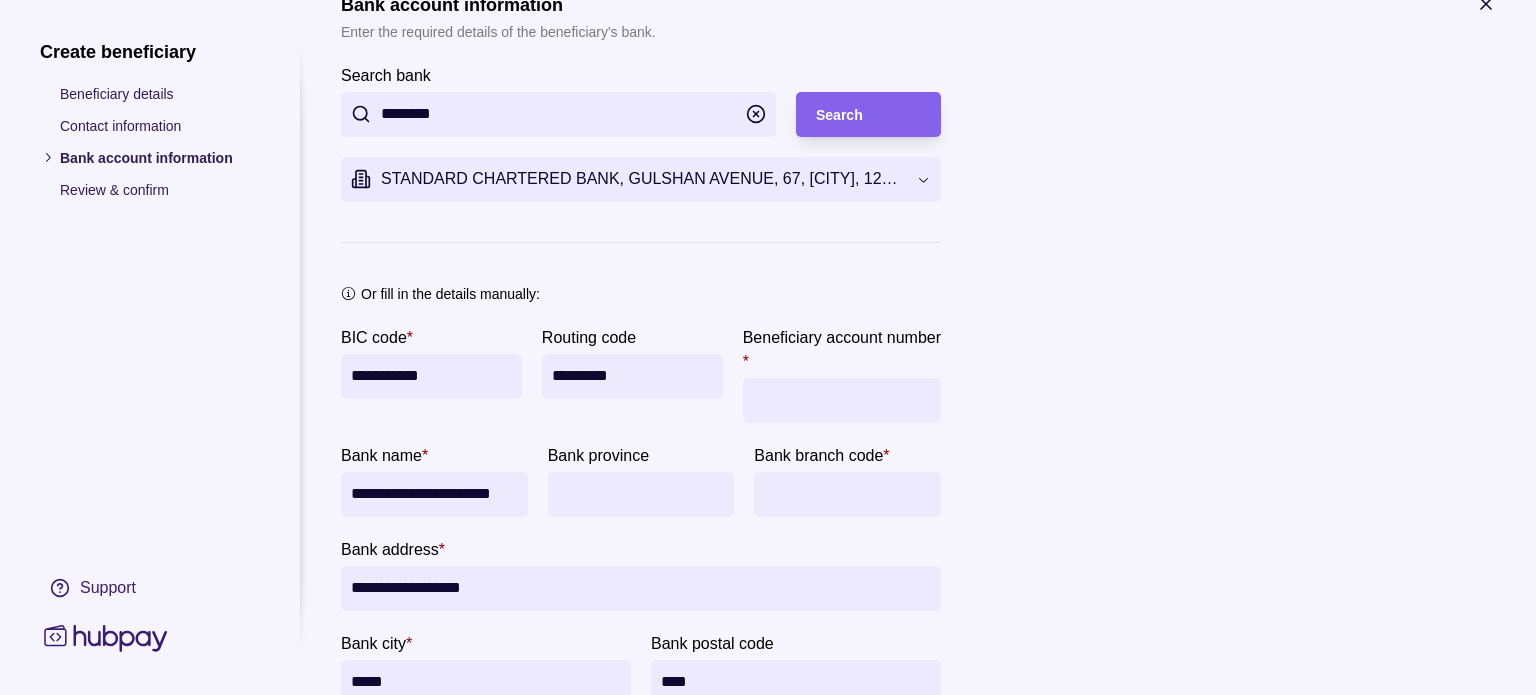 drag, startPoint x: 664, startPoint y: 374, endPoint x: 769, endPoint y: 369, distance: 105.11898 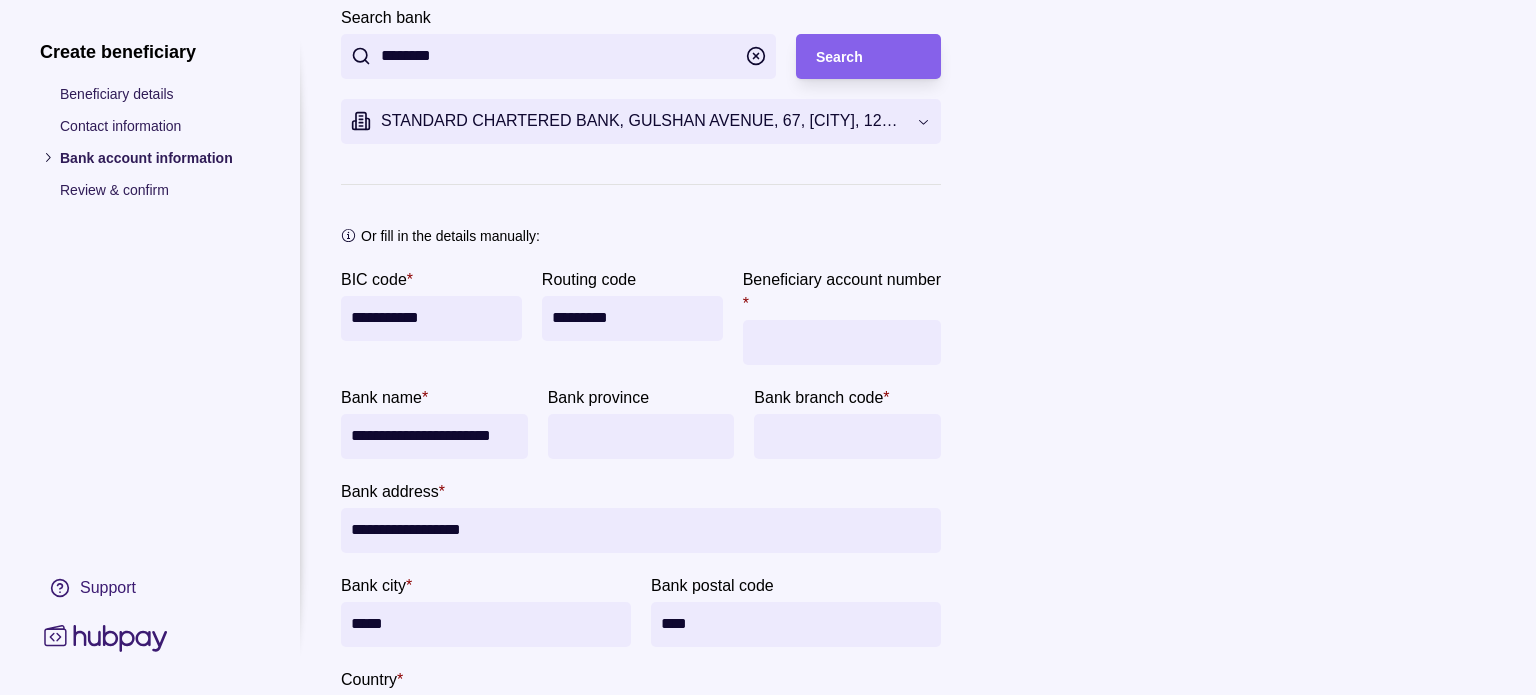 scroll, scrollTop: 150, scrollLeft: 0, axis: vertical 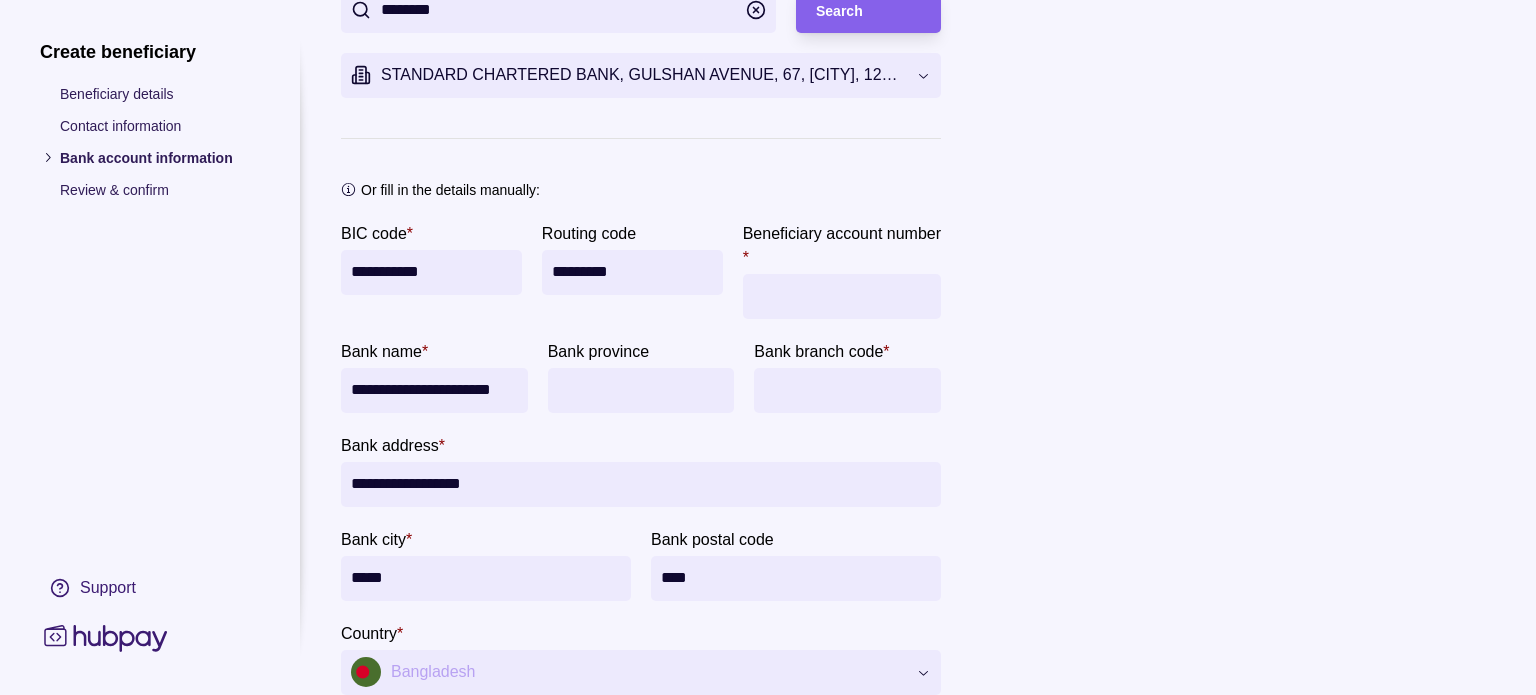 click on "Beneficiary account number  *" at bounding box center [842, 296] 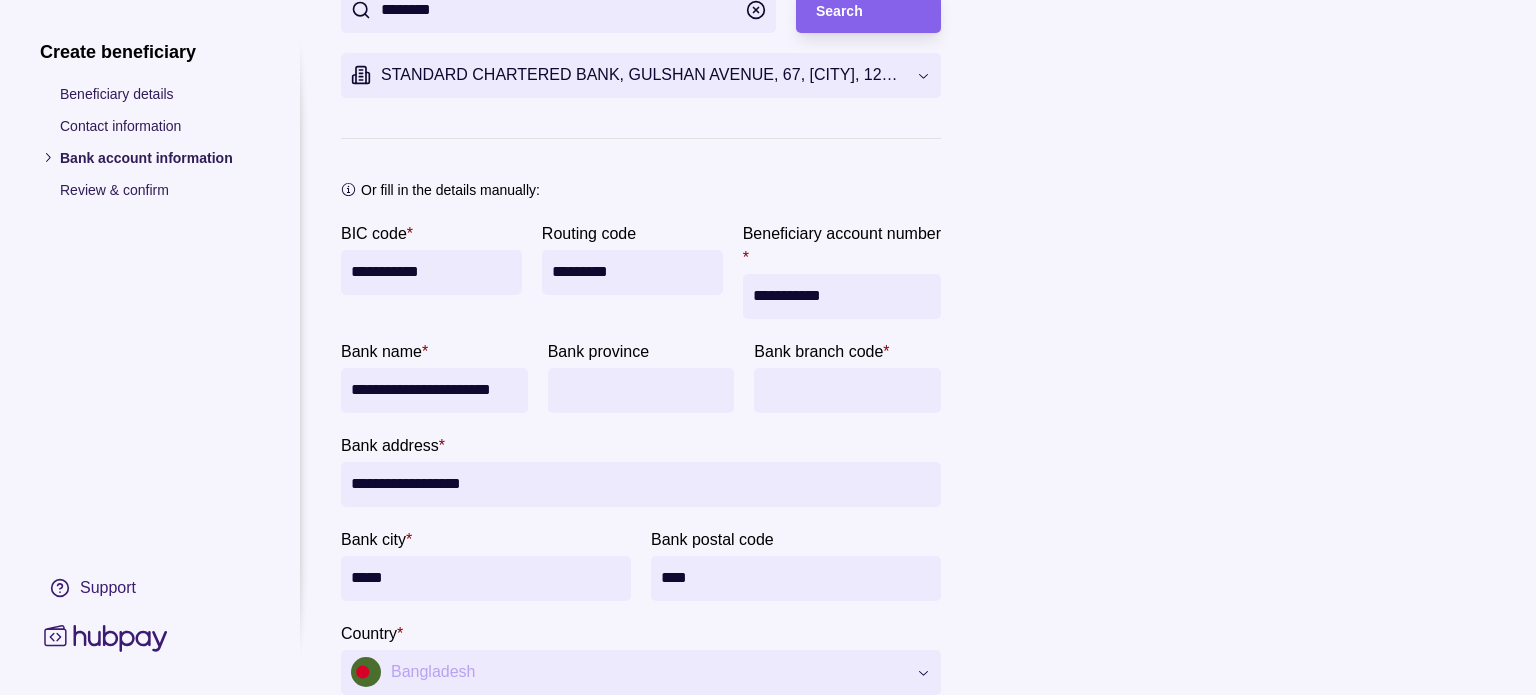 type on "**********" 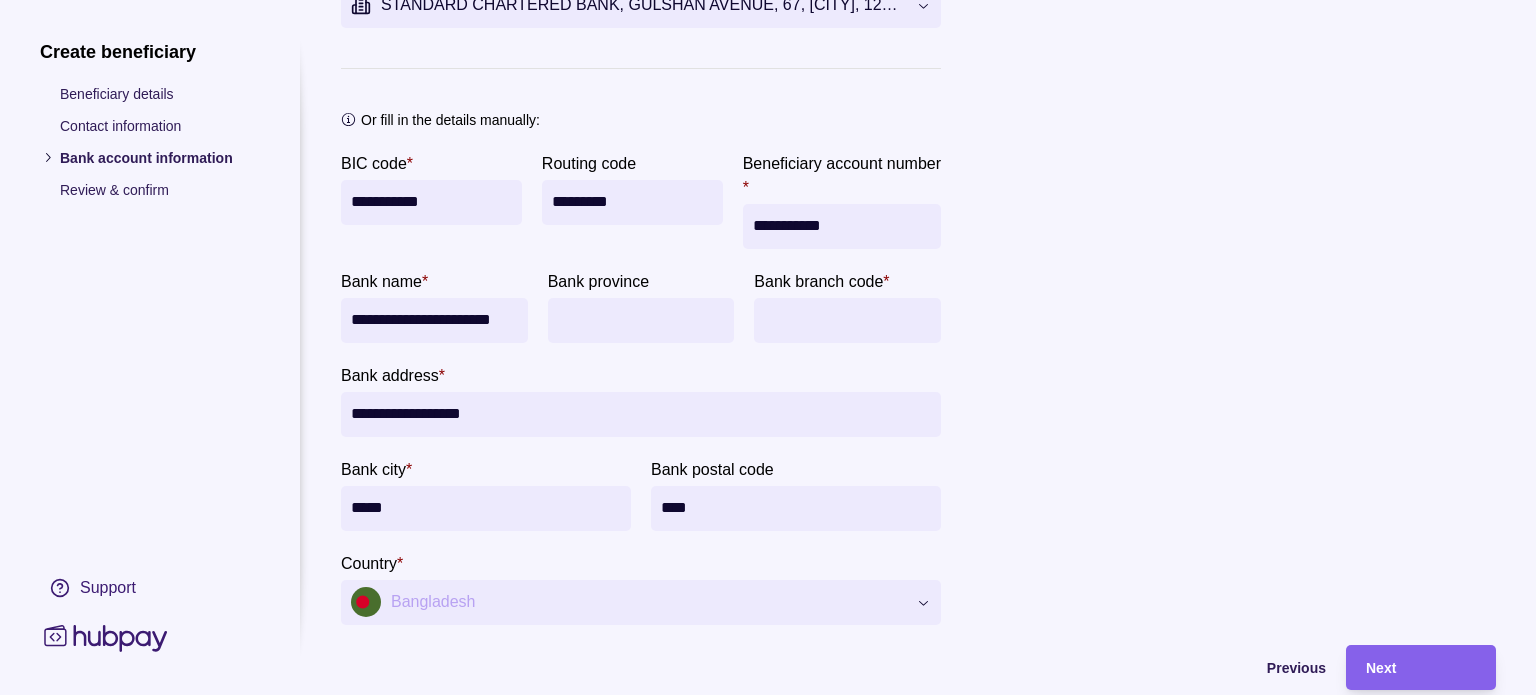 scroll, scrollTop: 226, scrollLeft: 0, axis: vertical 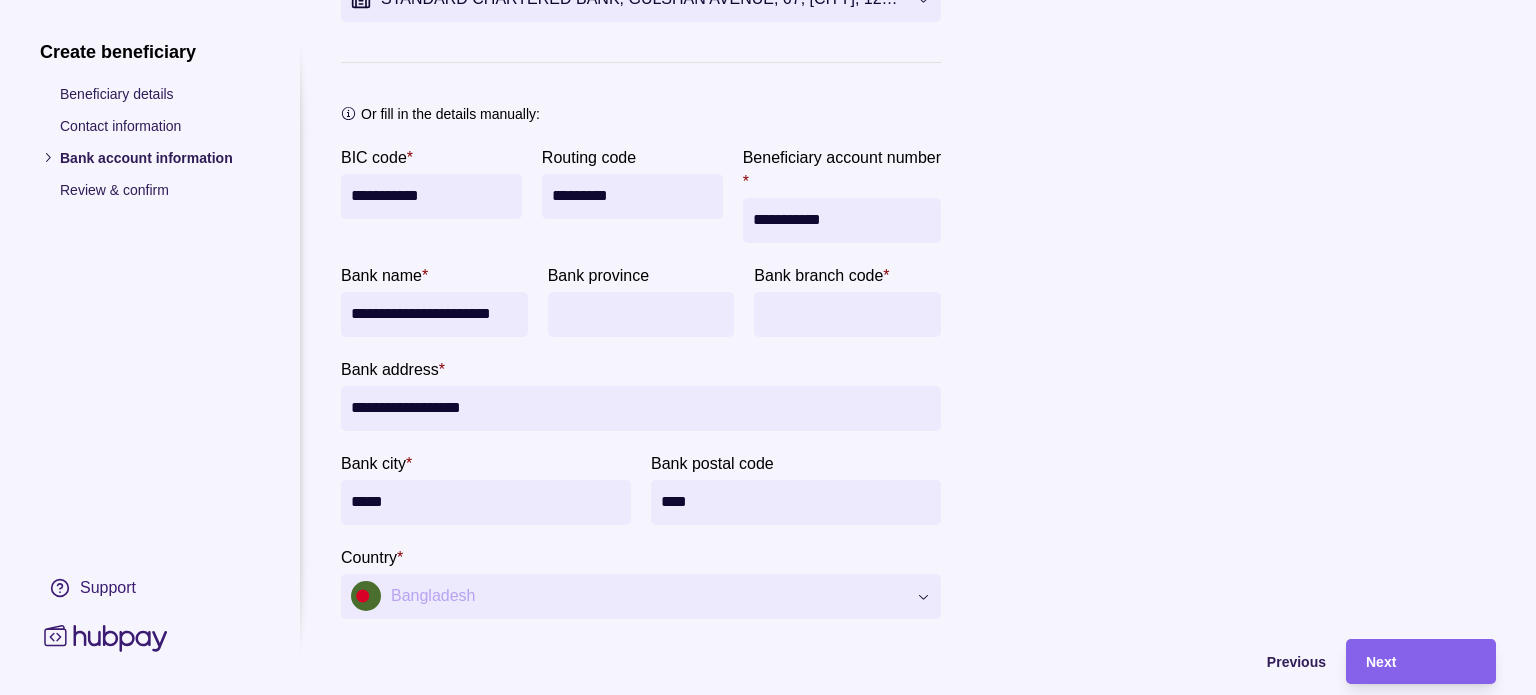 click on "Bank branch code  *" at bounding box center [847, 314] 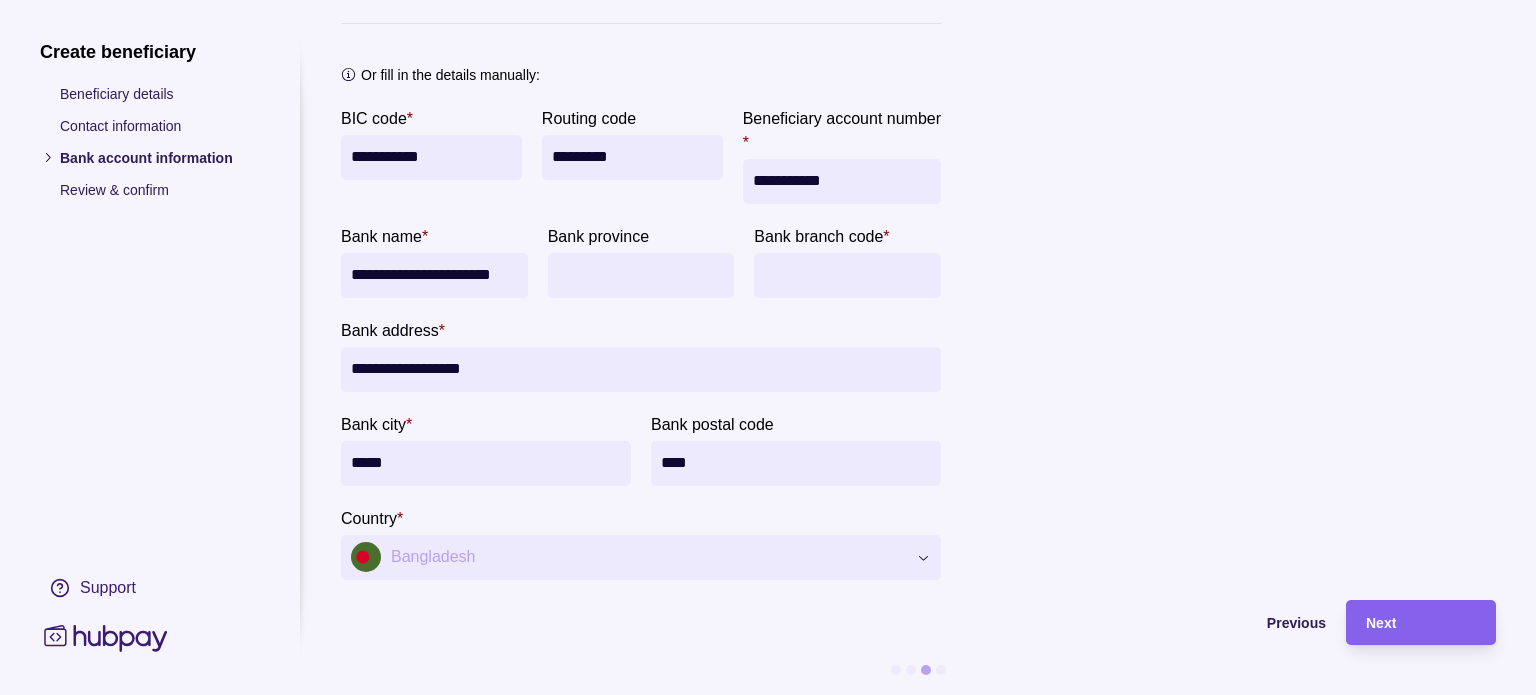 scroll, scrollTop: 396, scrollLeft: 0, axis: vertical 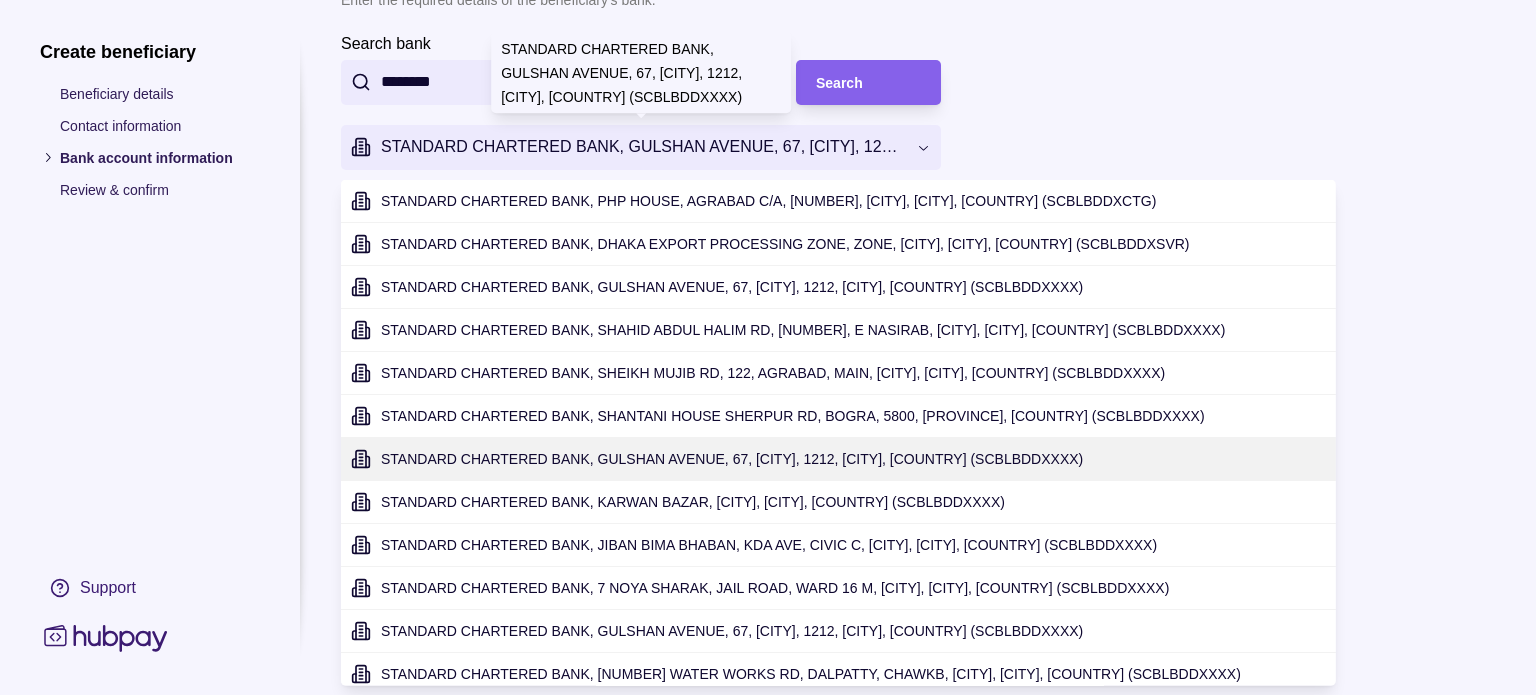 click on "**********" at bounding box center (768, 548) 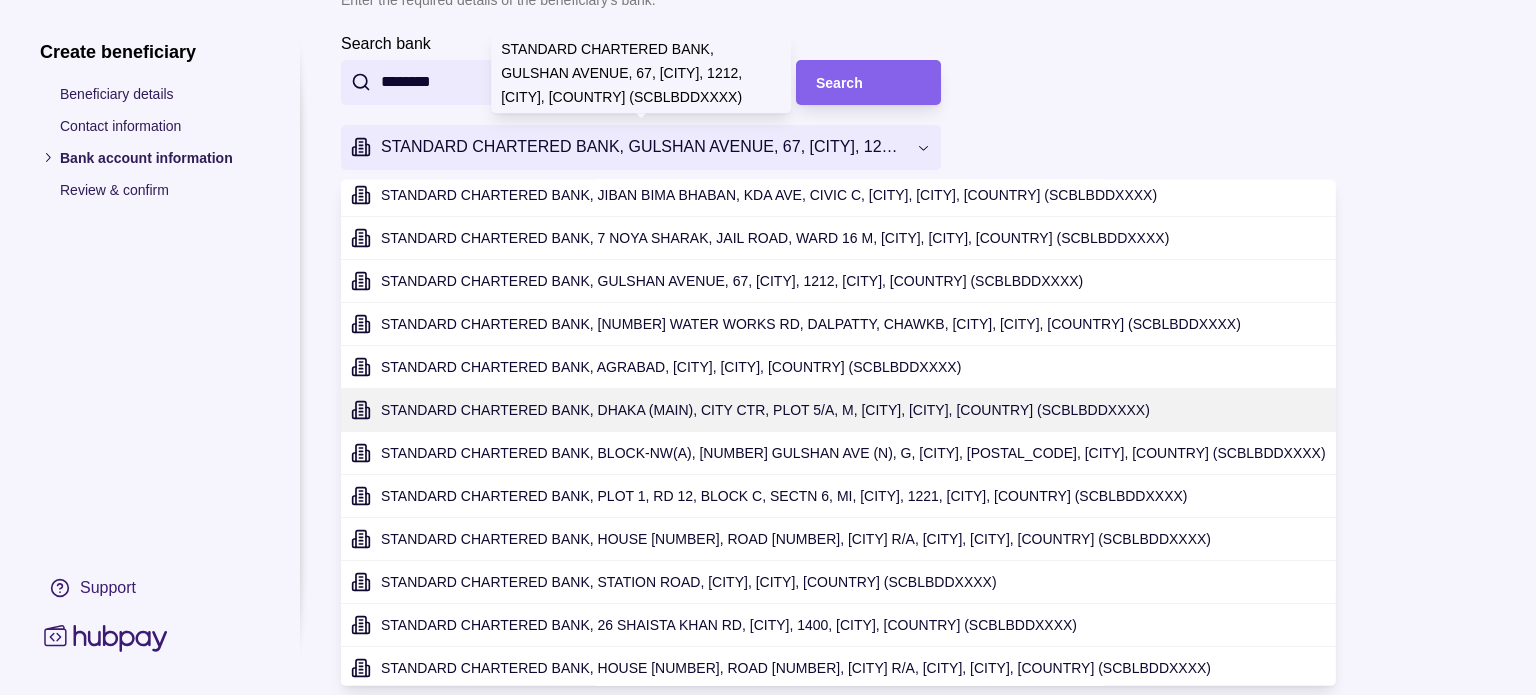 scroll, scrollTop: 0, scrollLeft: 0, axis: both 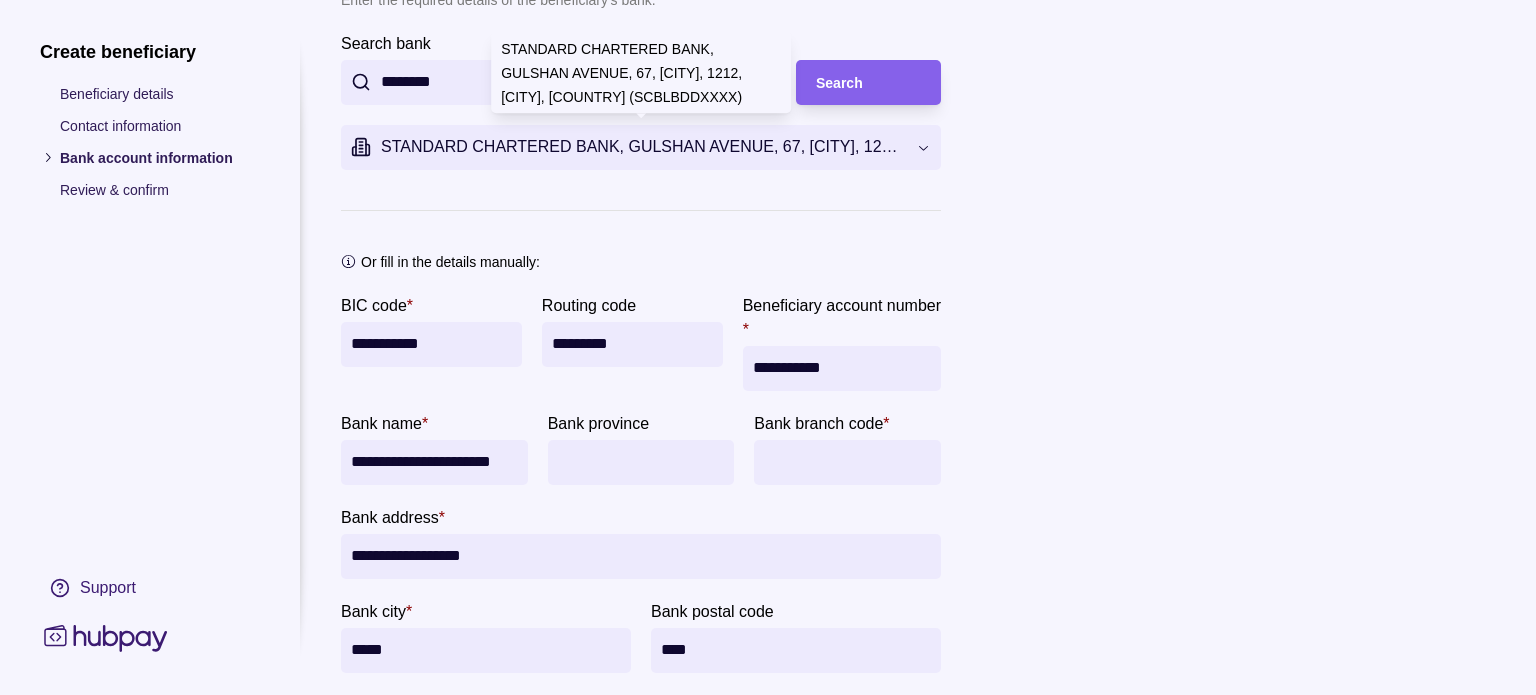 click on "**********" at bounding box center (768, 548) 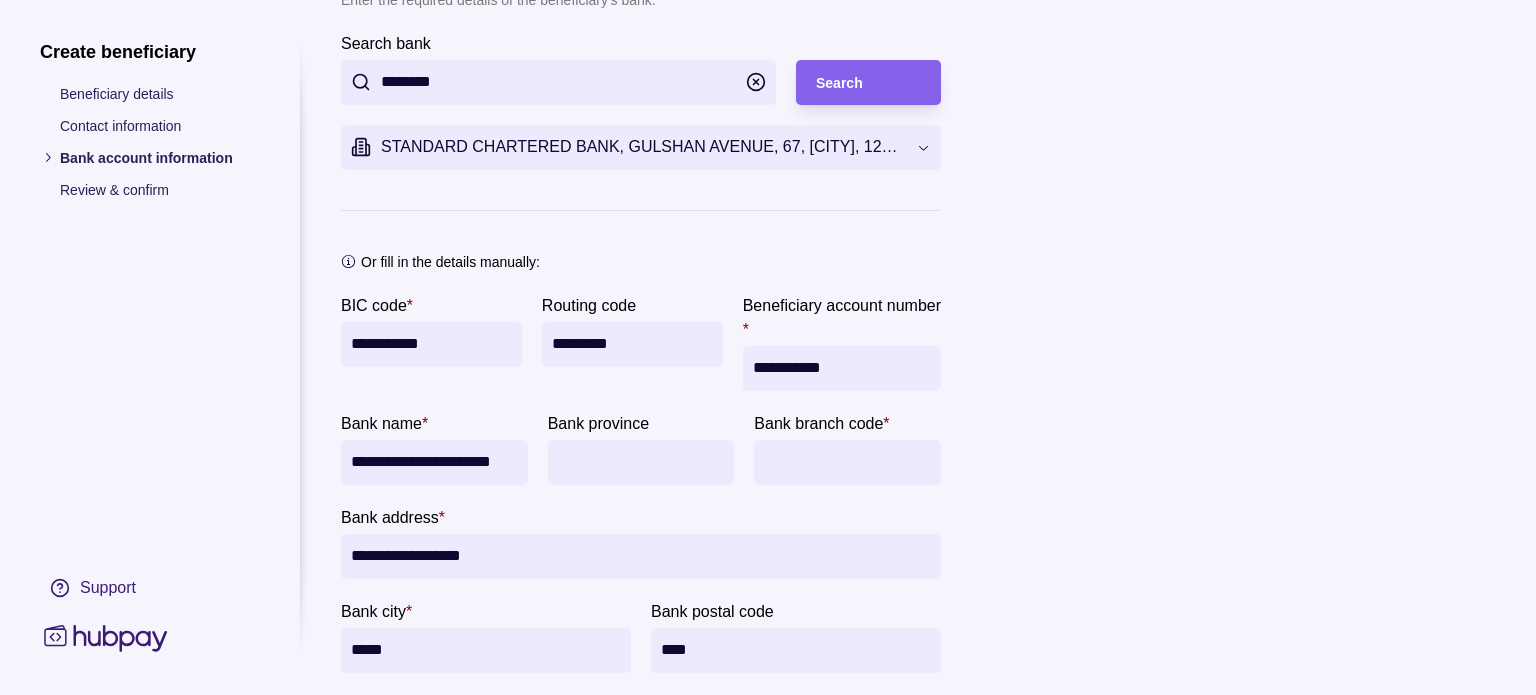 click on "********" at bounding box center (558, 82) 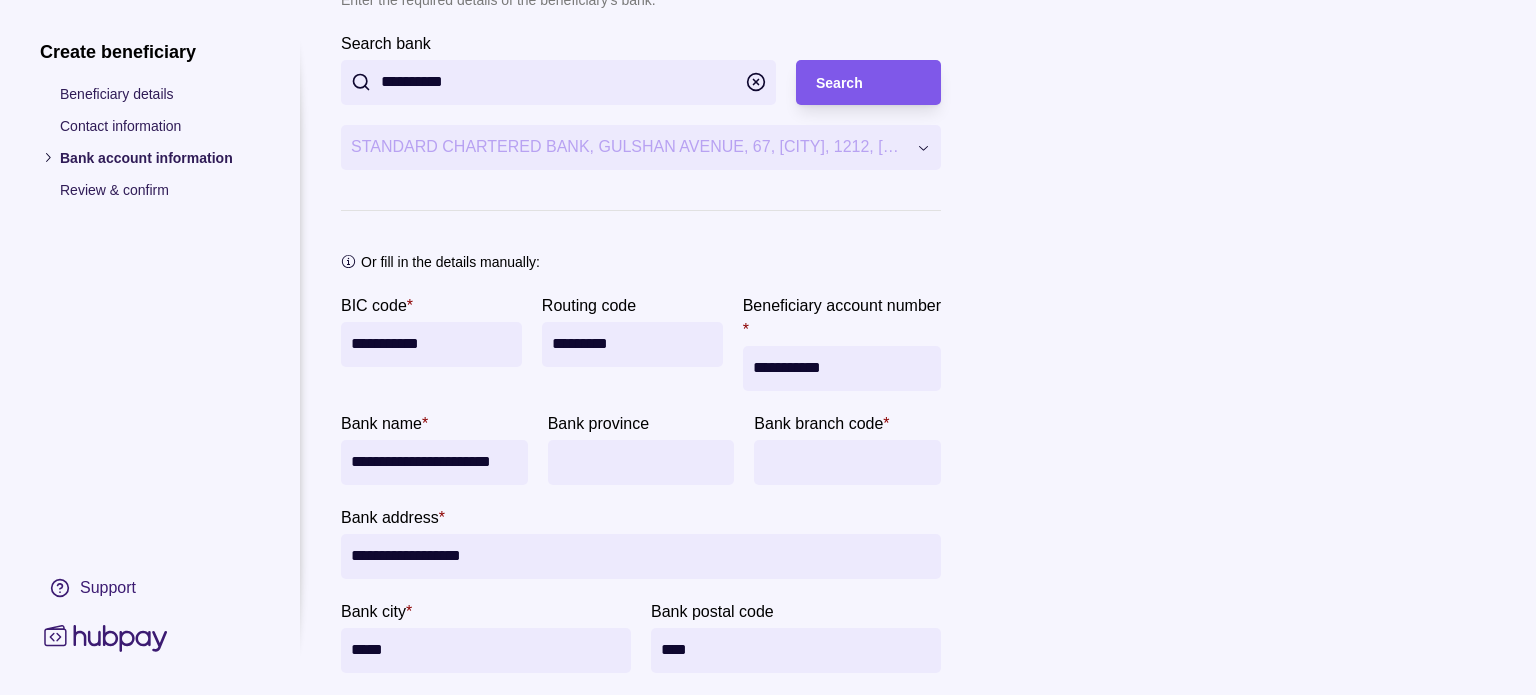 type on "**********" 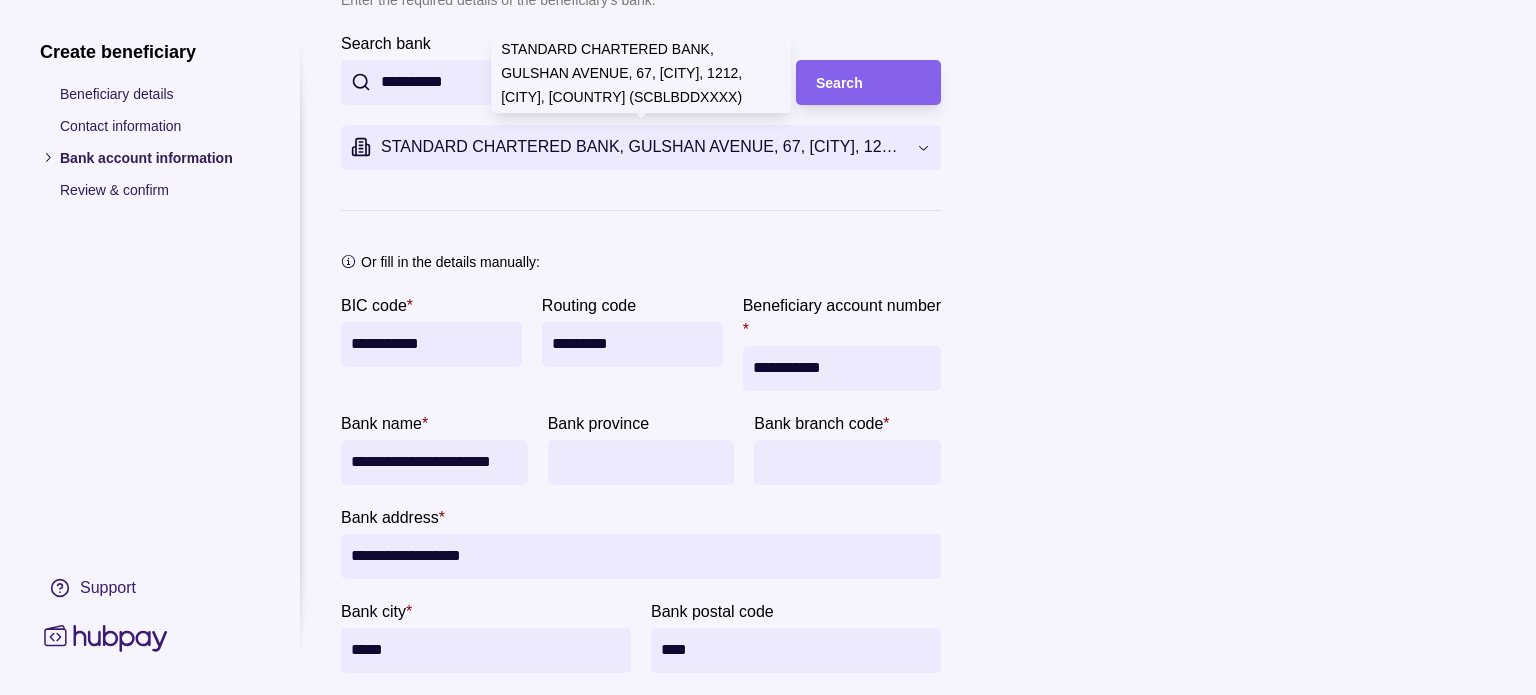 click on "STANDARD CHARTERED BANK, GULSHAN AVENUE, 67, [CITY], 1212, [CITY], [COUNTRY] (SCBLBDDXXXX)" at bounding box center [628, 148] 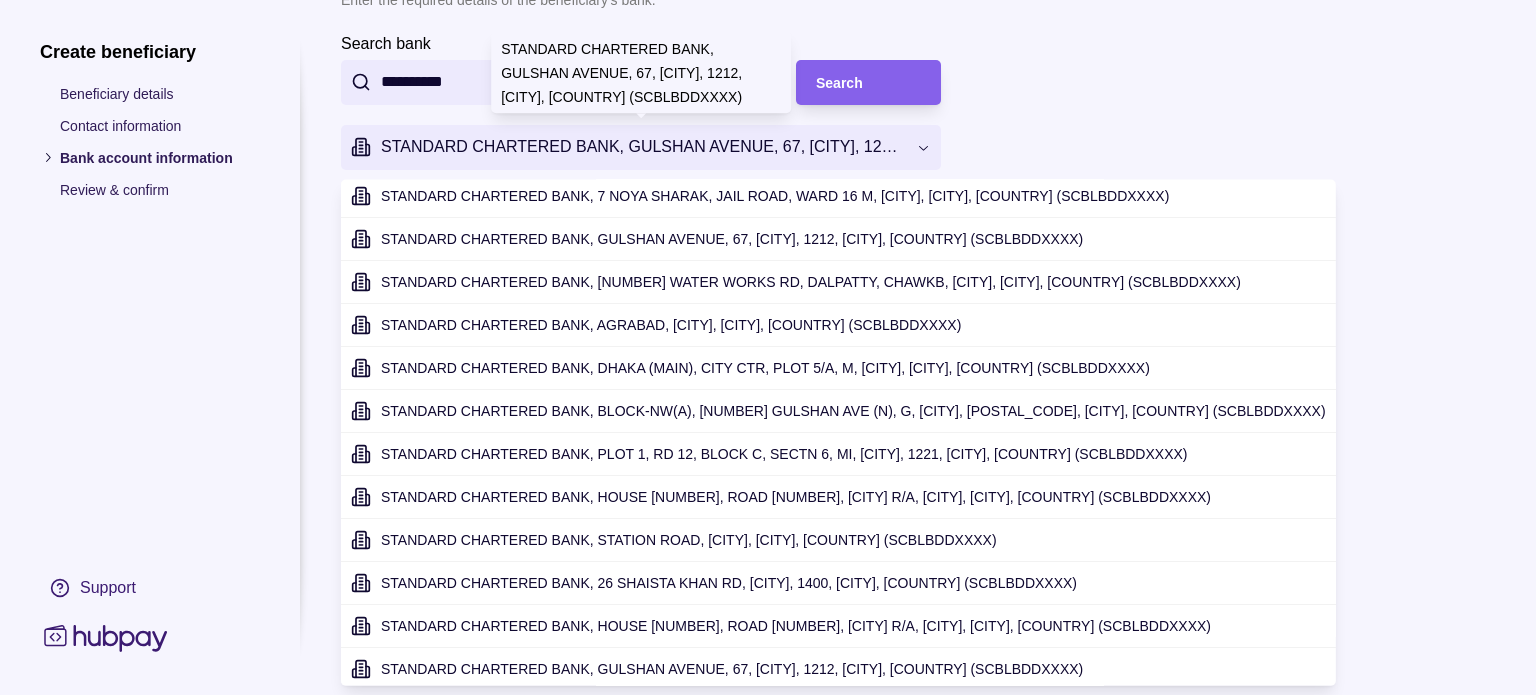 scroll, scrollTop: 307, scrollLeft: 0, axis: vertical 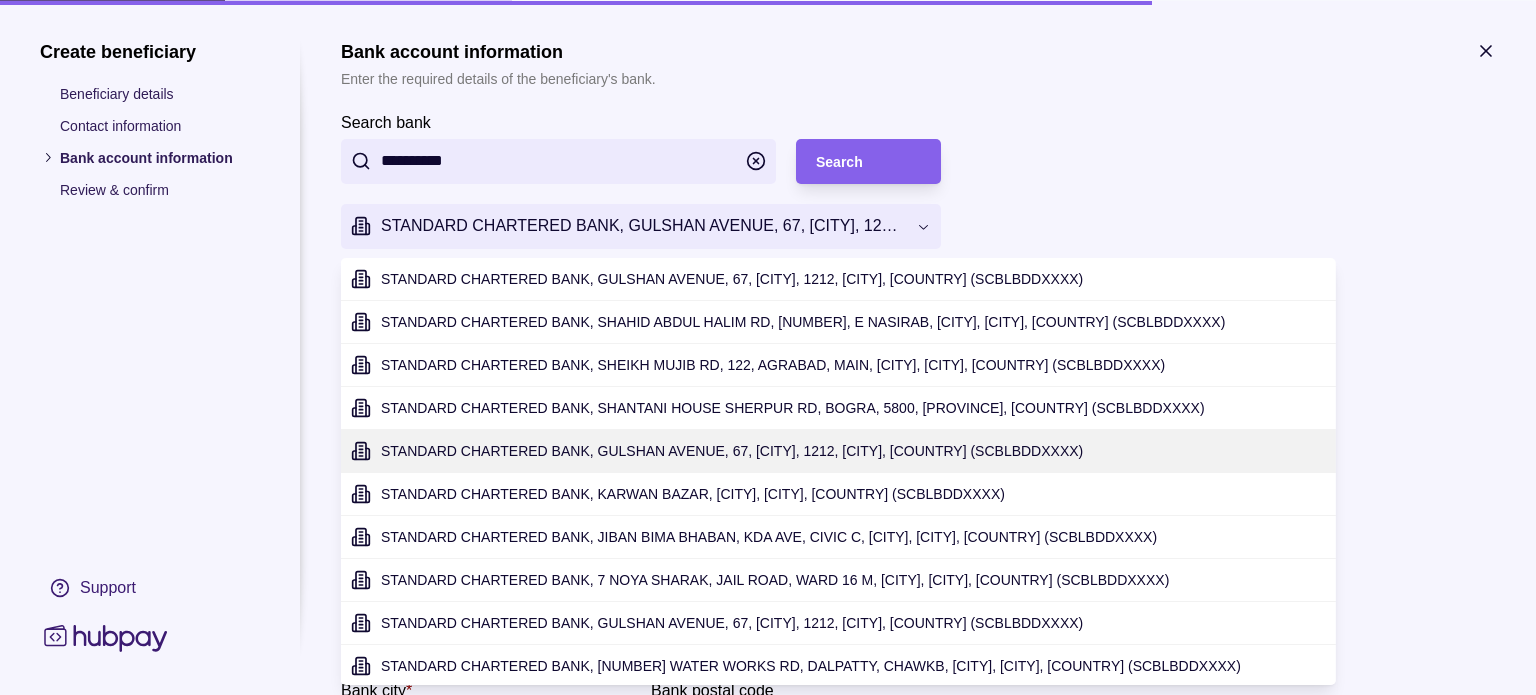 click on "**********" at bounding box center (768, 548) 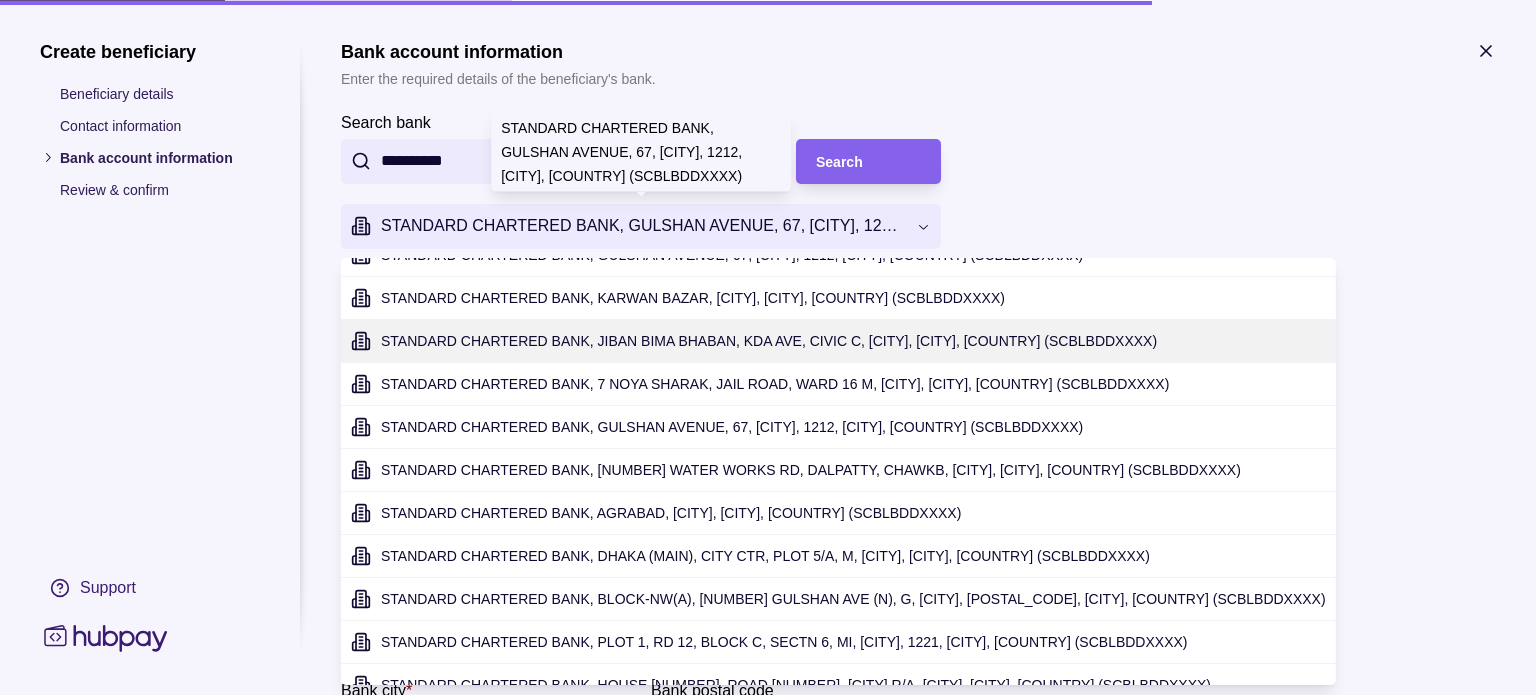 scroll, scrollTop: 216, scrollLeft: 0, axis: vertical 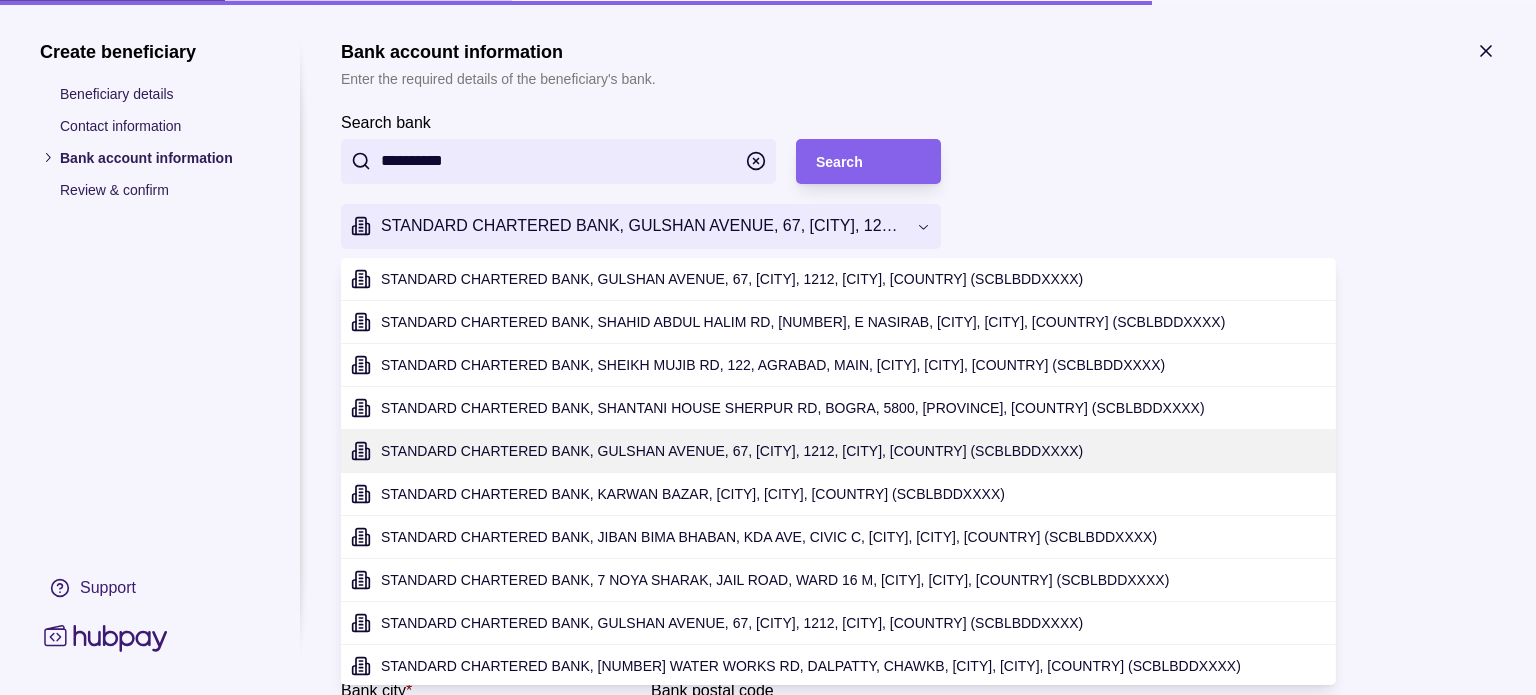 click on "**********" at bounding box center [768, 548] 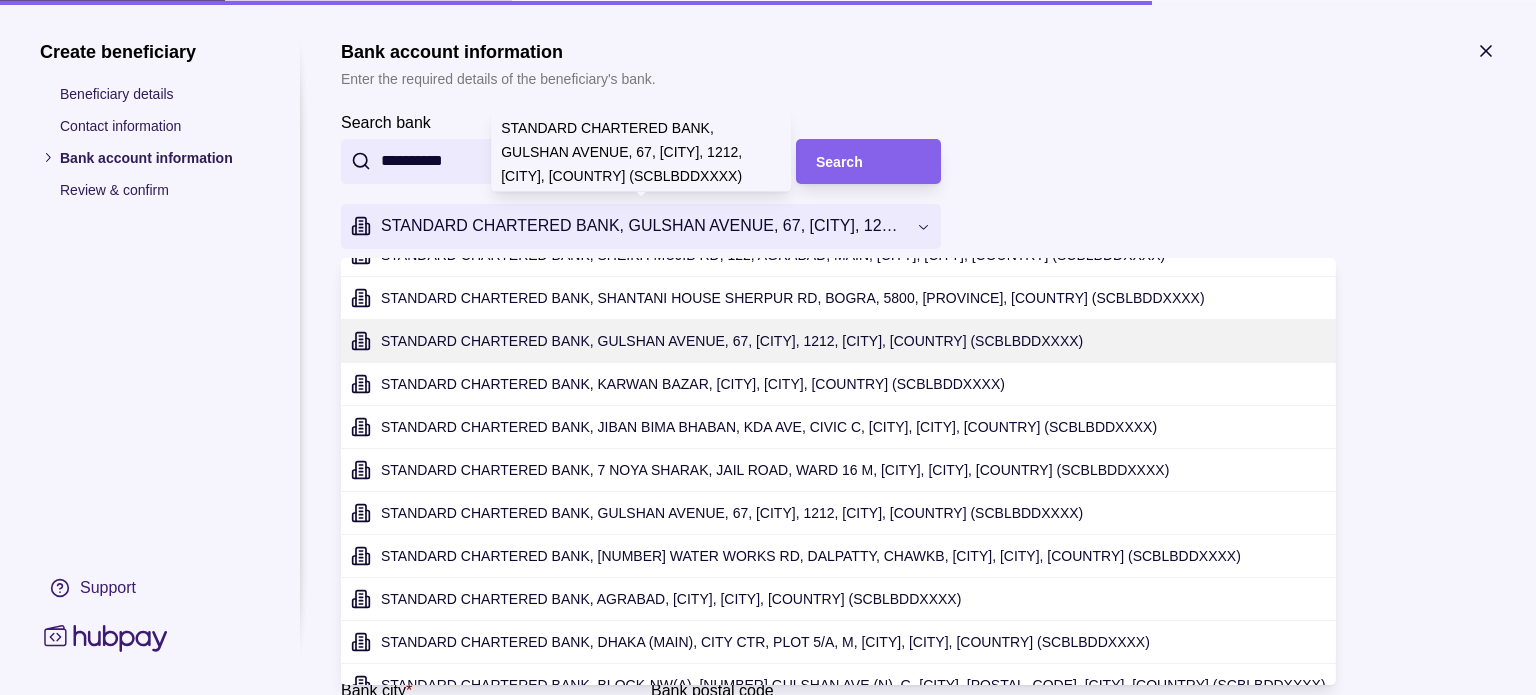 scroll, scrollTop: 115, scrollLeft: 0, axis: vertical 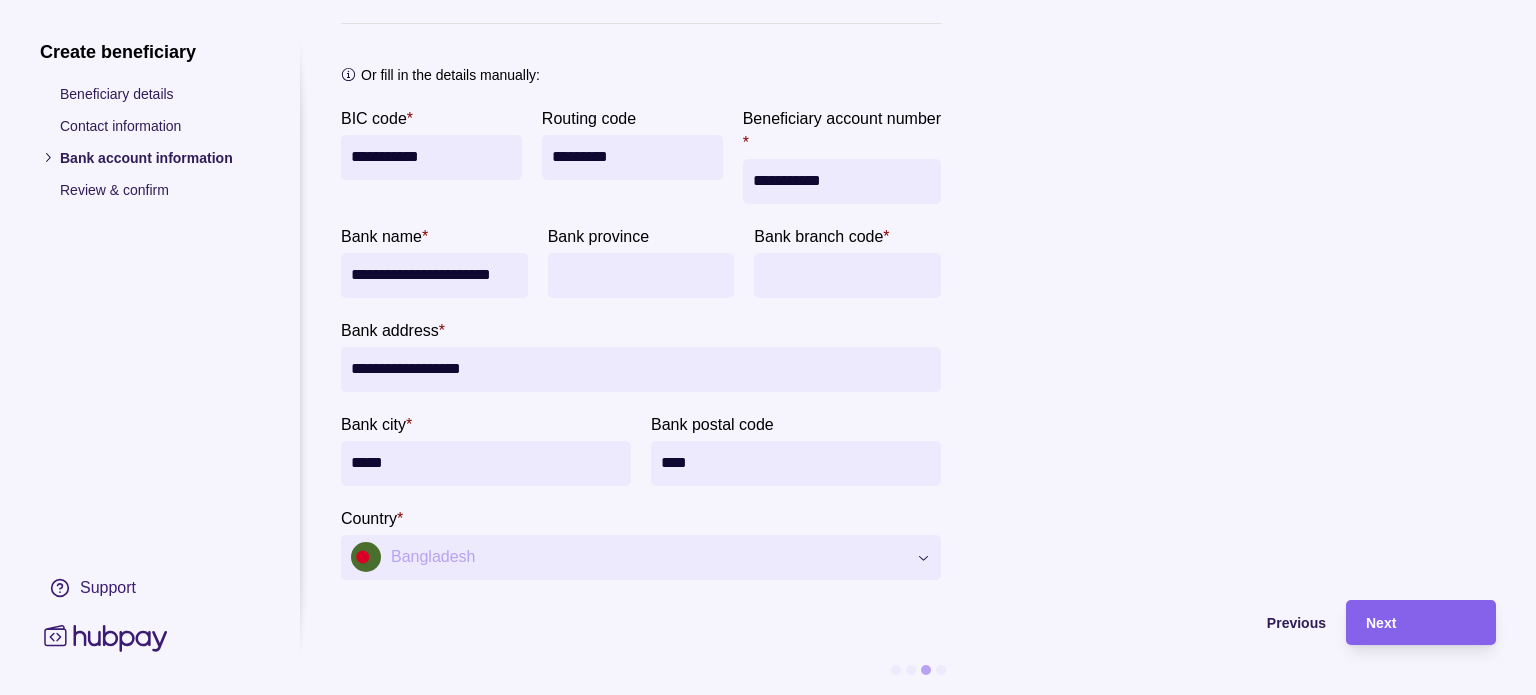 click on "Bank branch code  *" at bounding box center [847, 275] 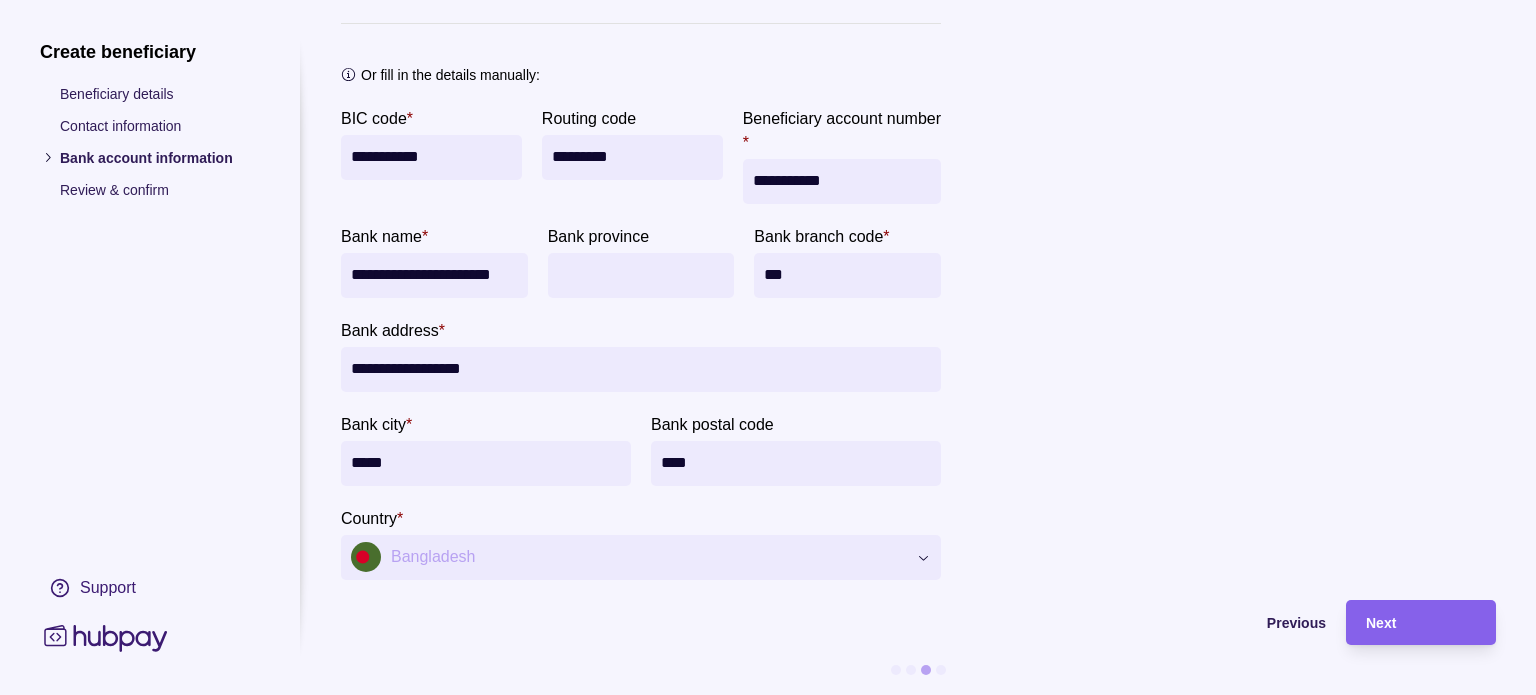 scroll, scrollTop: 444, scrollLeft: 15, axis: both 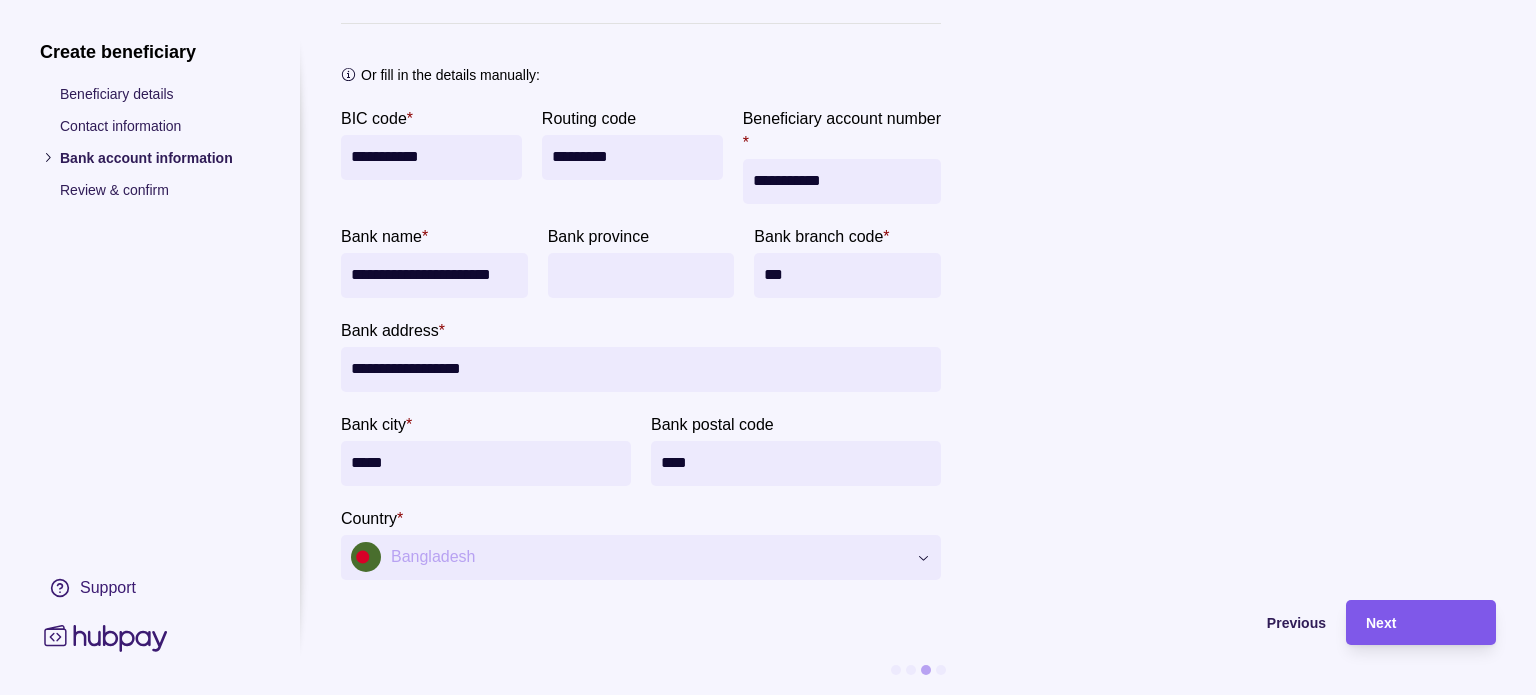 click on "Next" at bounding box center (1421, 623) 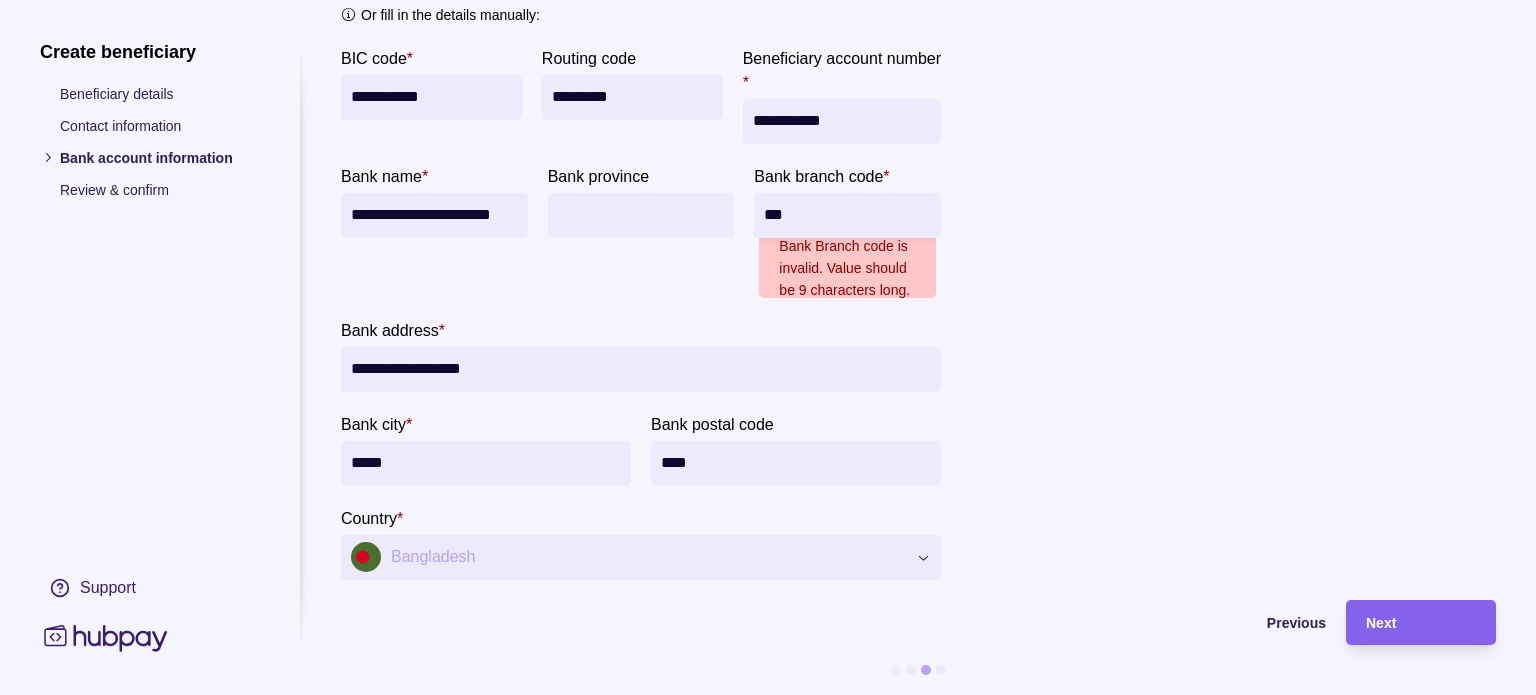 scroll, scrollTop: 346, scrollLeft: 15, axis: both 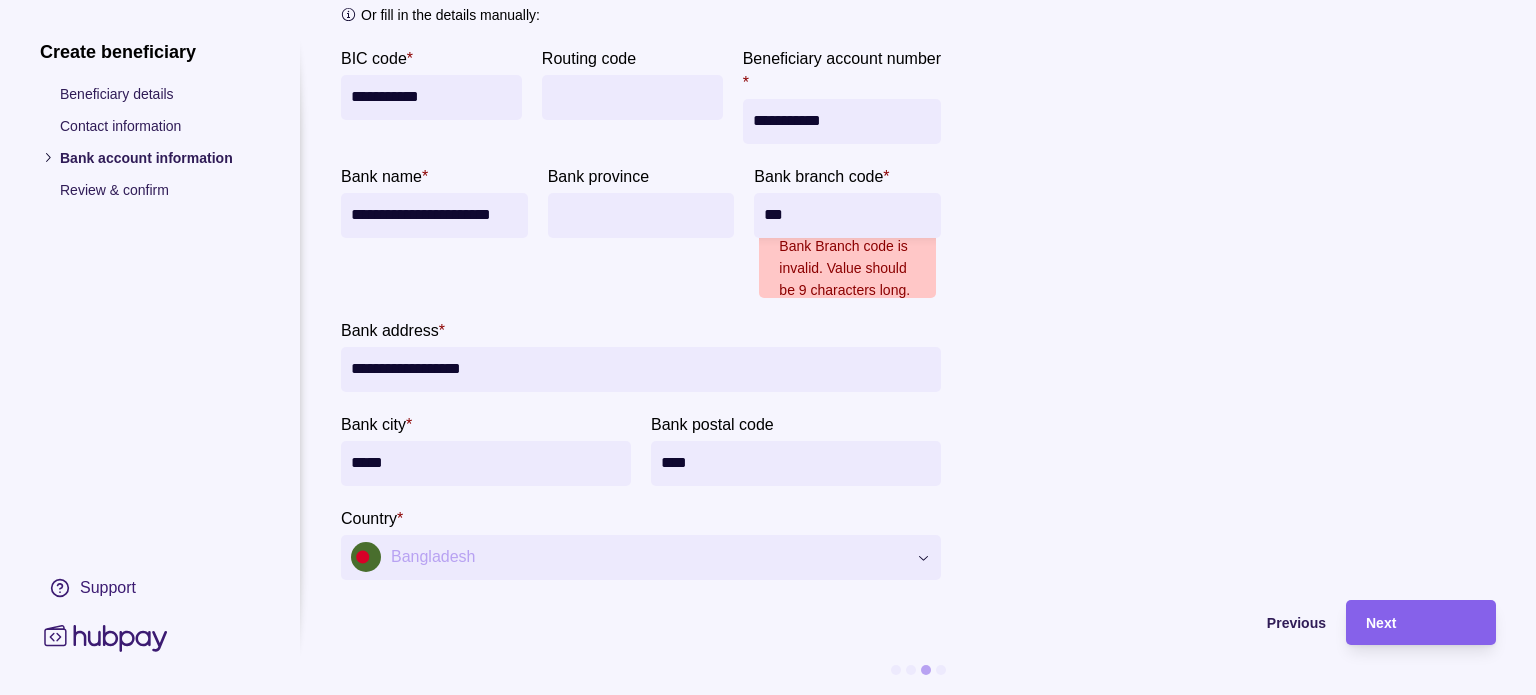 type 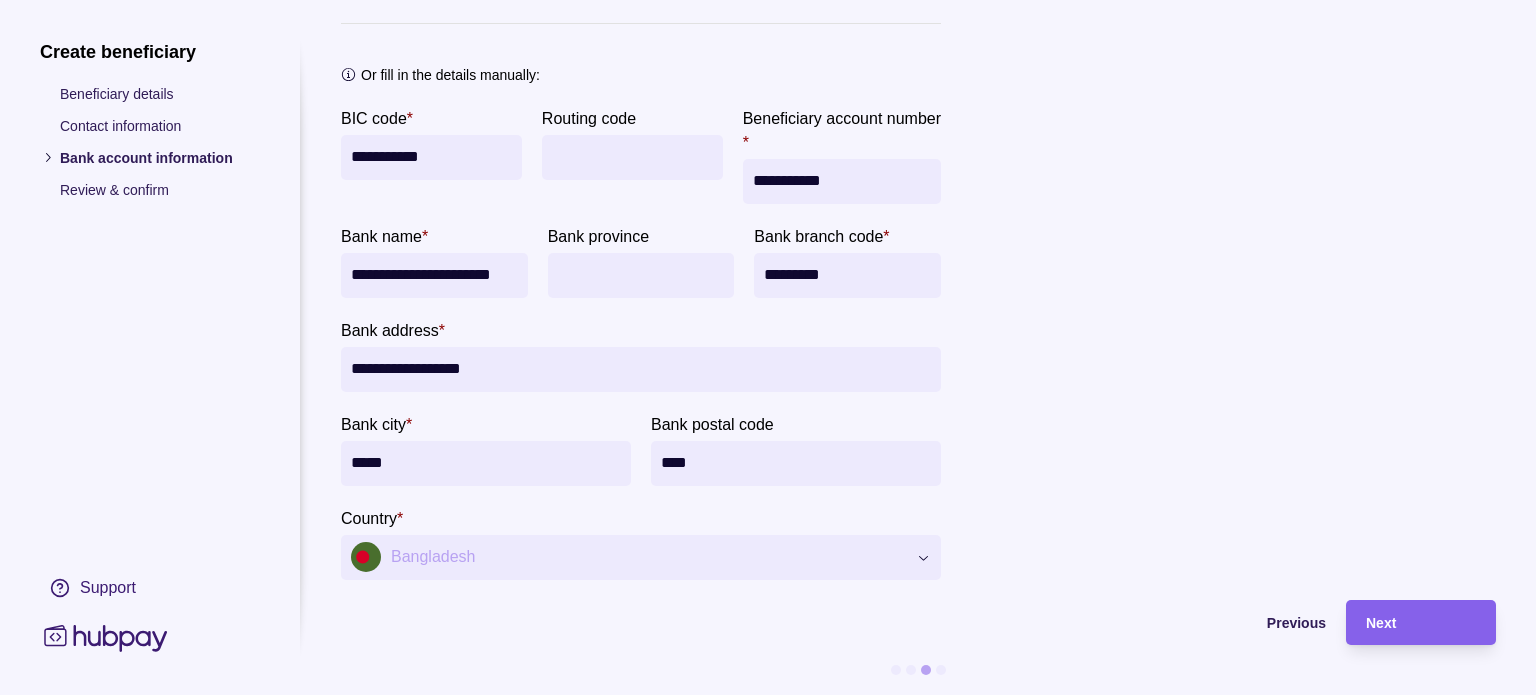scroll, scrollTop: 444, scrollLeft: 15, axis: both 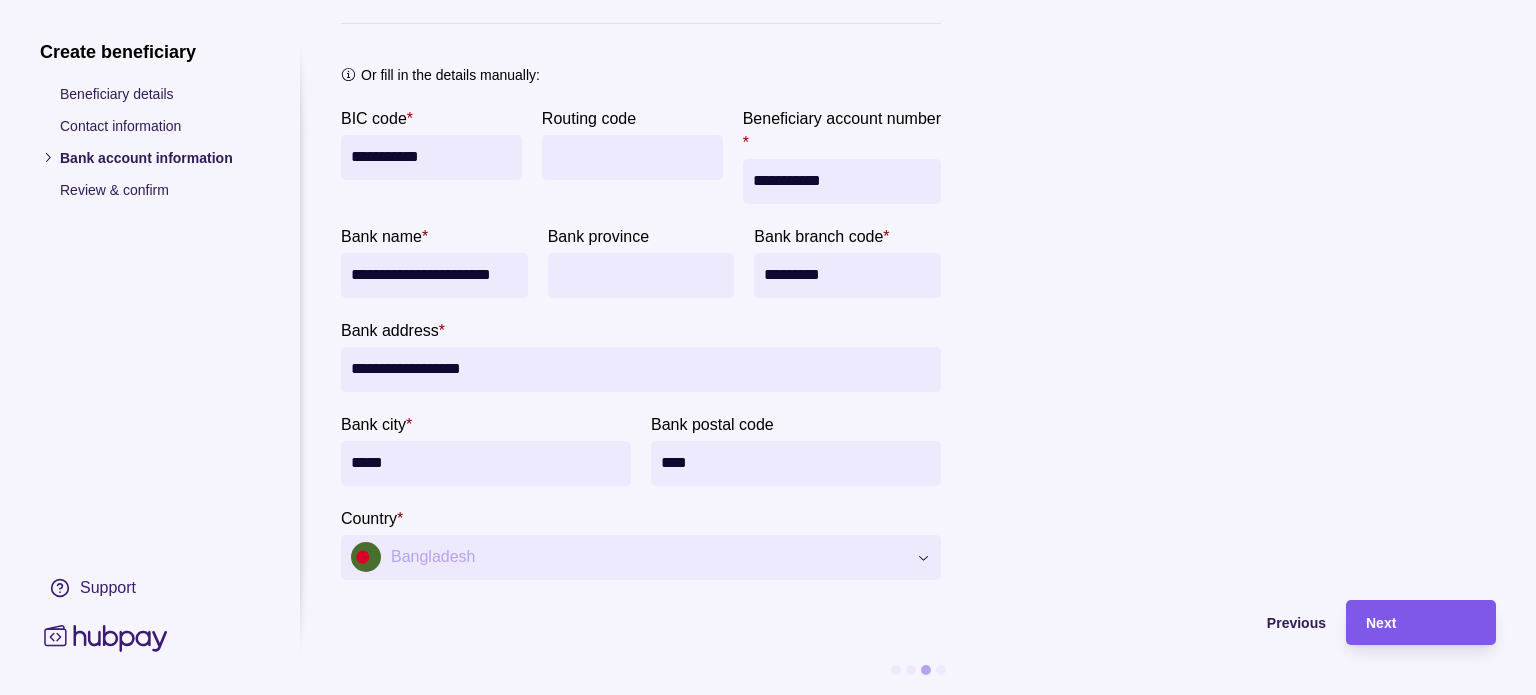 type on "*********" 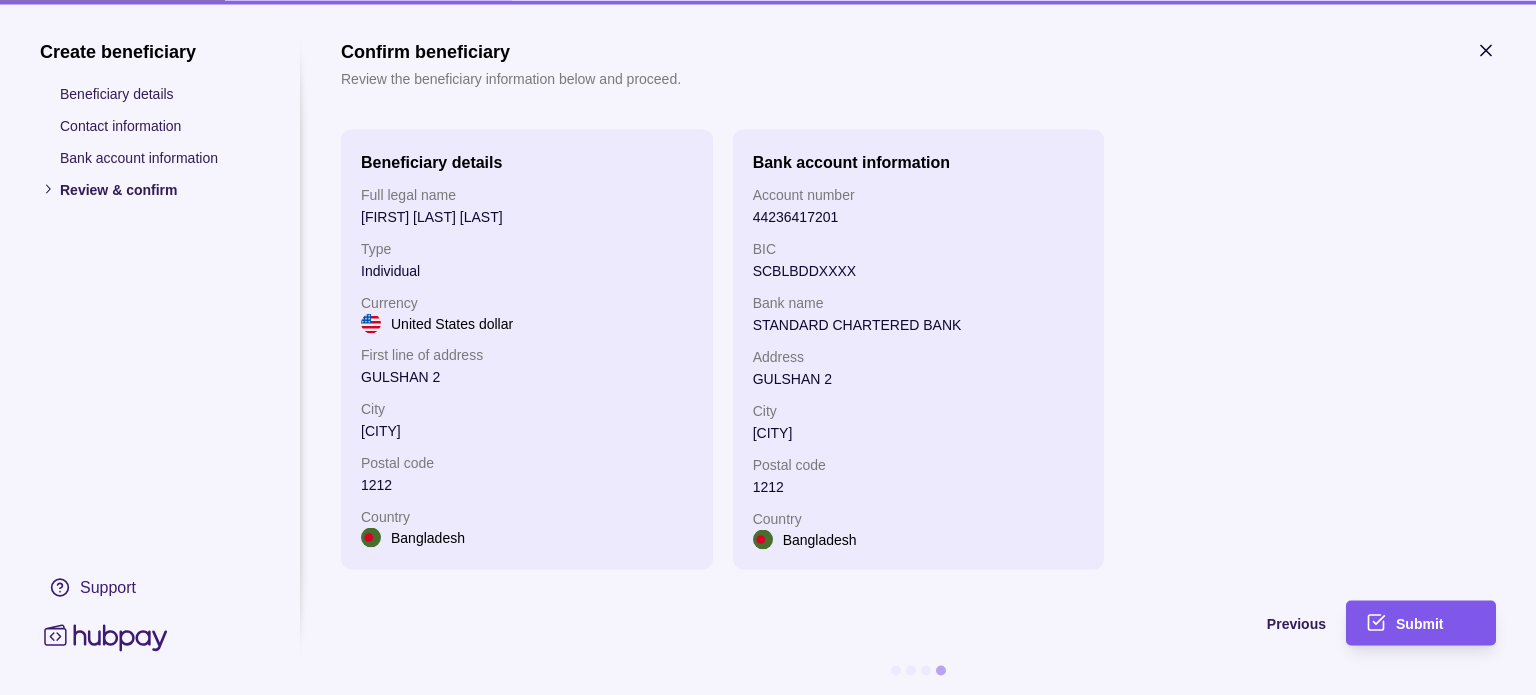 click on "Submit" at bounding box center [1436, 623] 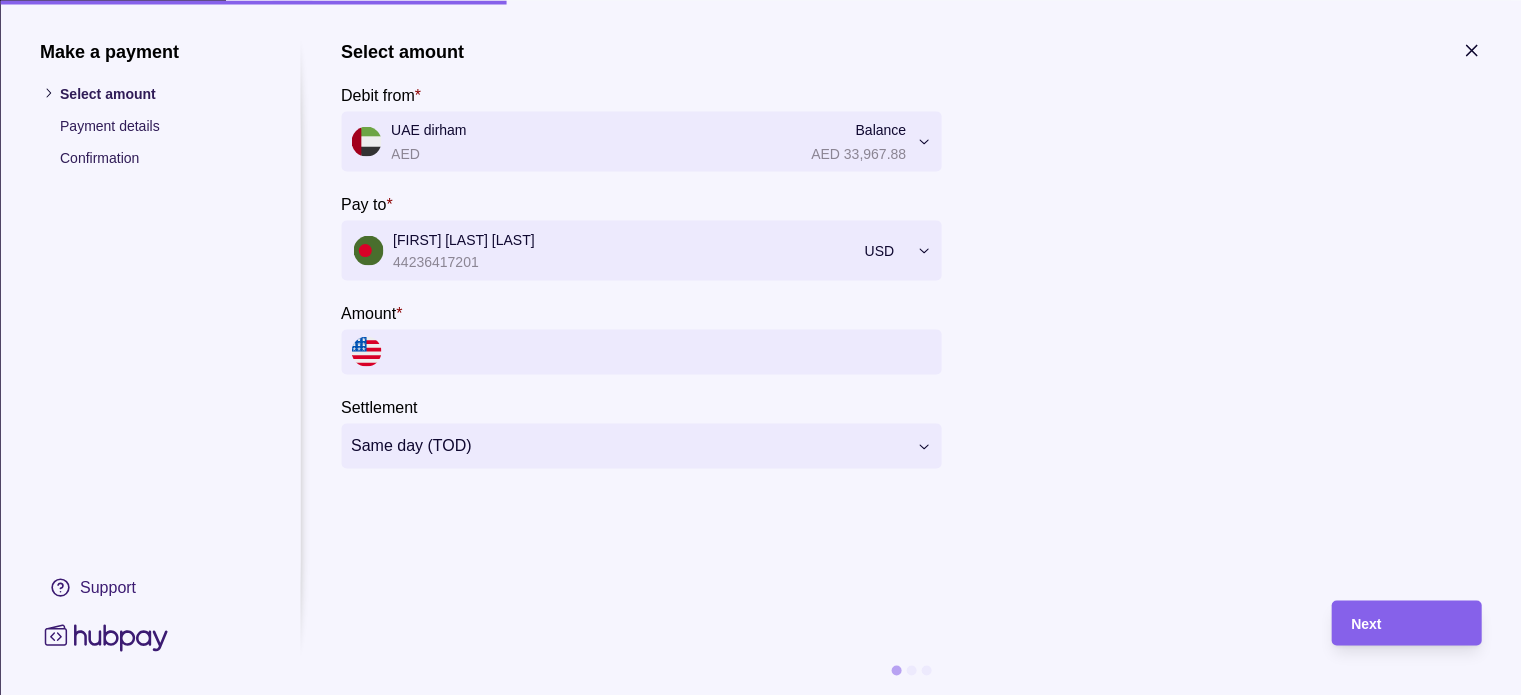 click on "Amount  *" at bounding box center [661, 351] 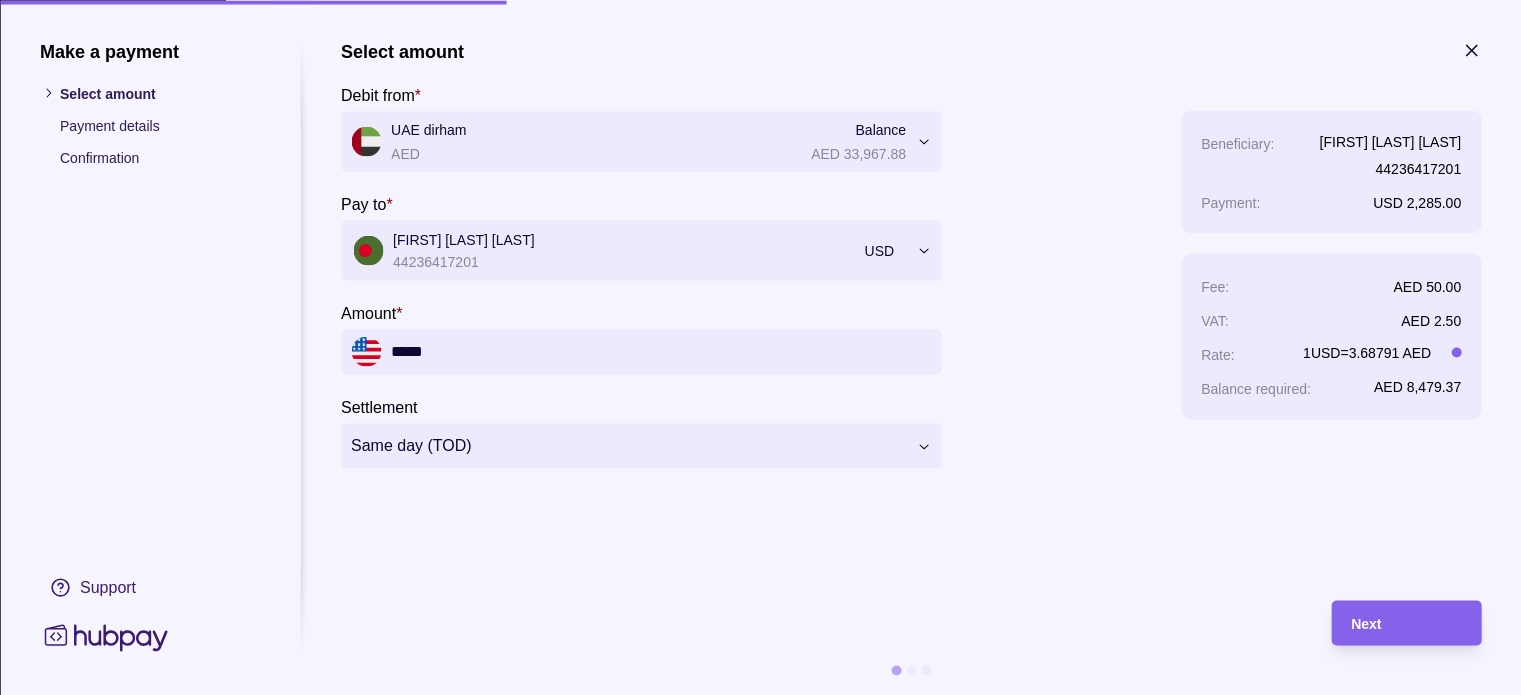 type on "*****" 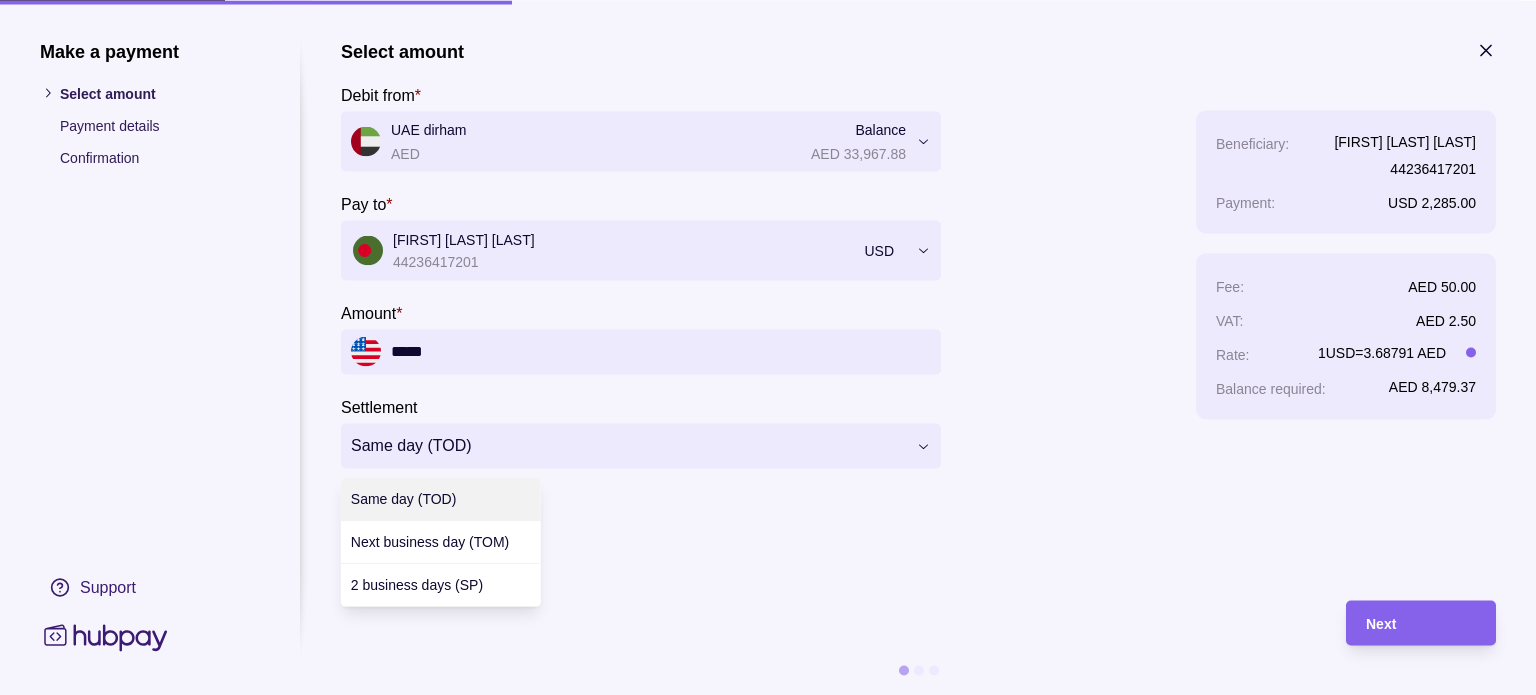 click on "**********" at bounding box center [768, 548] 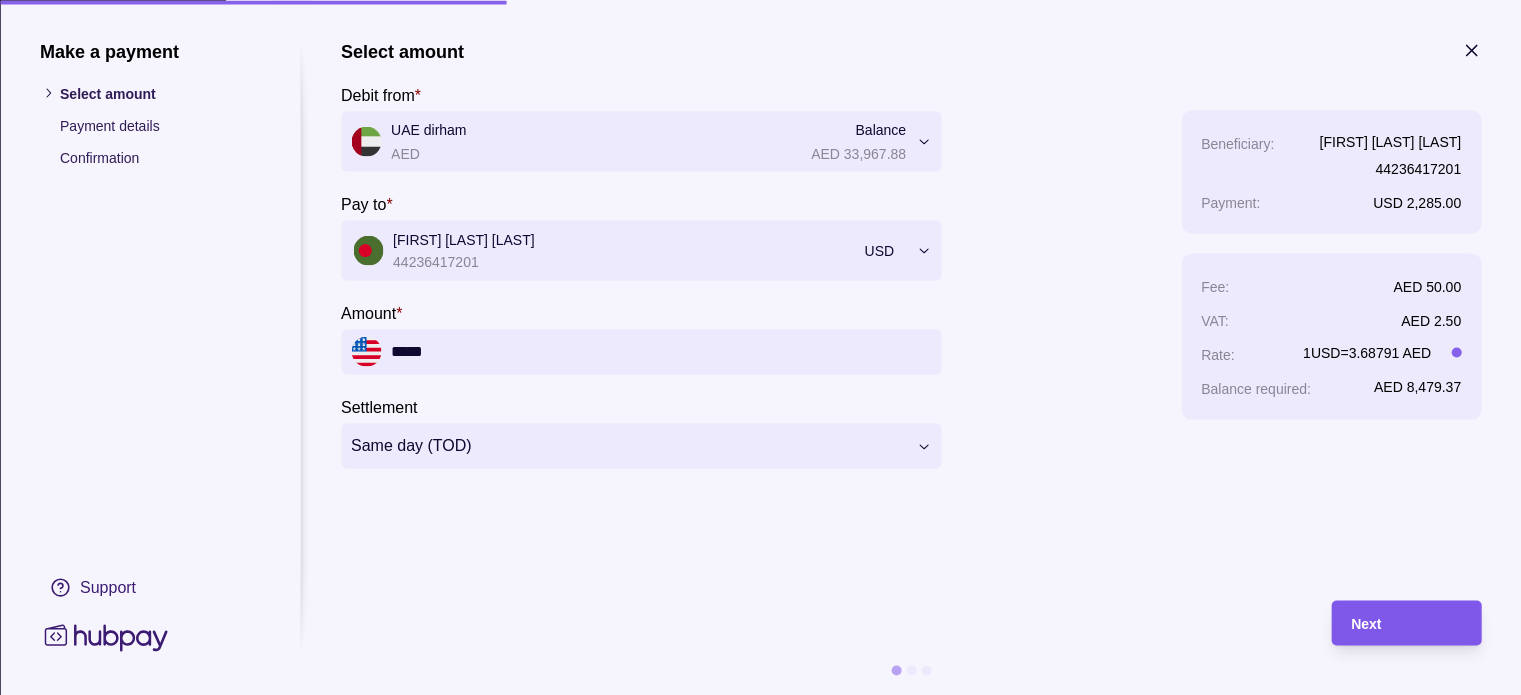 click on "Next" at bounding box center (1366, 624) 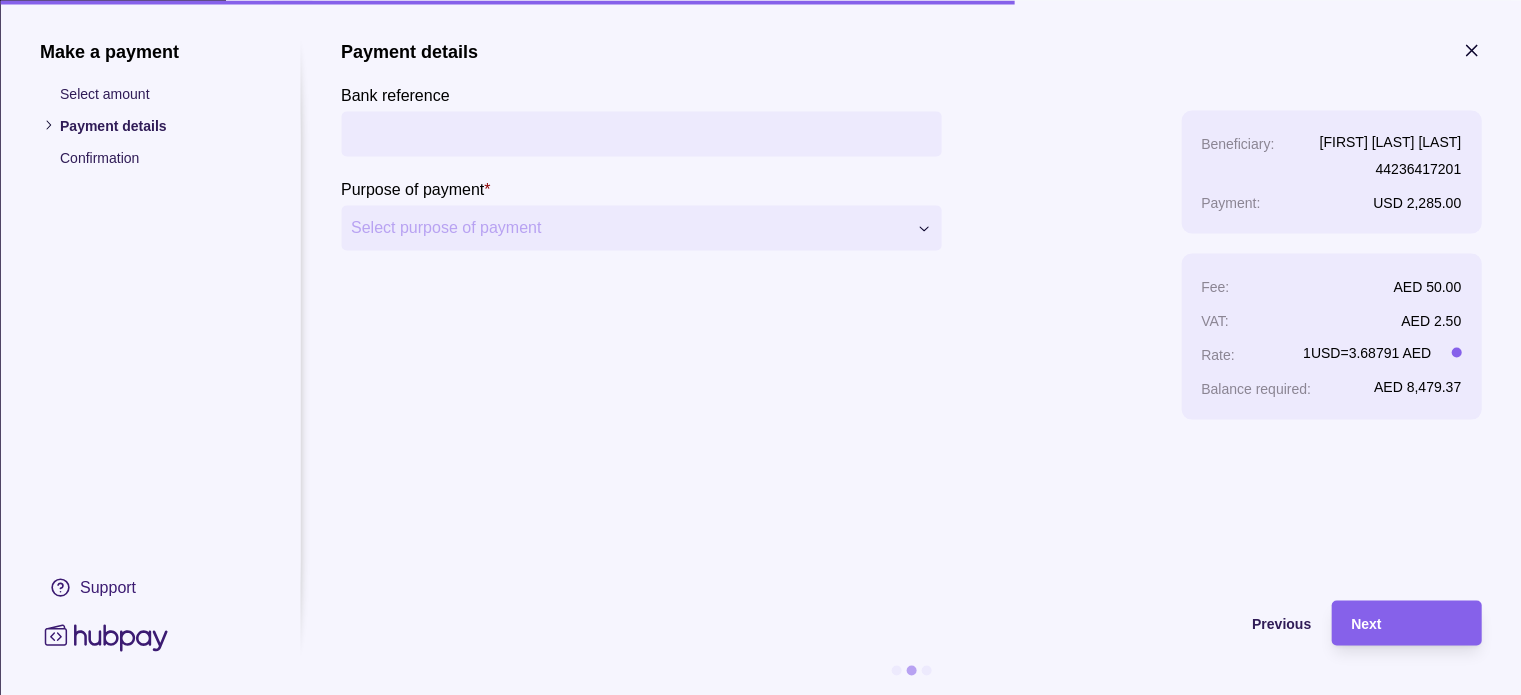 click on "Bank reference" at bounding box center [641, 133] 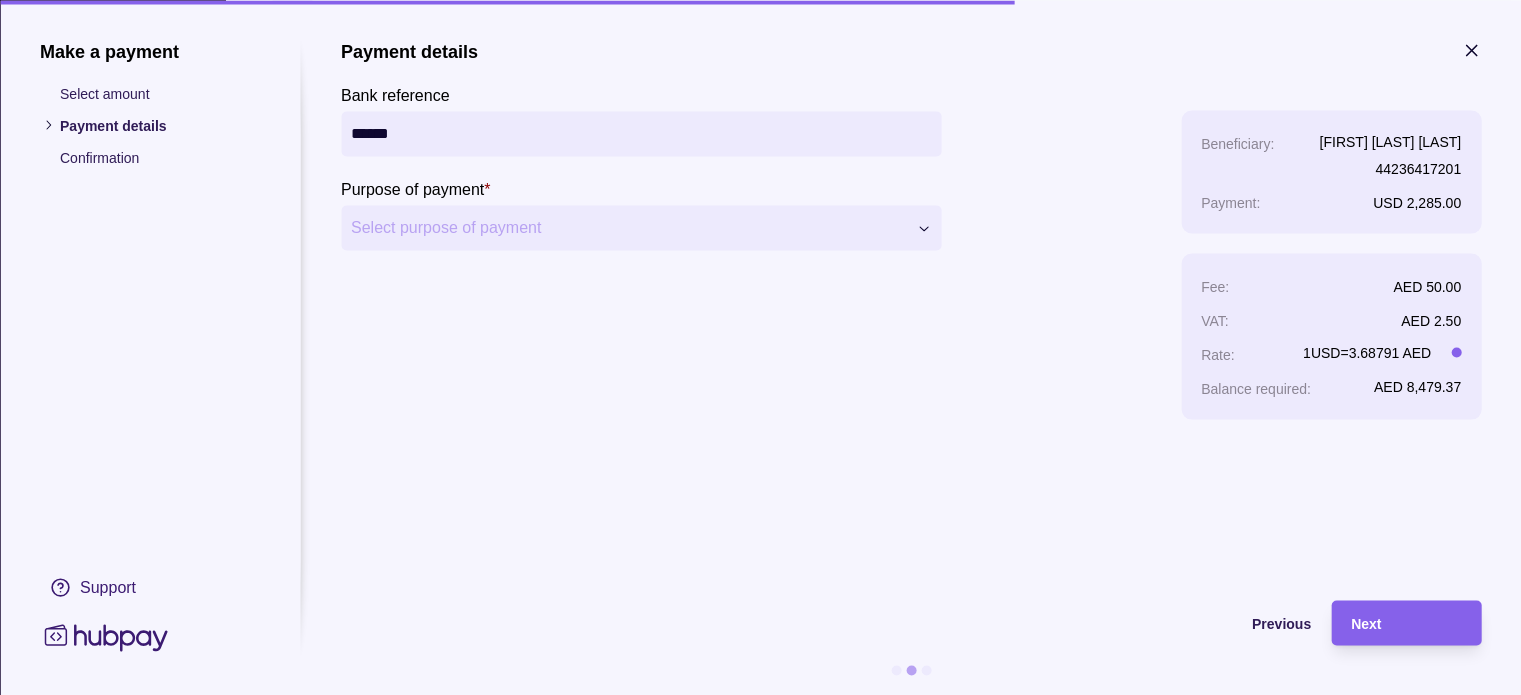 type on "******" 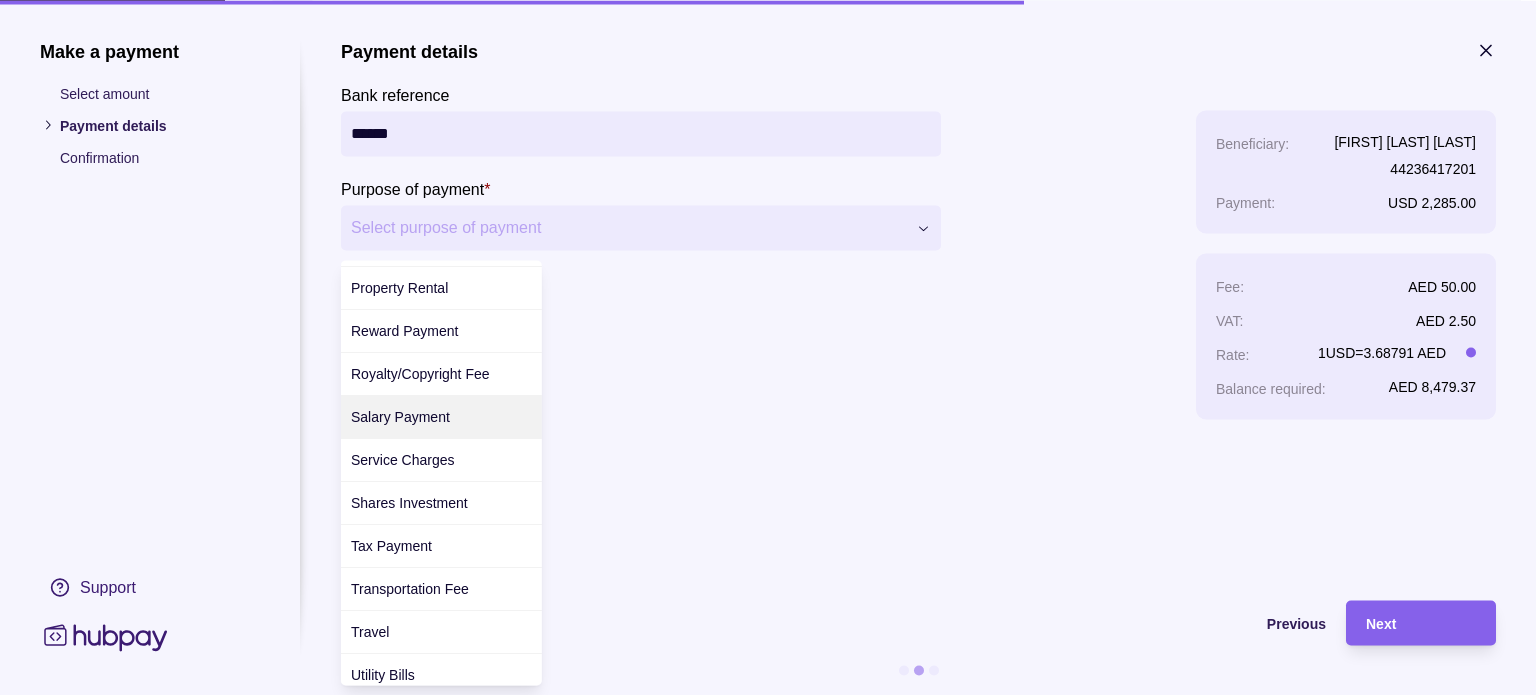 scroll, scrollTop: 772, scrollLeft: 0, axis: vertical 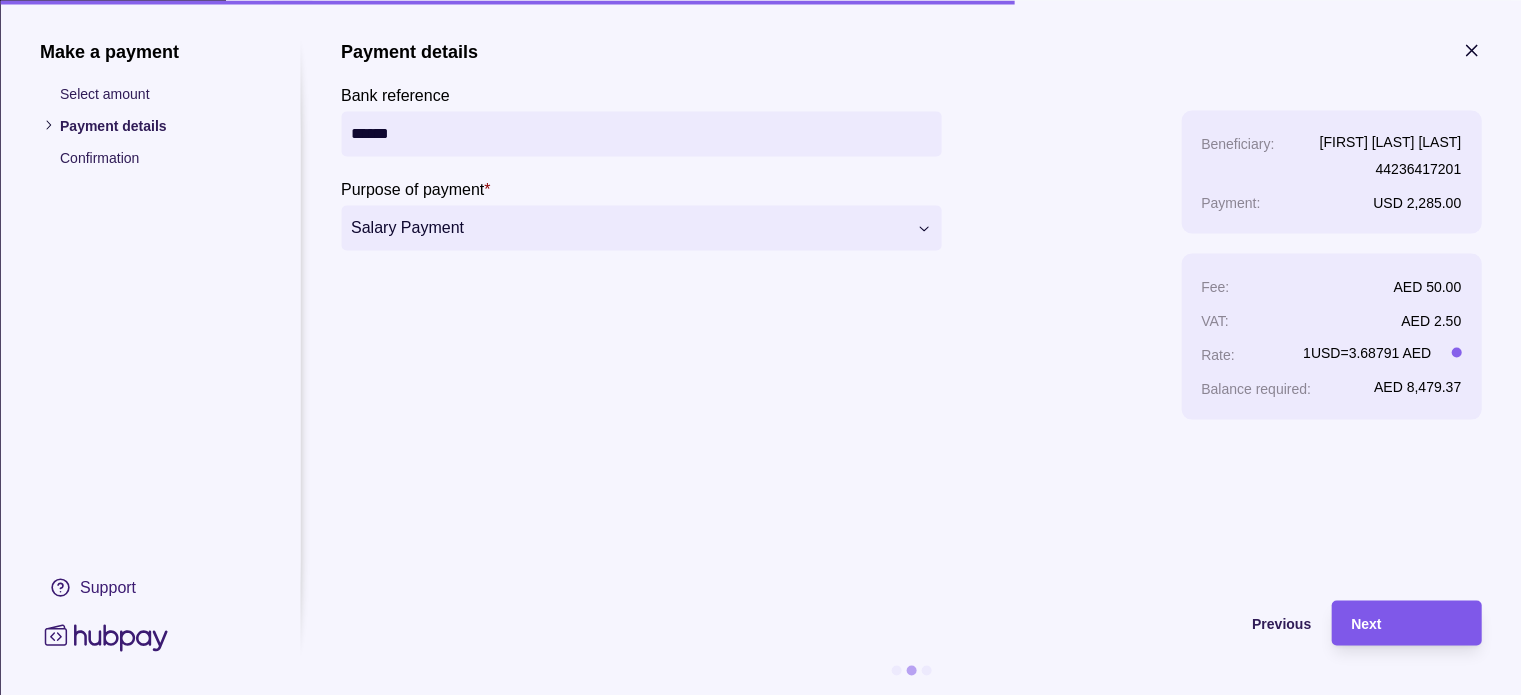 click on "Next" at bounding box center (1391, 622) 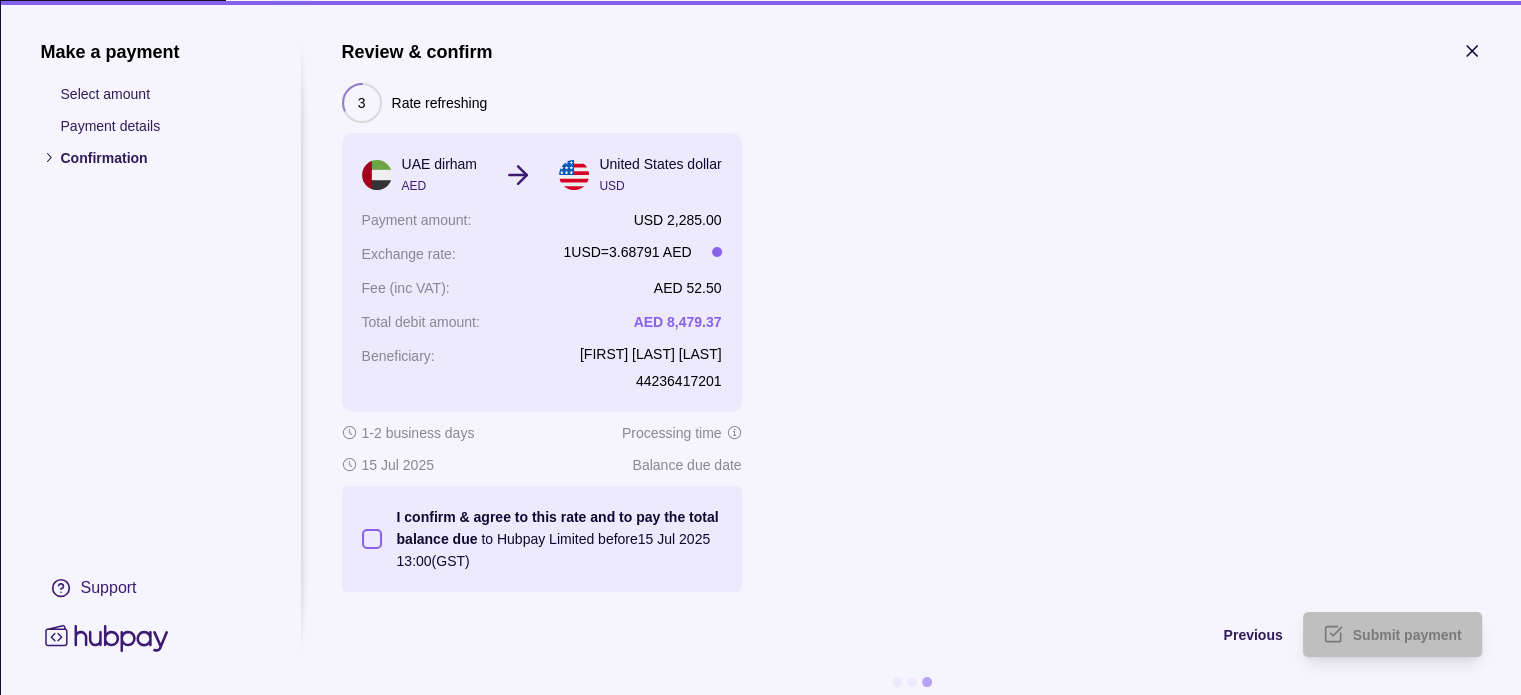 click on "I confirm & agree to this rate and to pay the total balance due   to Hubpay Limited before  15 Jul 2025   13:00  (GST)" at bounding box center [371, 538] 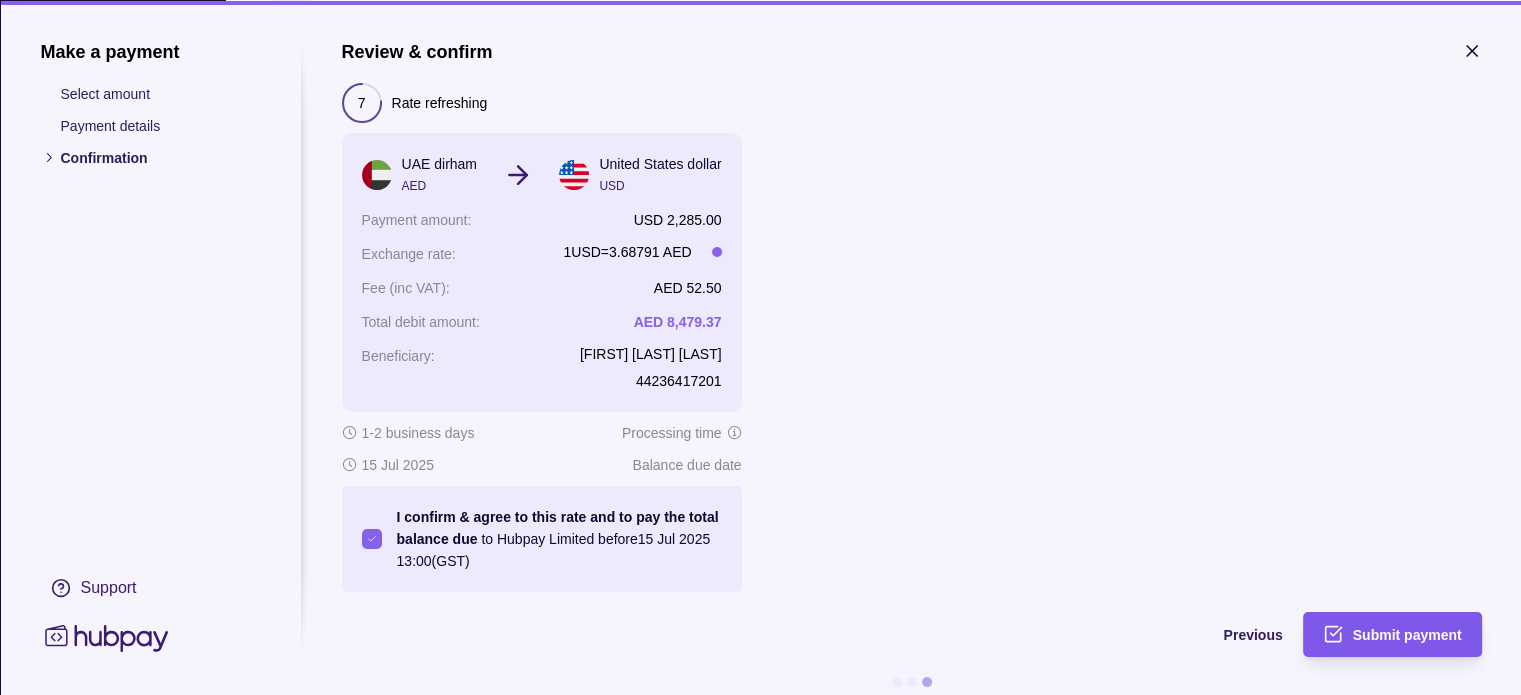 click on "Submit payment" at bounding box center (1406, 634) 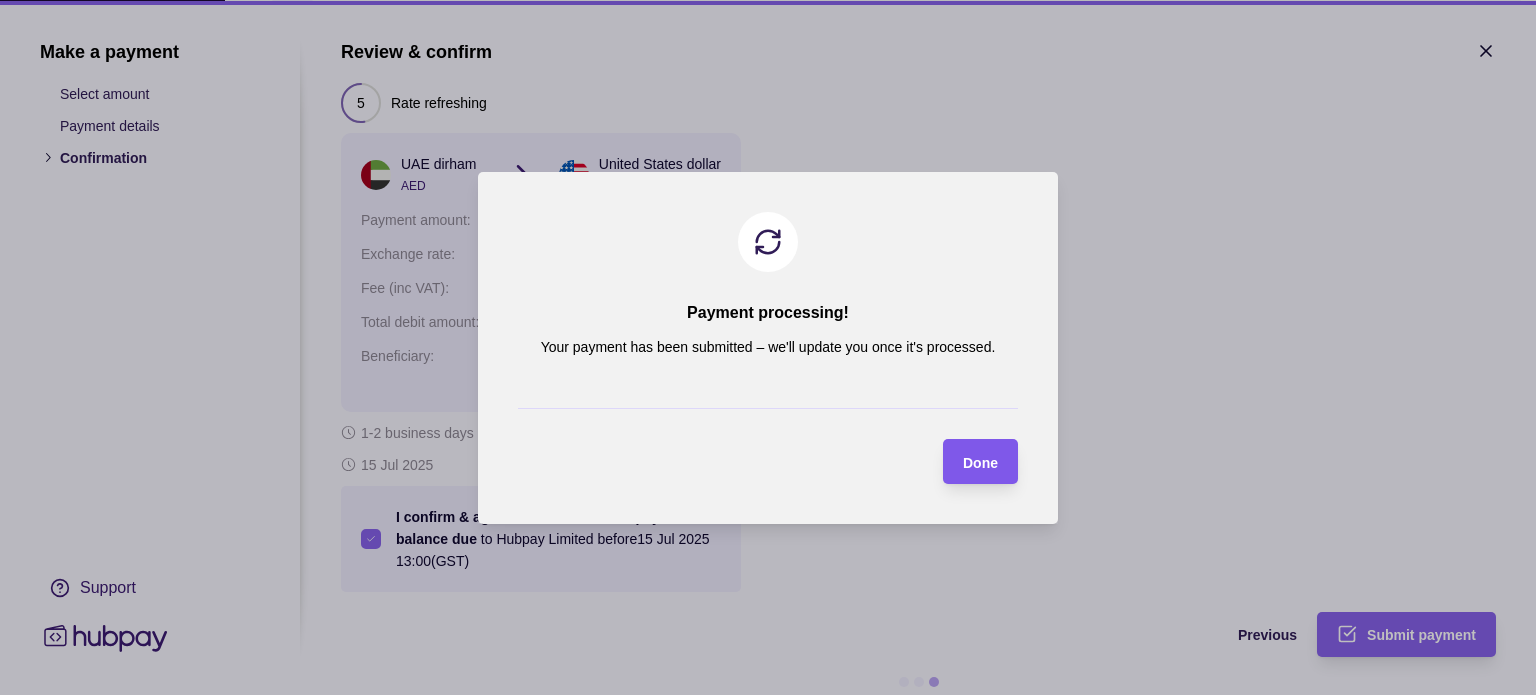 click on "Done" at bounding box center (980, 461) 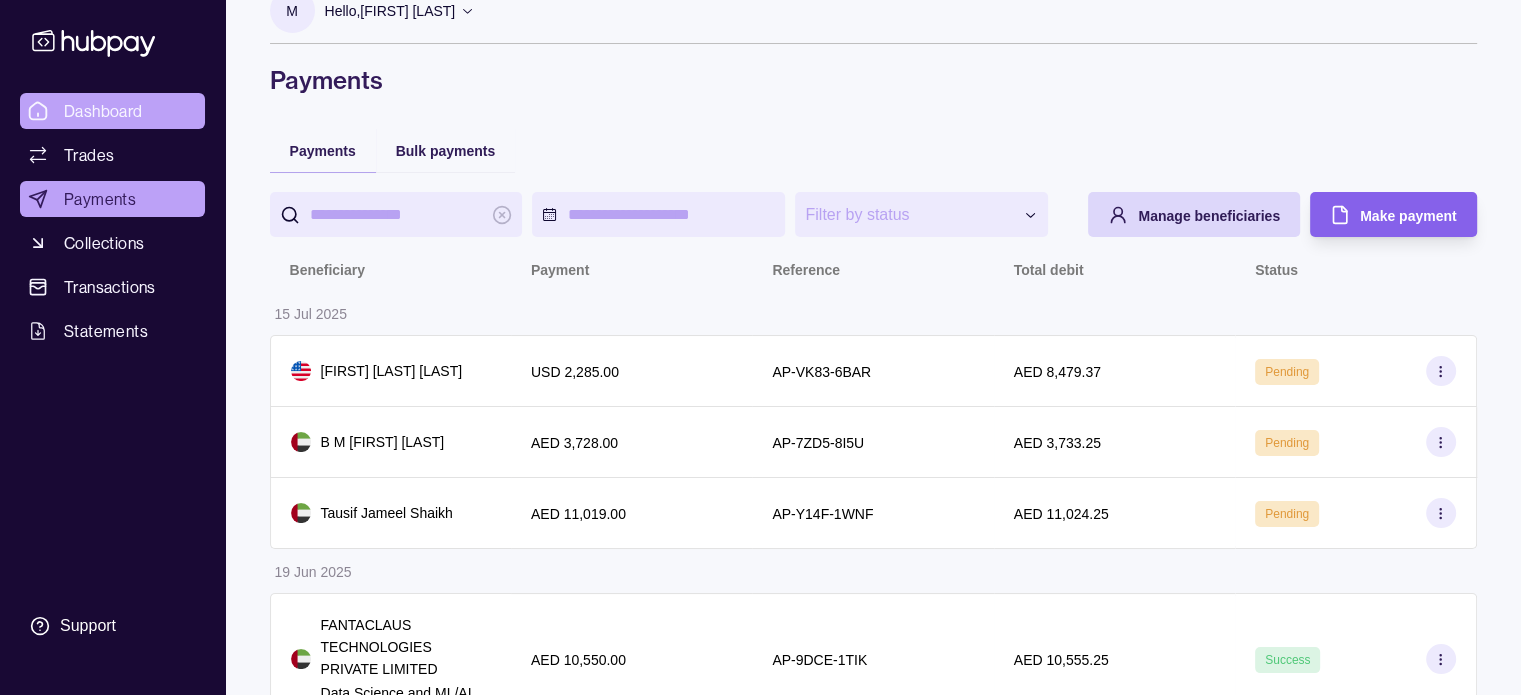 click on "Dashboard" at bounding box center [103, 111] 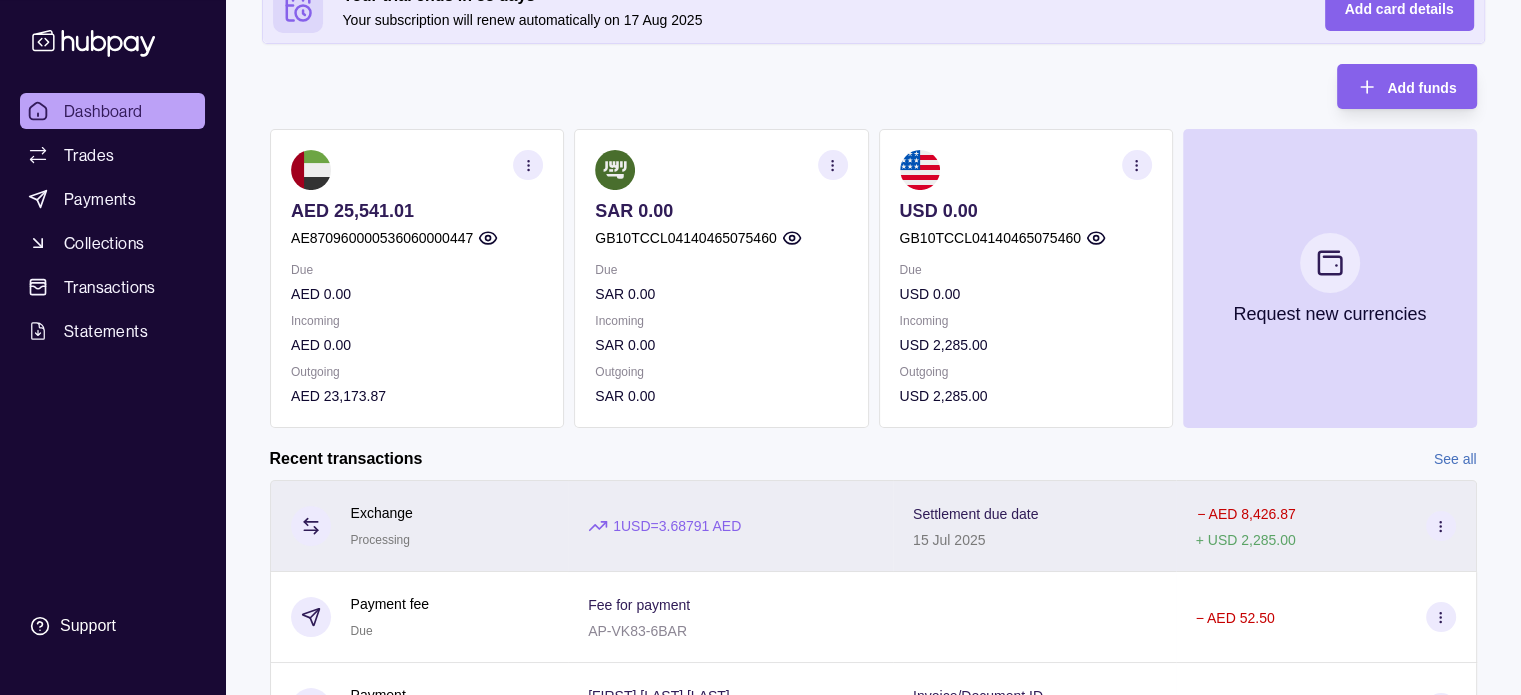 scroll, scrollTop: 191, scrollLeft: 0, axis: vertical 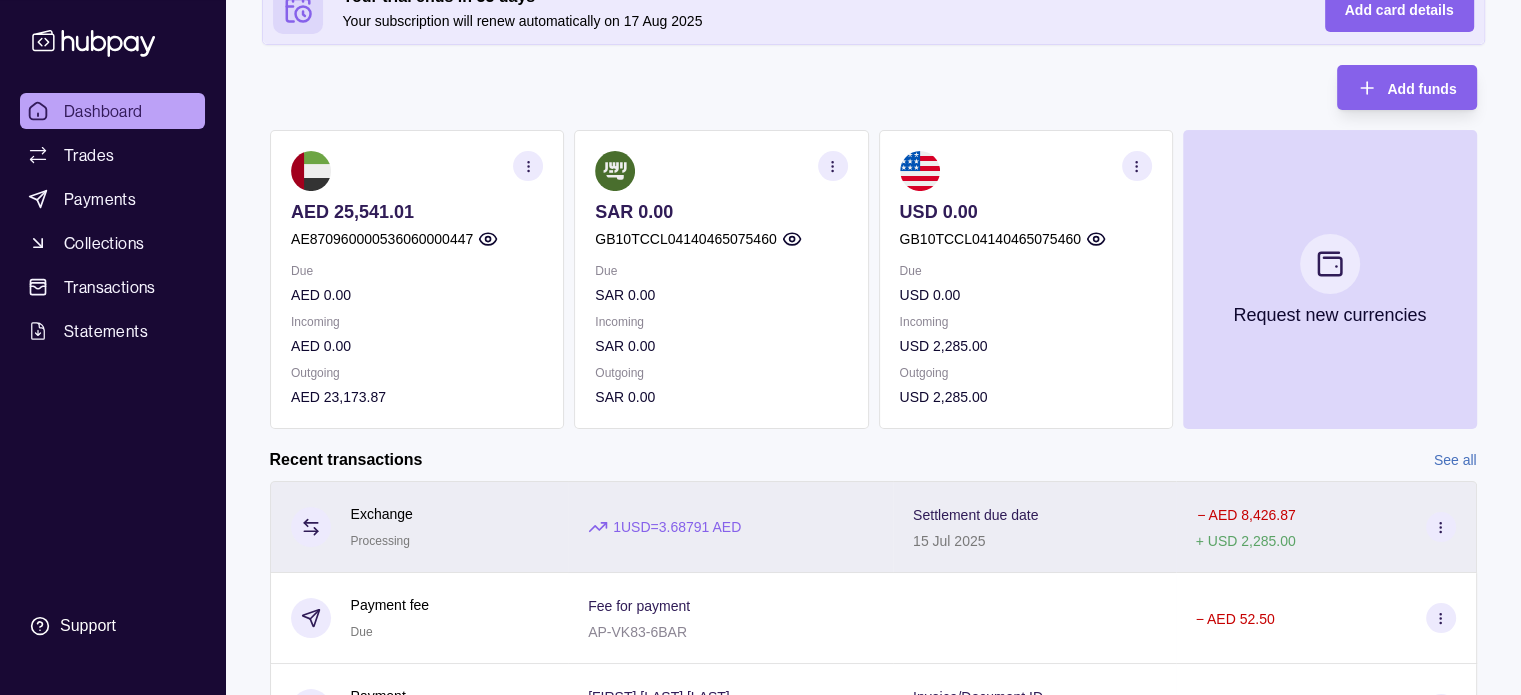 click 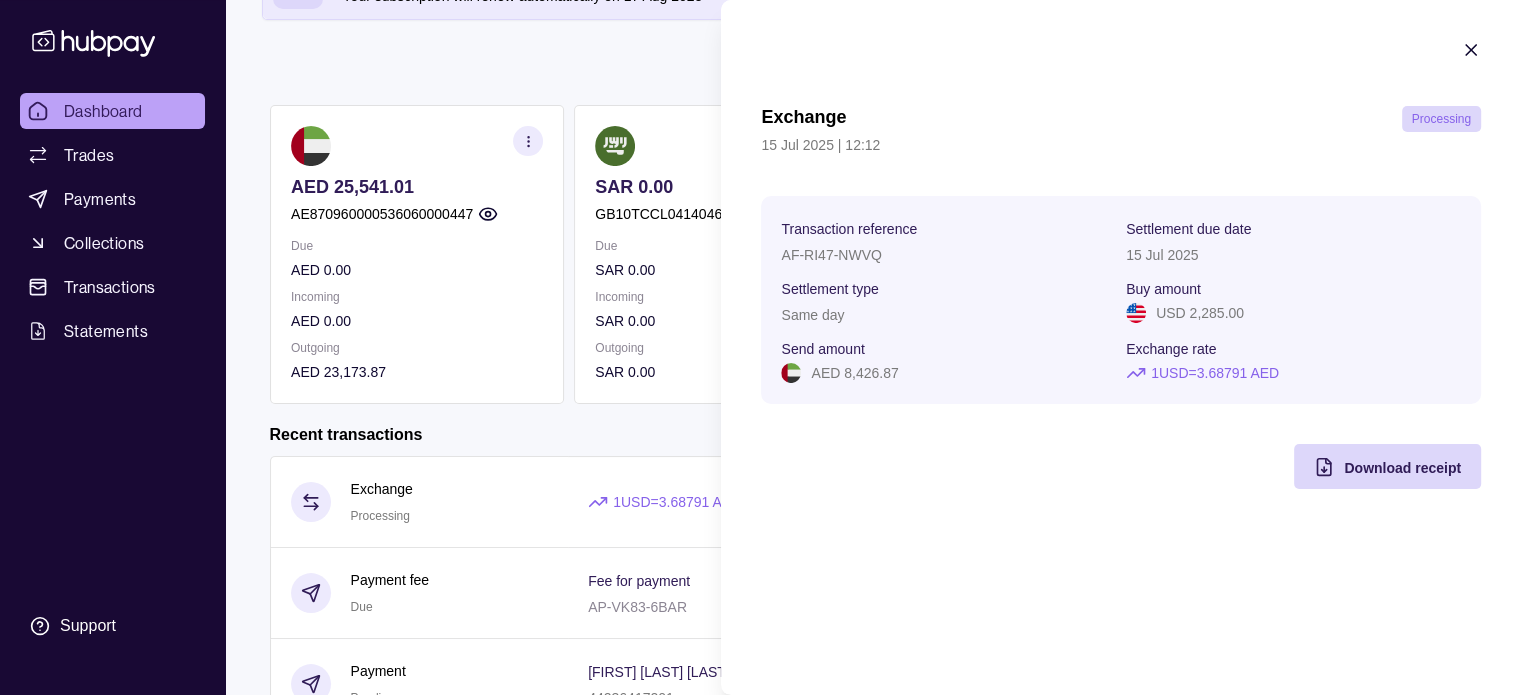 scroll, scrollTop: 203, scrollLeft: 0, axis: vertical 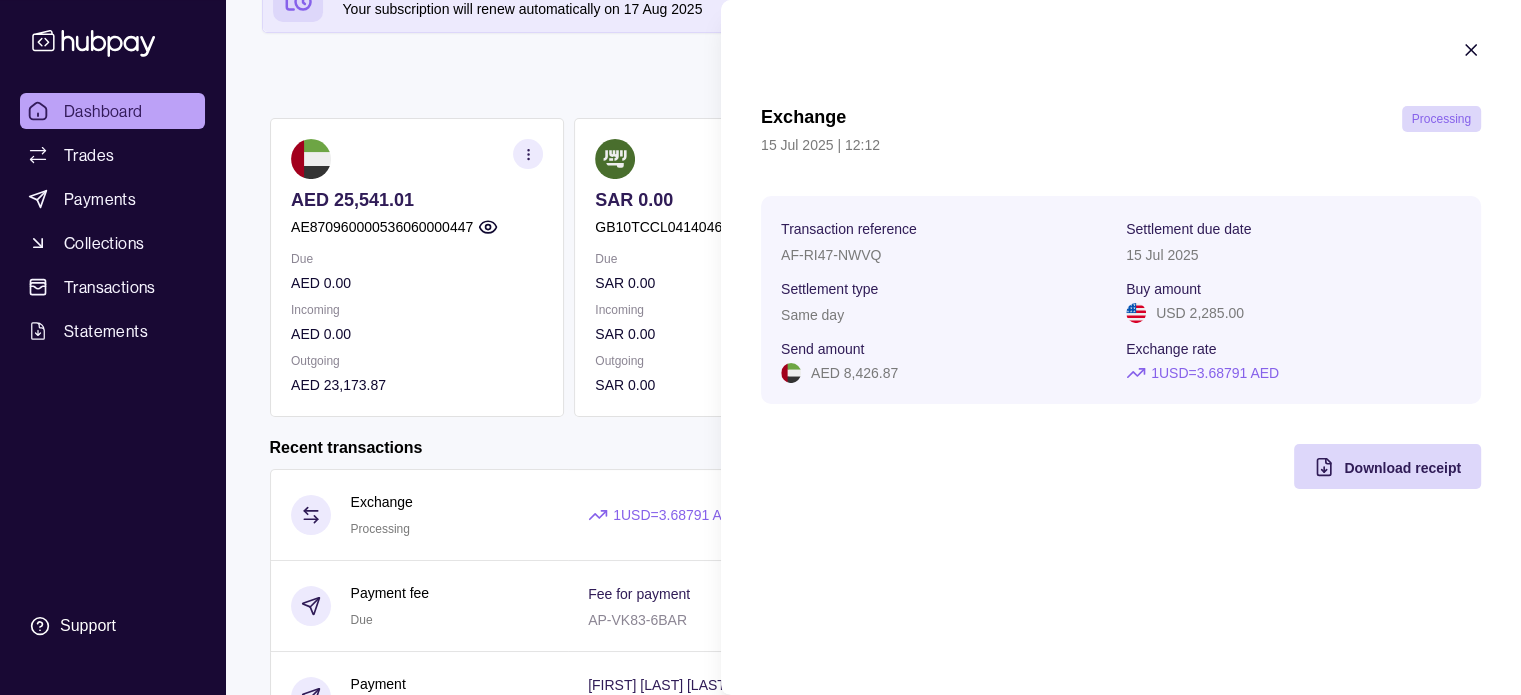 click 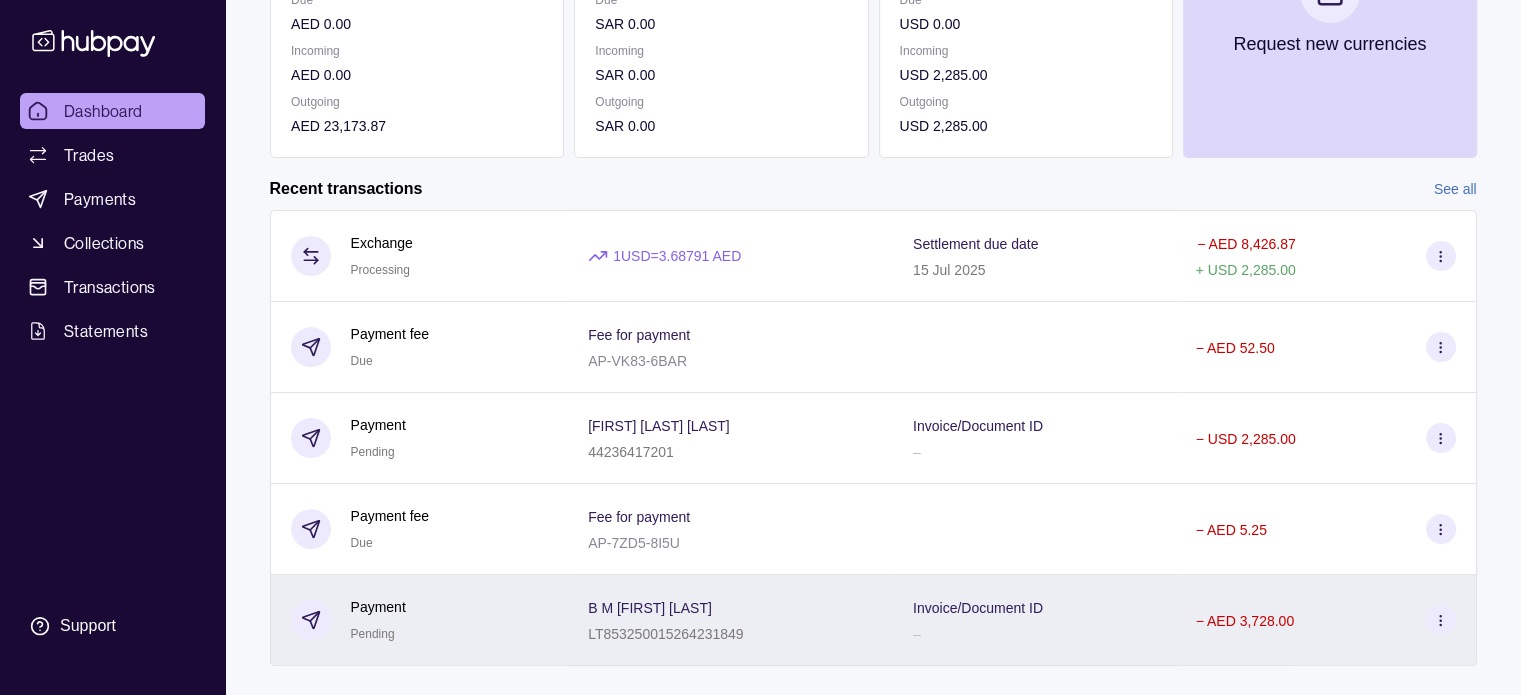 scroll, scrollTop: 499, scrollLeft: 0, axis: vertical 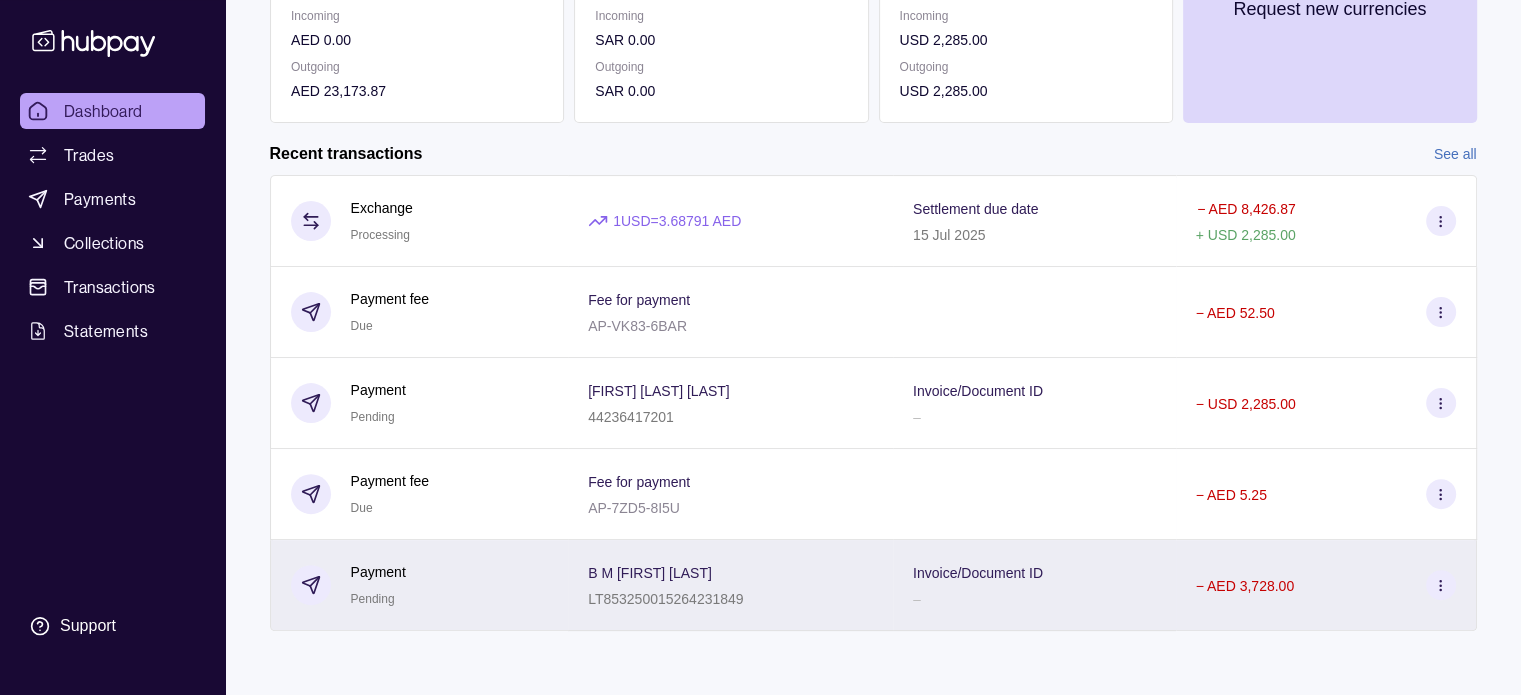 click on "Invoice/Document ID –" at bounding box center [1034, 585] 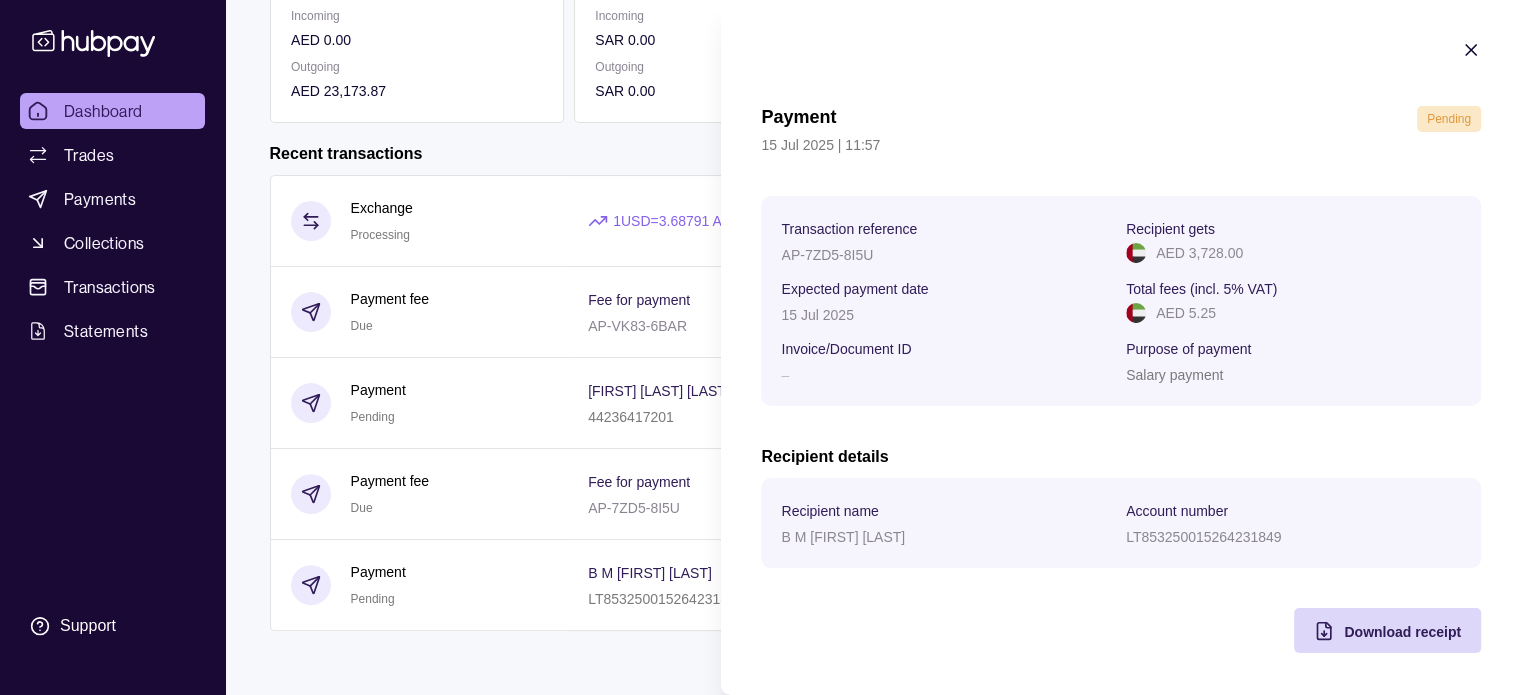 scroll, scrollTop: 1, scrollLeft: 0, axis: vertical 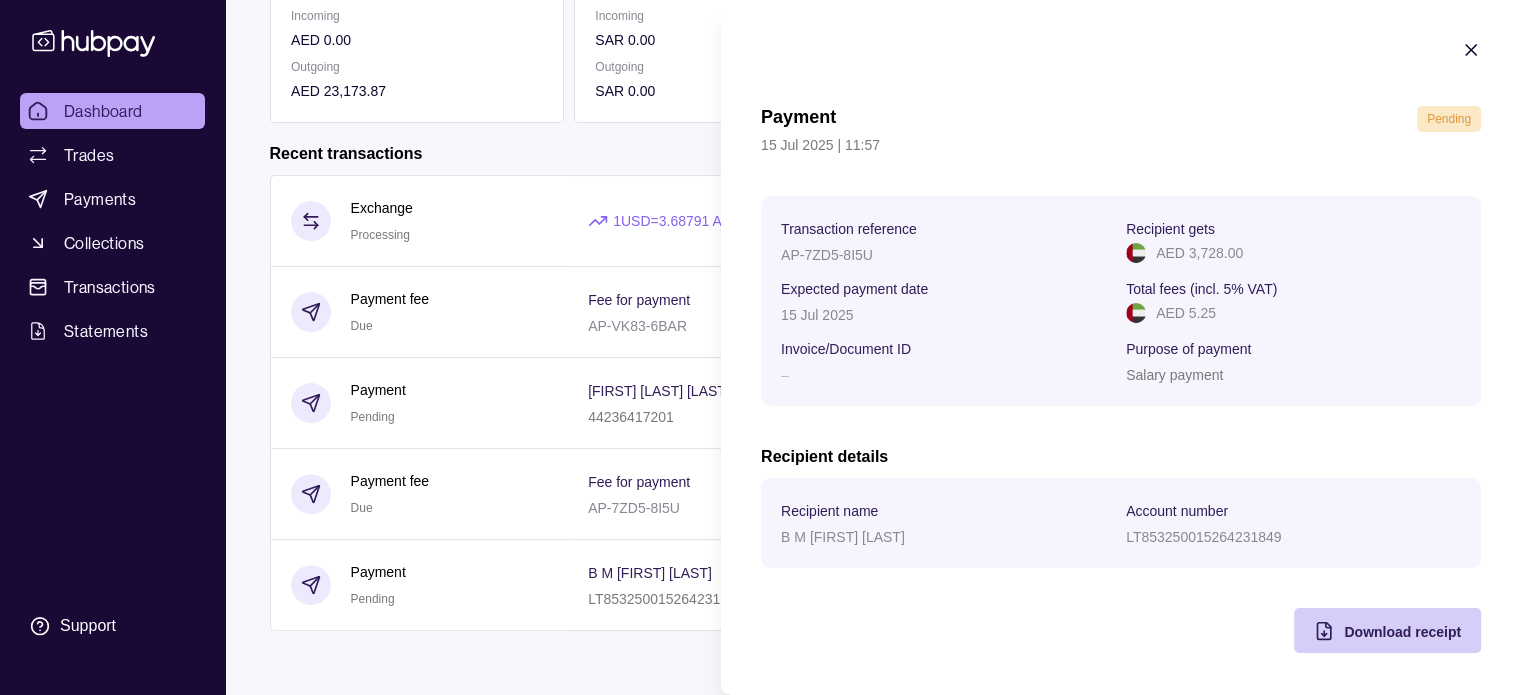 click on "Download receipt" at bounding box center [1402, 631] 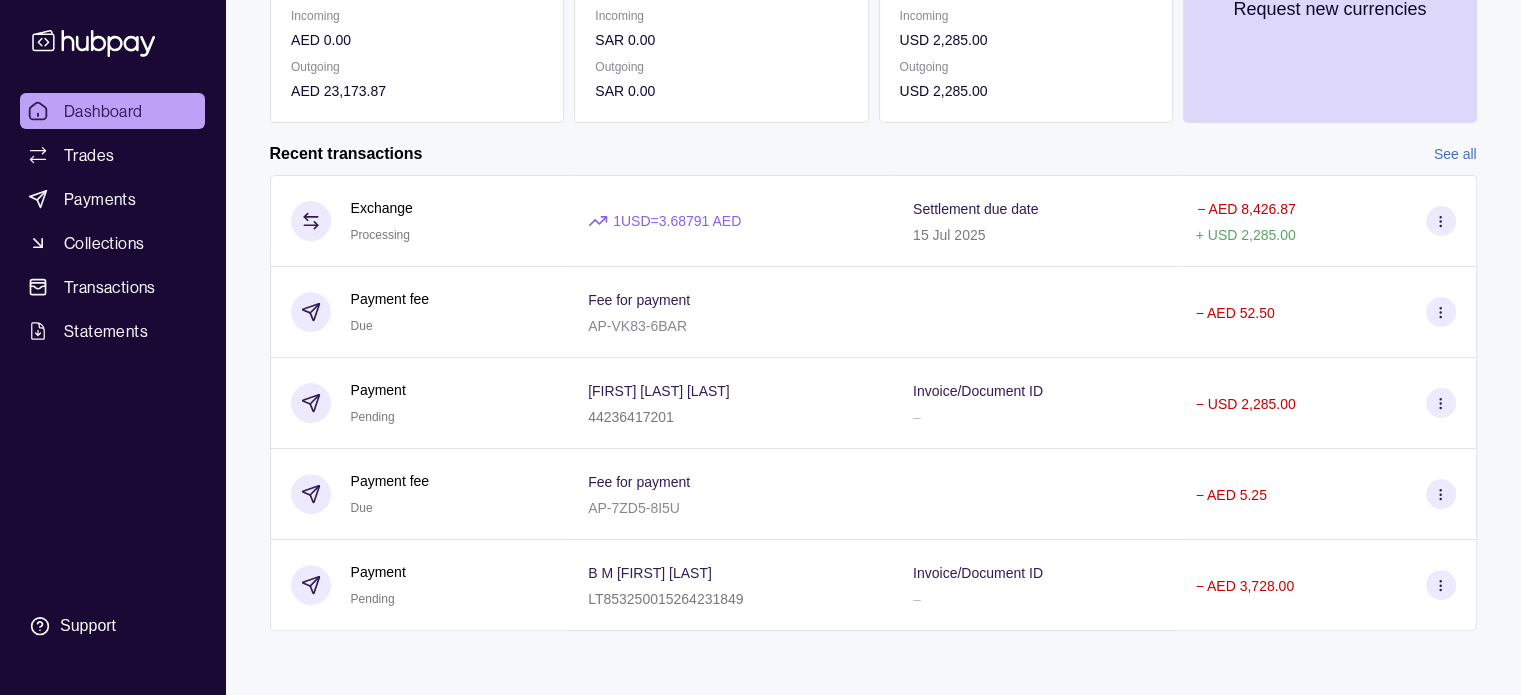 click on "Dashboard Trades Payments Collections Transactions Statements Support M Hello, [FIRST] [LAST] Mastertech Service FZCO Account Terms and conditions Privacy policy Sign out Dashboard Your trial ends in 33 days Your subscription will renew automatically on 17 Aug 2025 Add card details Add funds AED 25,541.01 AE870960000536060000447 Due AED 0.00 Incoming AED 0.00 Outgoing AED 23,173.87 SAR 0.00 GB10TCCL04140465075460 Due SAR 0.00 Incoming SAR 0.00 Outgoing SAR 0.00 USD 0.00 GB10TCCL04140465075460 Due USD 0.00 Incoming USD 2,285.00 Outgoing USD 2,285.00 Request new currencies Recent transactions See all Details Amount Exchange Processing 1 USD = 3.68791 AED Settlement due date 15 Jul 2025 − AED 8,426.87 + USD 2,285.00 Payment fee Due Fee for payment AP-VK83-6BAR − AED 52.50 Payment Pending S.M [LAST] 44236417201 Invoice/Document ID – – USD 2,285.00 Payment fee Due Fee for payment AP-7ZD5-8I5U − AED 5.25 Payment Pending B M [FIRST] [LAST] LT853250015264231849 – –" at bounding box center (760, 99) 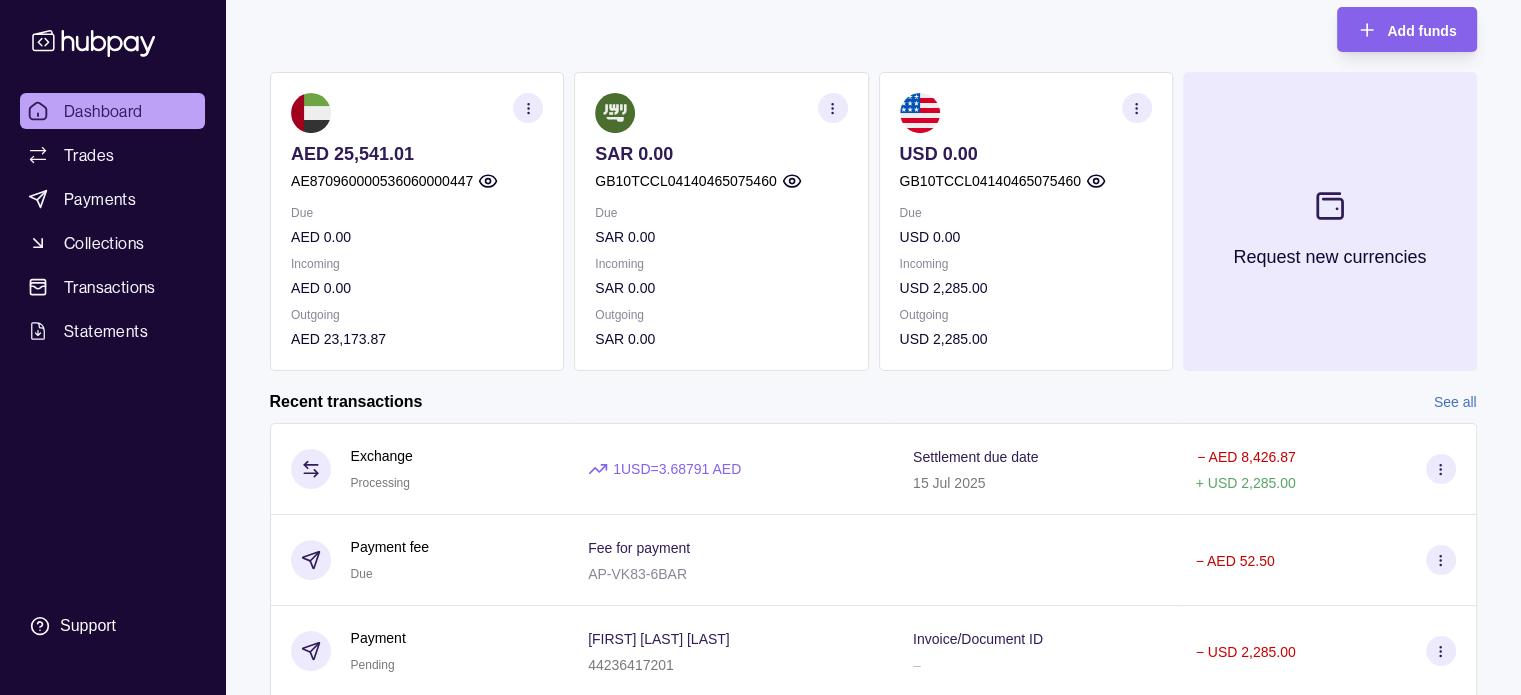 scroll, scrollTop: 242, scrollLeft: 0, axis: vertical 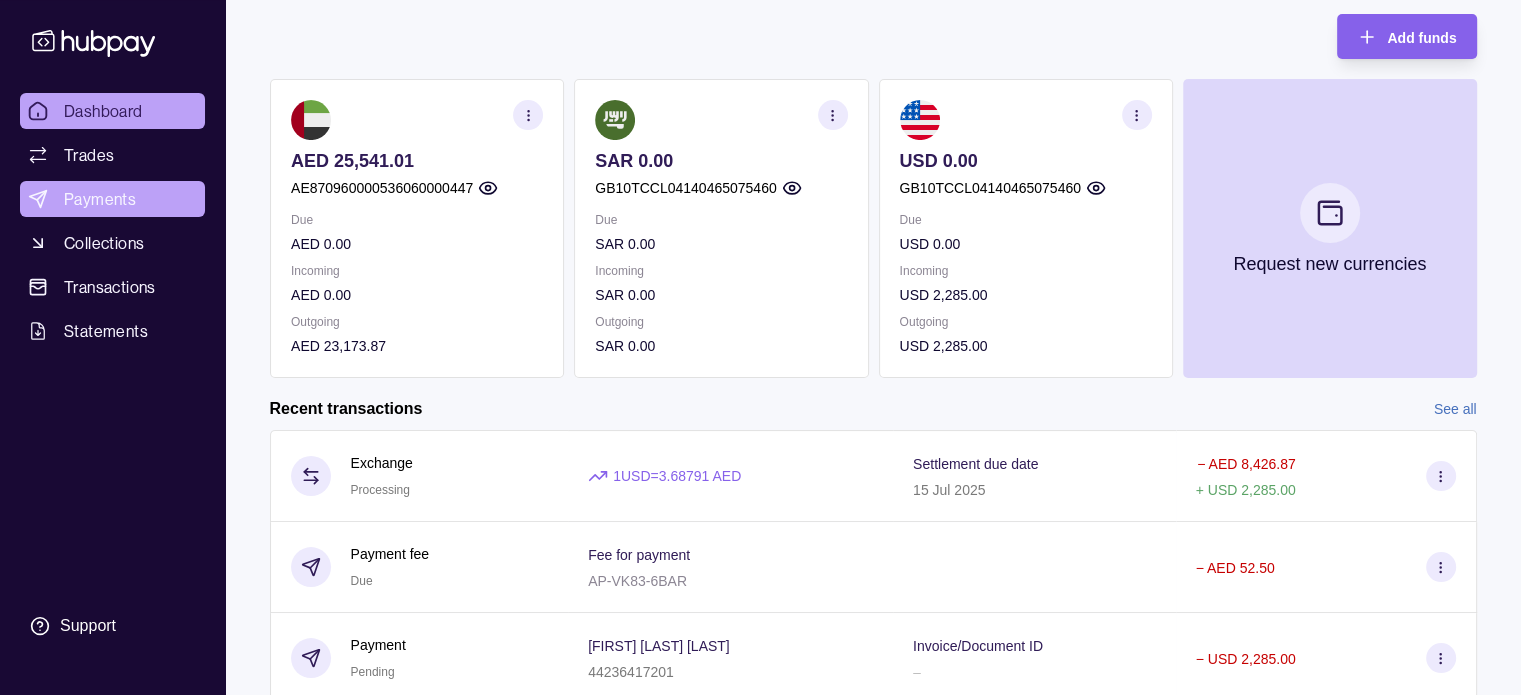 click on "Payments" at bounding box center [100, 199] 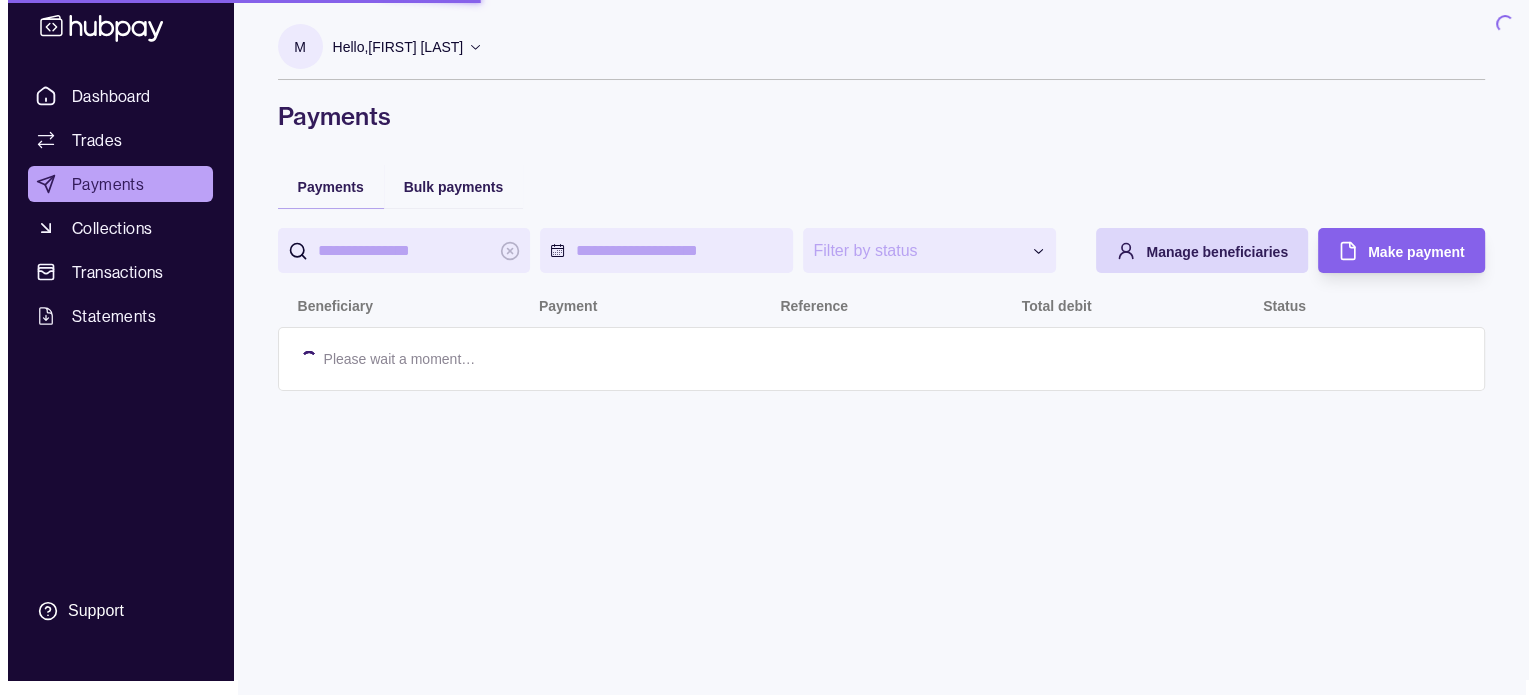 scroll, scrollTop: 0, scrollLeft: 0, axis: both 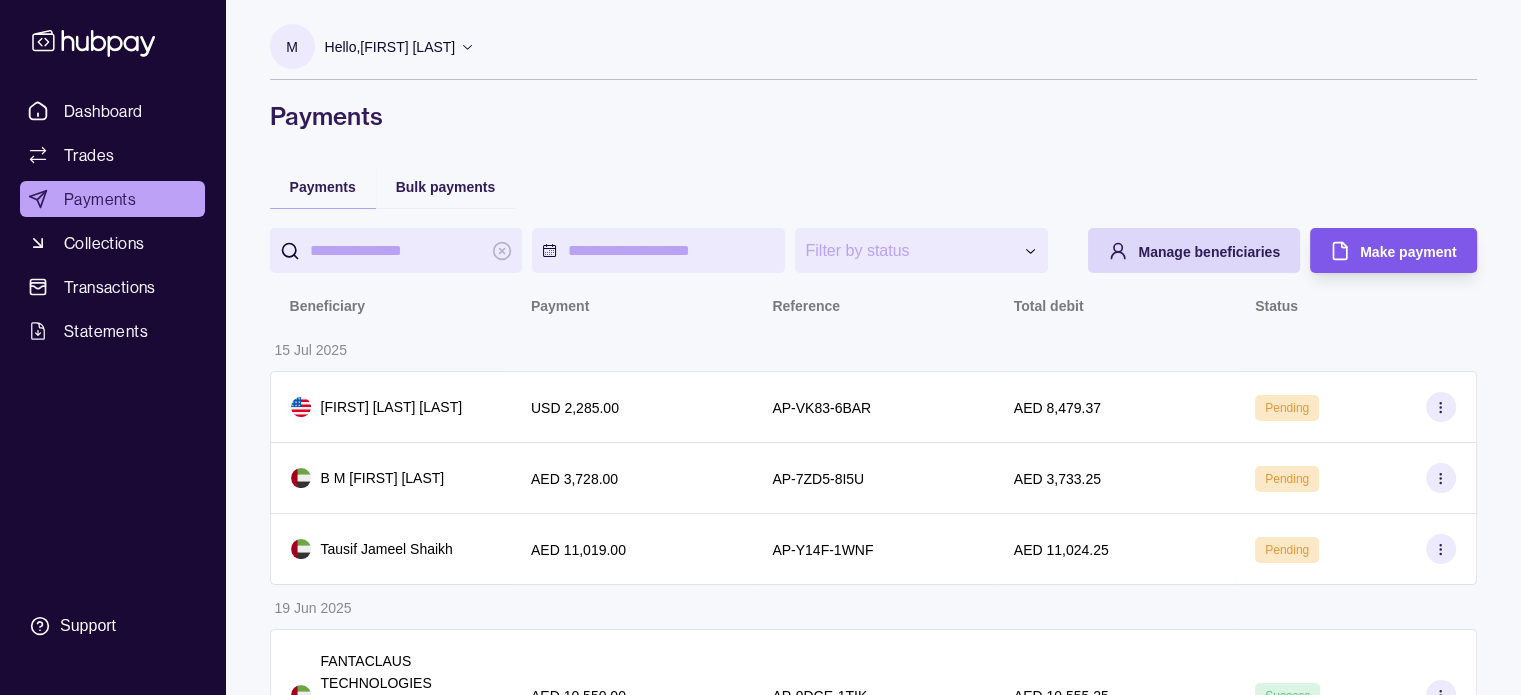 click on "Make payment" at bounding box center (1408, 252) 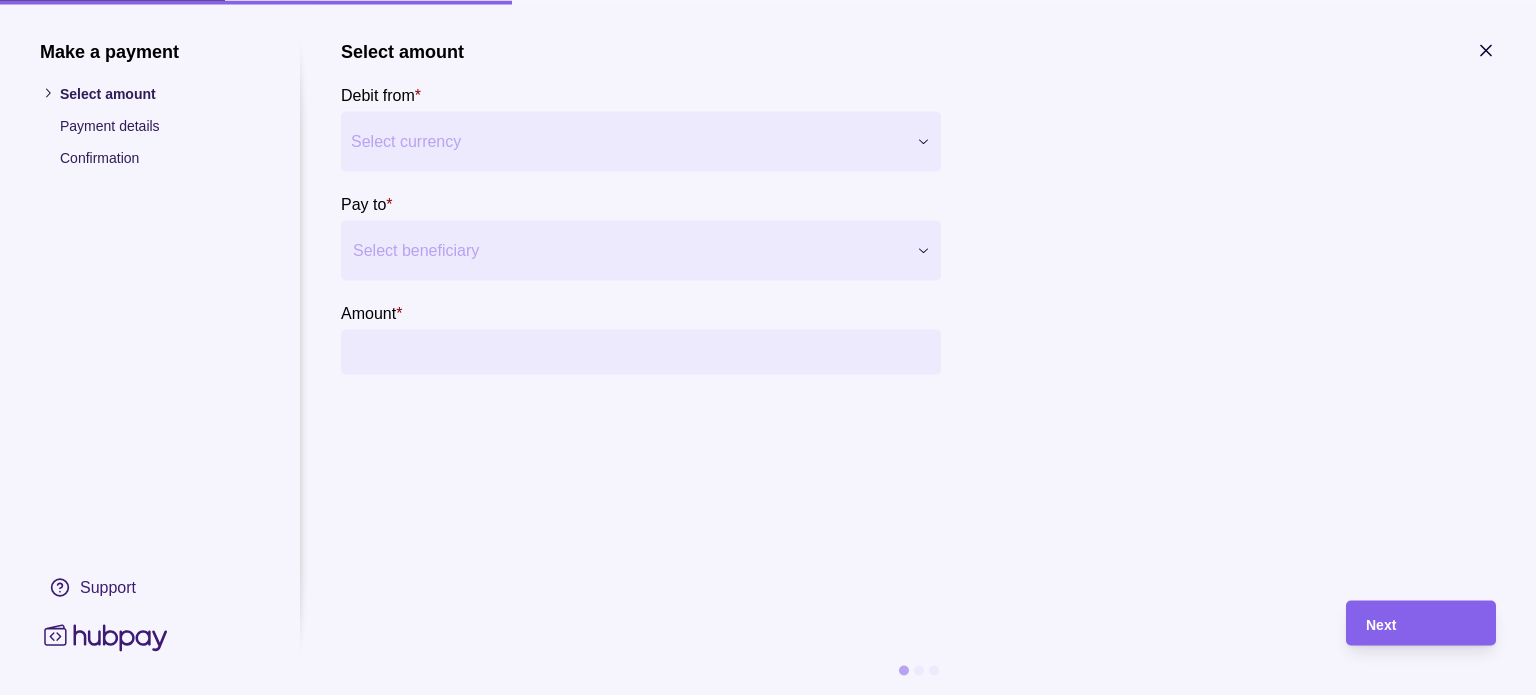 scroll, scrollTop: 0, scrollLeft: 0, axis: both 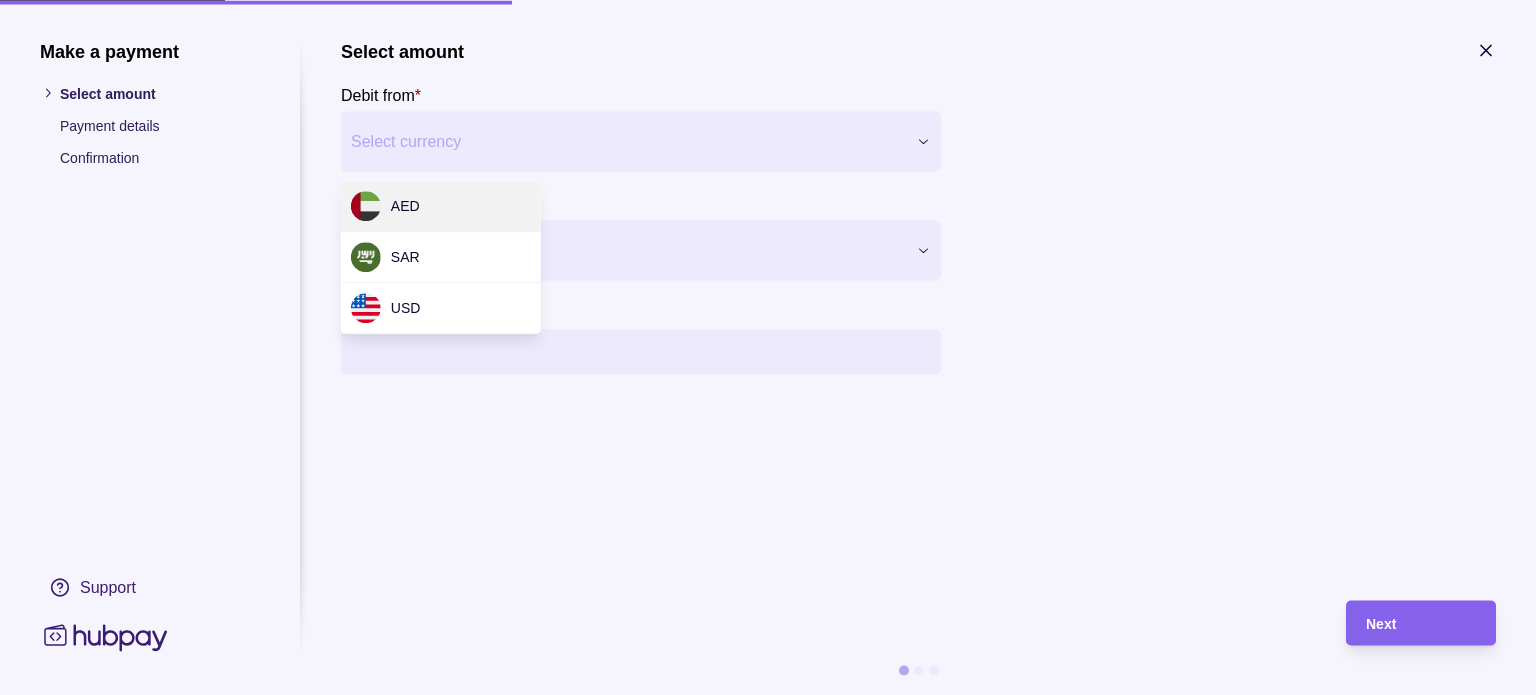 click on "Dashboard Trades Payments Collections Transactions Statements Support M Hello, [FIRST] [LAST] Mastertech Service FZCO Account Terms and conditions Privacy policy Sign out Dashboard Your trial ends in 33 days Your subscription will renew automatically on 17 Aug 2025 Add card details Add funds AED 25,541.01 AE870960000536060000447 Due AED 0.00 Incoming AED 0.00 Outgoing AED 23,173.87 SAR 0.00 GB10TCCL04140465075460 Due SAR 0.00 Incoming SAR 0.00 Outgoing SAR 0.00 USD 0.00 GB10TCCL04140465075460 Due USD 0.00 Incoming USD 2,285.00 Outgoing USD 2,285.00 Request new currencies Recent transactions See all Details Amount Exchange Processing 1 USD = 3.68791 AED Settlement due date 15 Jul 2025 − AED 8,426.87 + USD 2,285.00 Payment fee Due Fee for payment AP-VK83-6BAR − AED 52.50 Payment Pending S.M [LAST] 44236417201 Invoice/Document ID – – USD 2,285.00 Payment fee Due Fee for payment AP-7ZD5-8I5U − AED 5.25 Payment Pending B M [FIRST] [LAST] LT853250015264231849 – –" at bounding box center [768, 596] 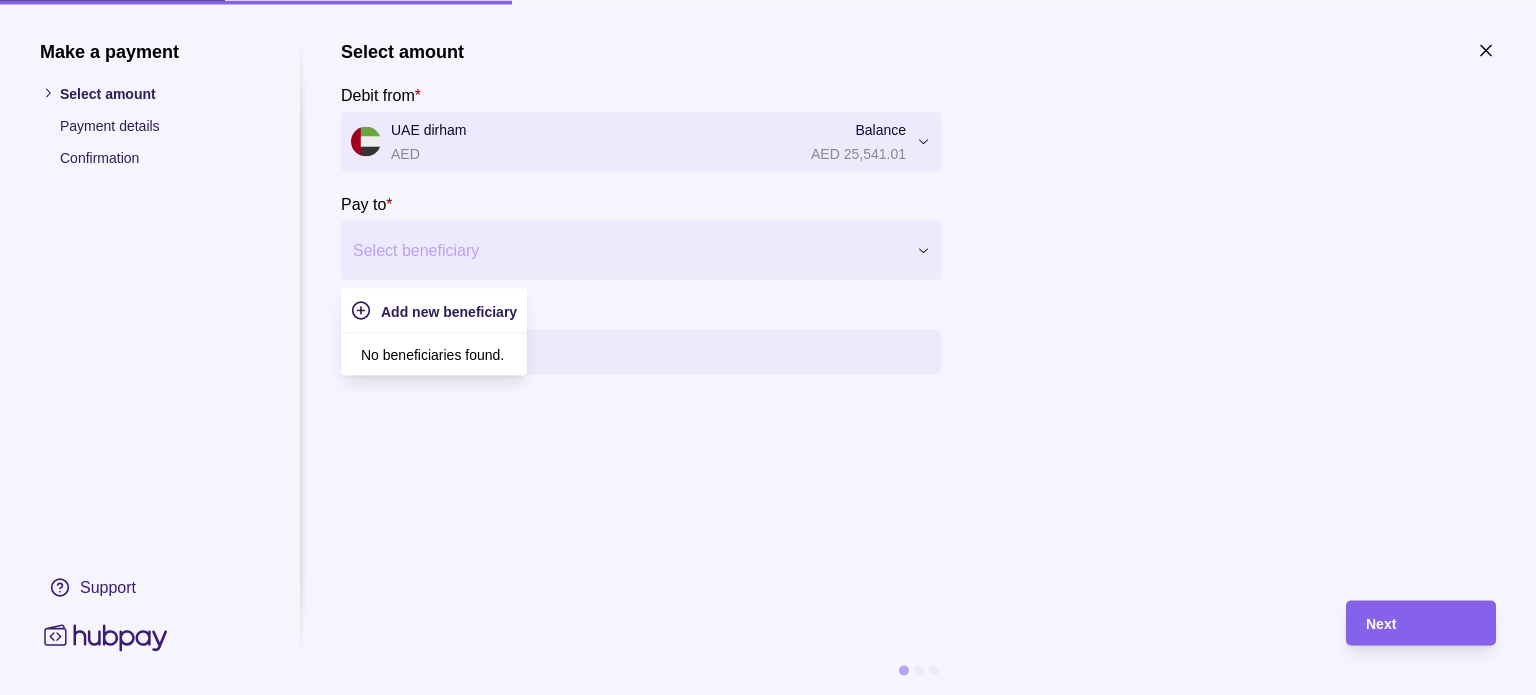 click at bounding box center (628, 250) 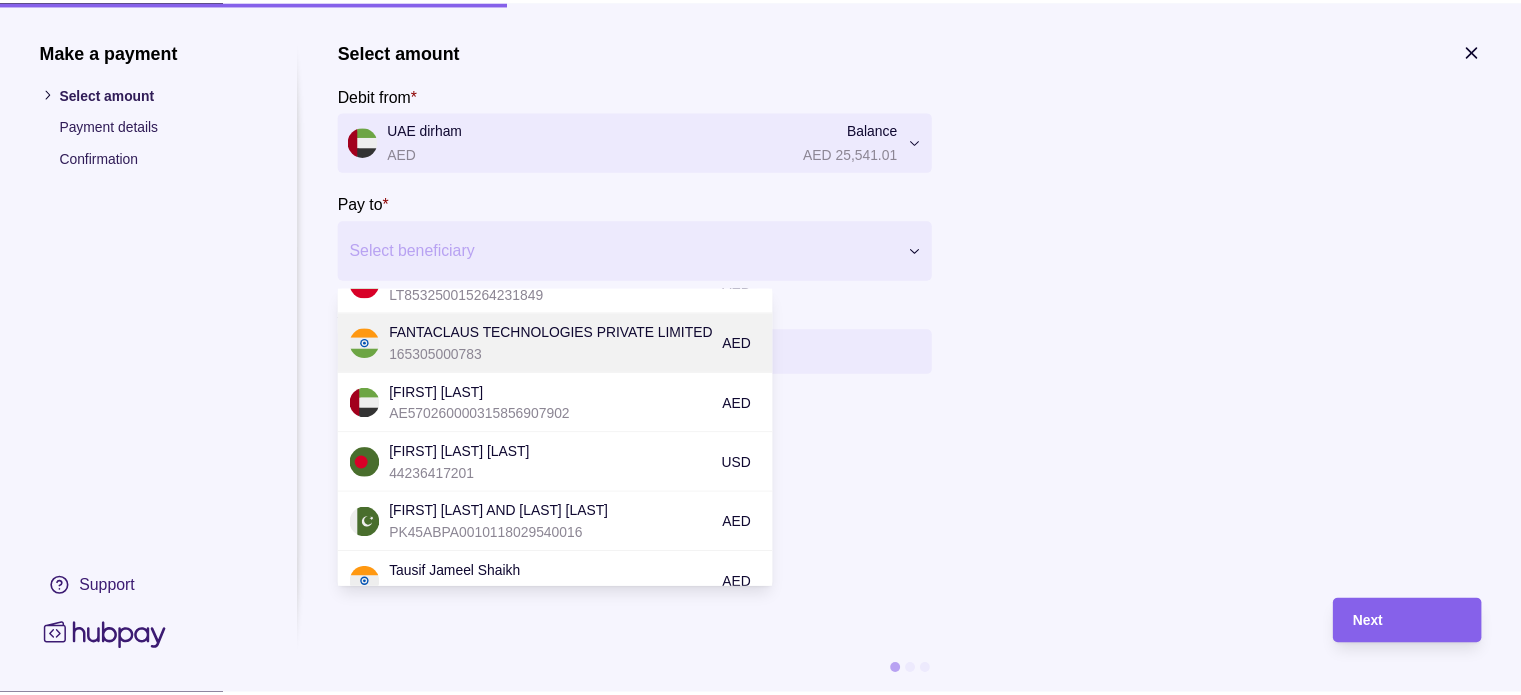 scroll, scrollTop: 140, scrollLeft: 0, axis: vertical 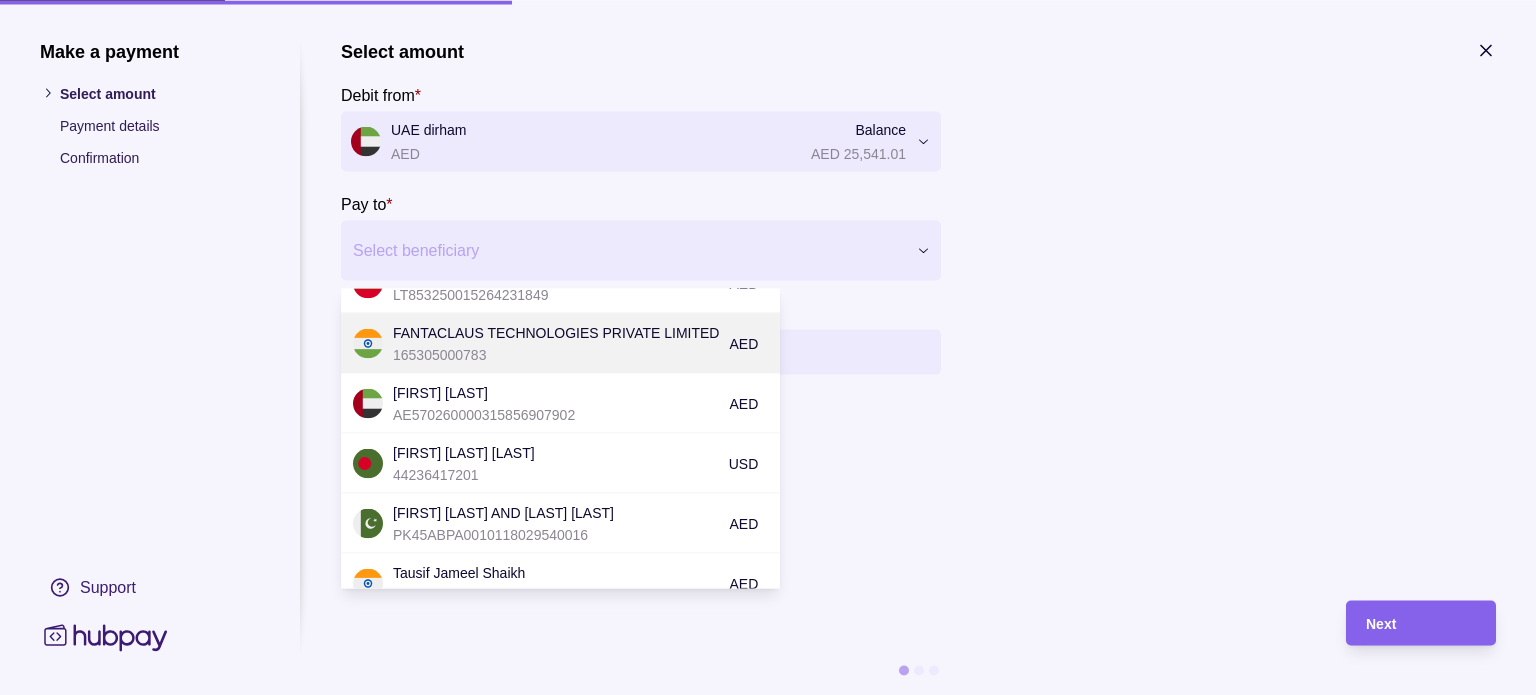click on "44236417201" at bounding box center [556, 474] 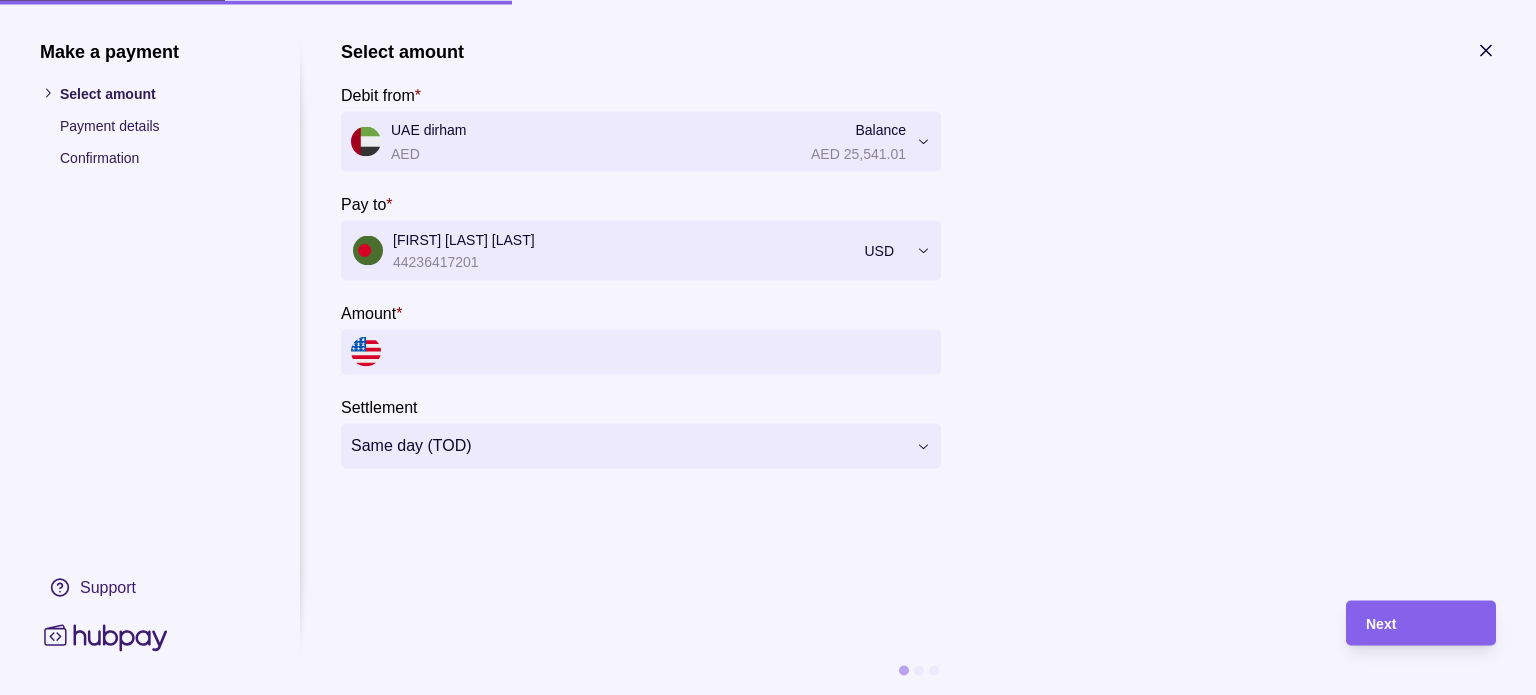 click on "Amount  *" at bounding box center (661, 351) 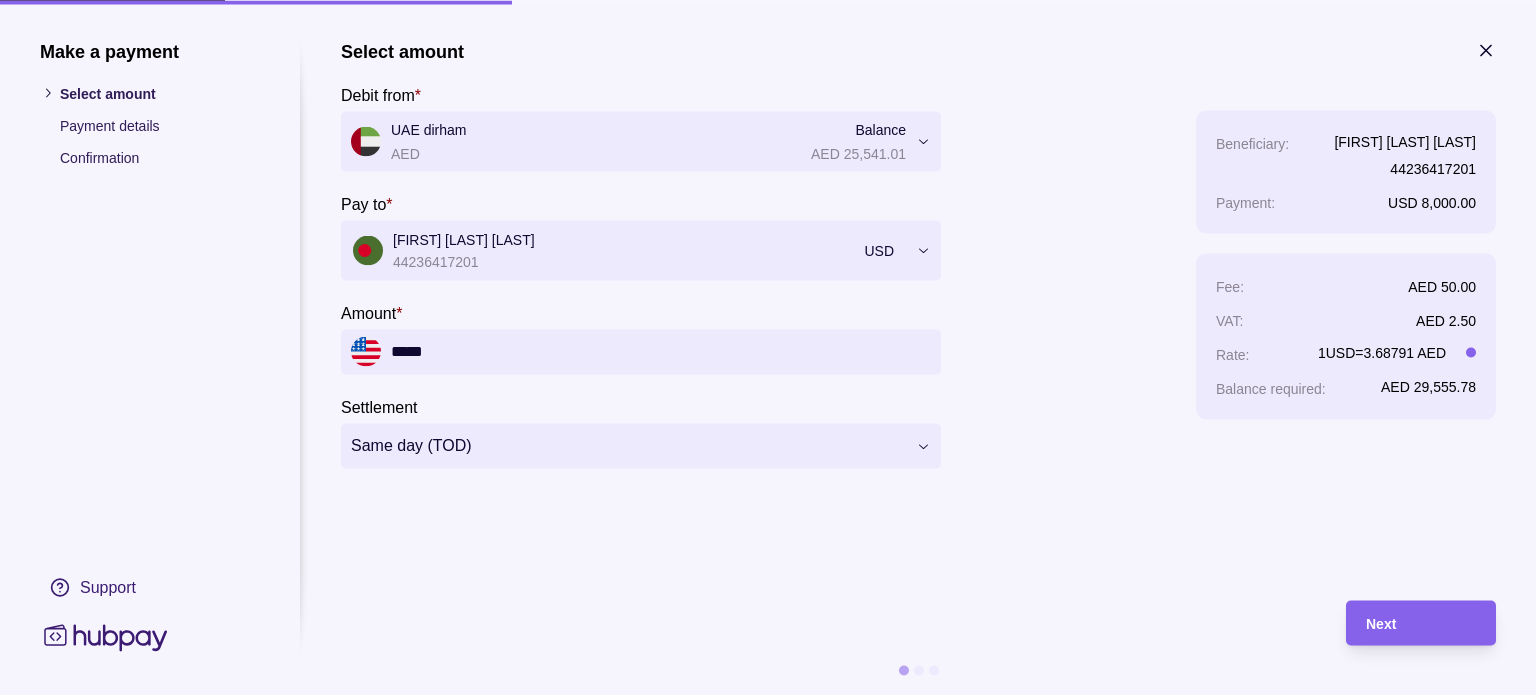 type on "*****" 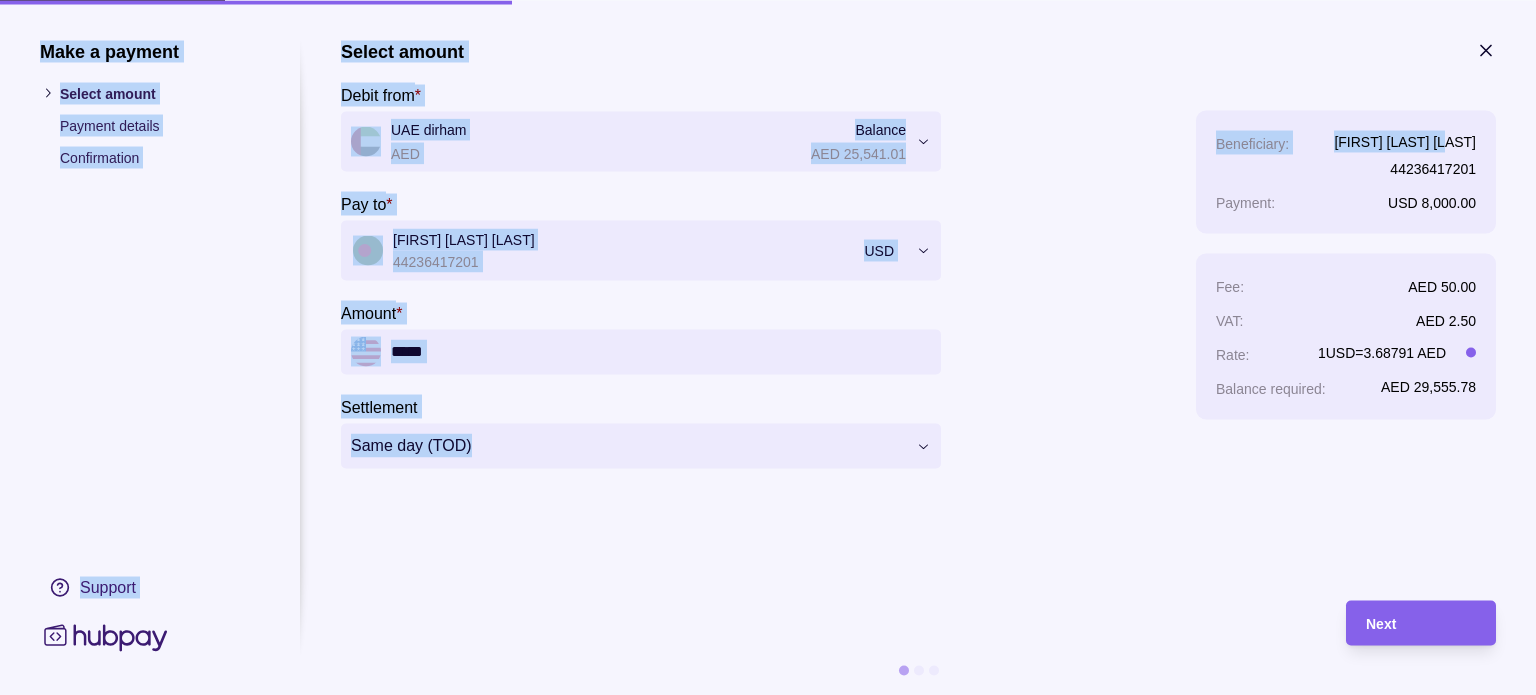 drag, startPoint x: 1481, startPoint y: 31, endPoint x: 1487, endPoint y: 51, distance: 20.880613 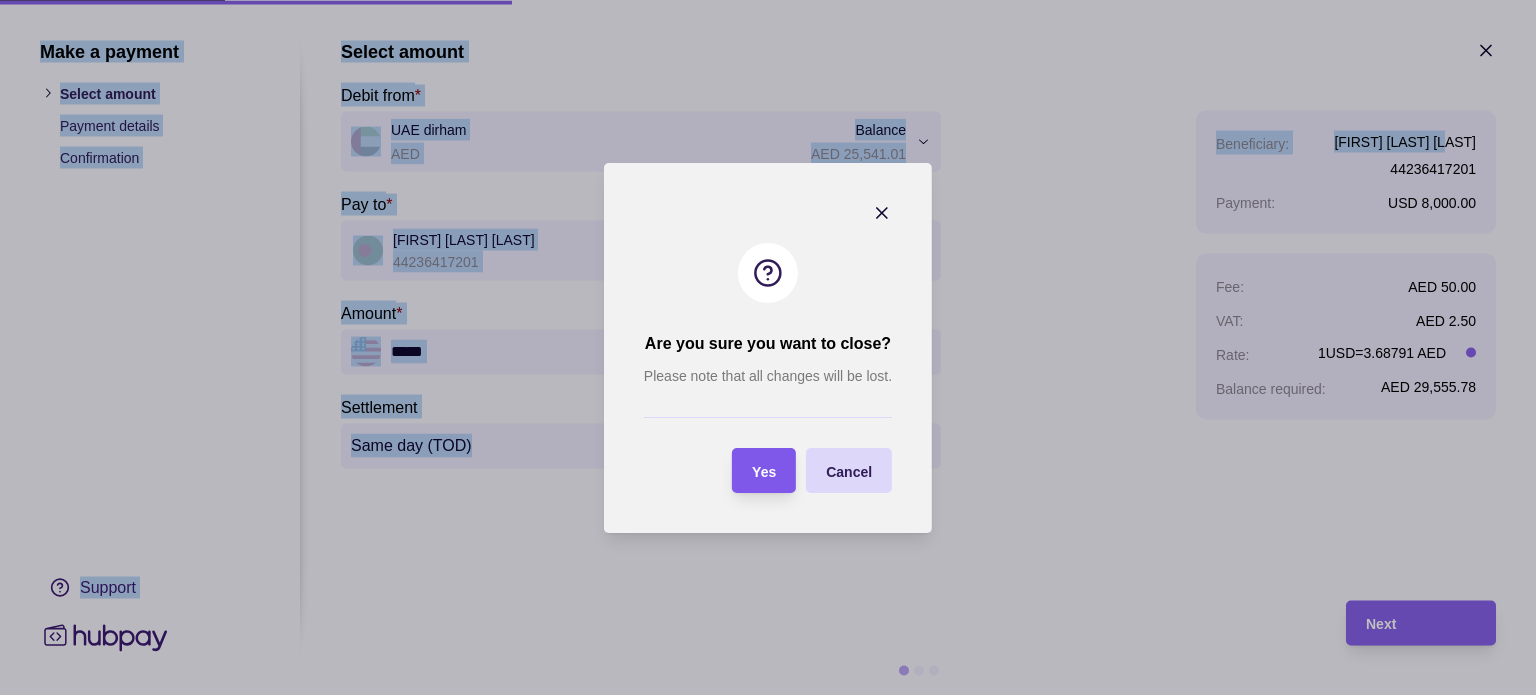 click on "Yes" at bounding box center [764, 470] 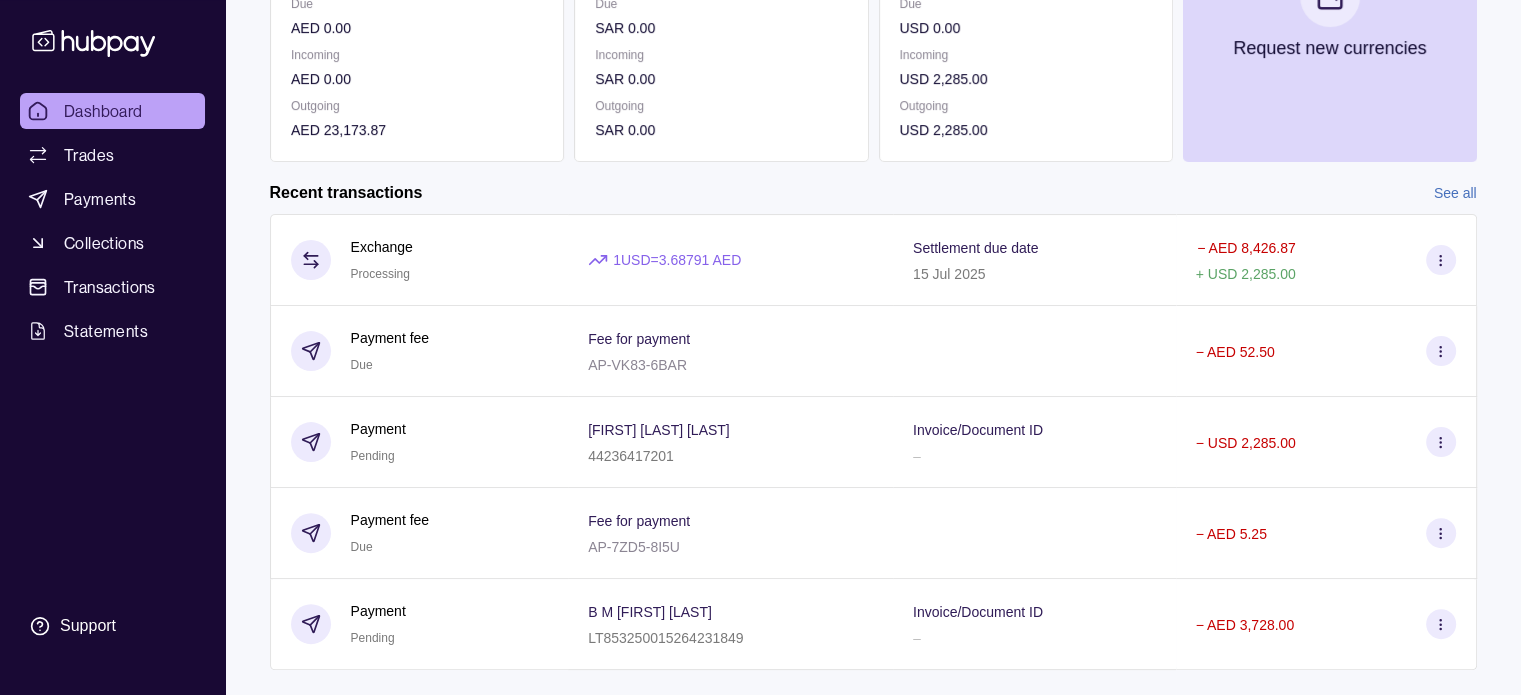 scroll, scrollTop: 499, scrollLeft: 0, axis: vertical 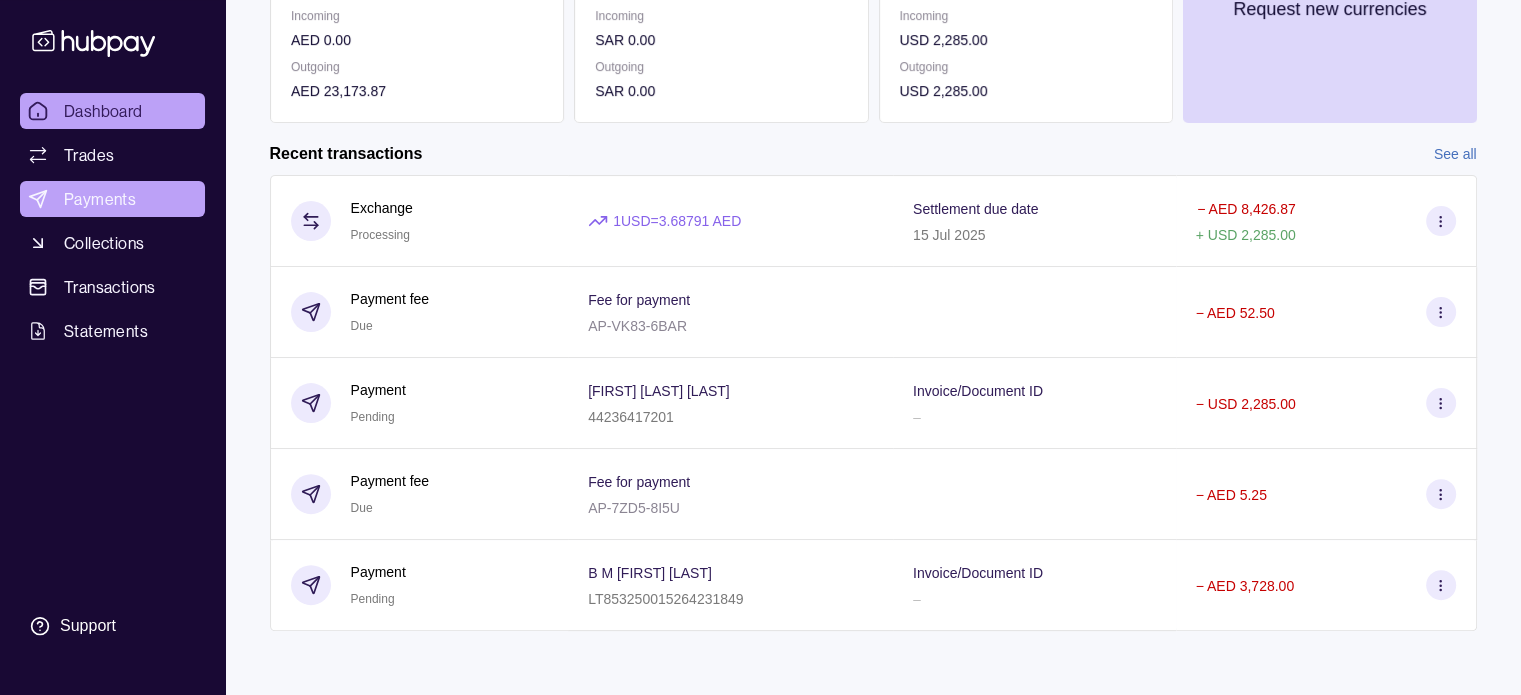 click on "Payments" at bounding box center [100, 199] 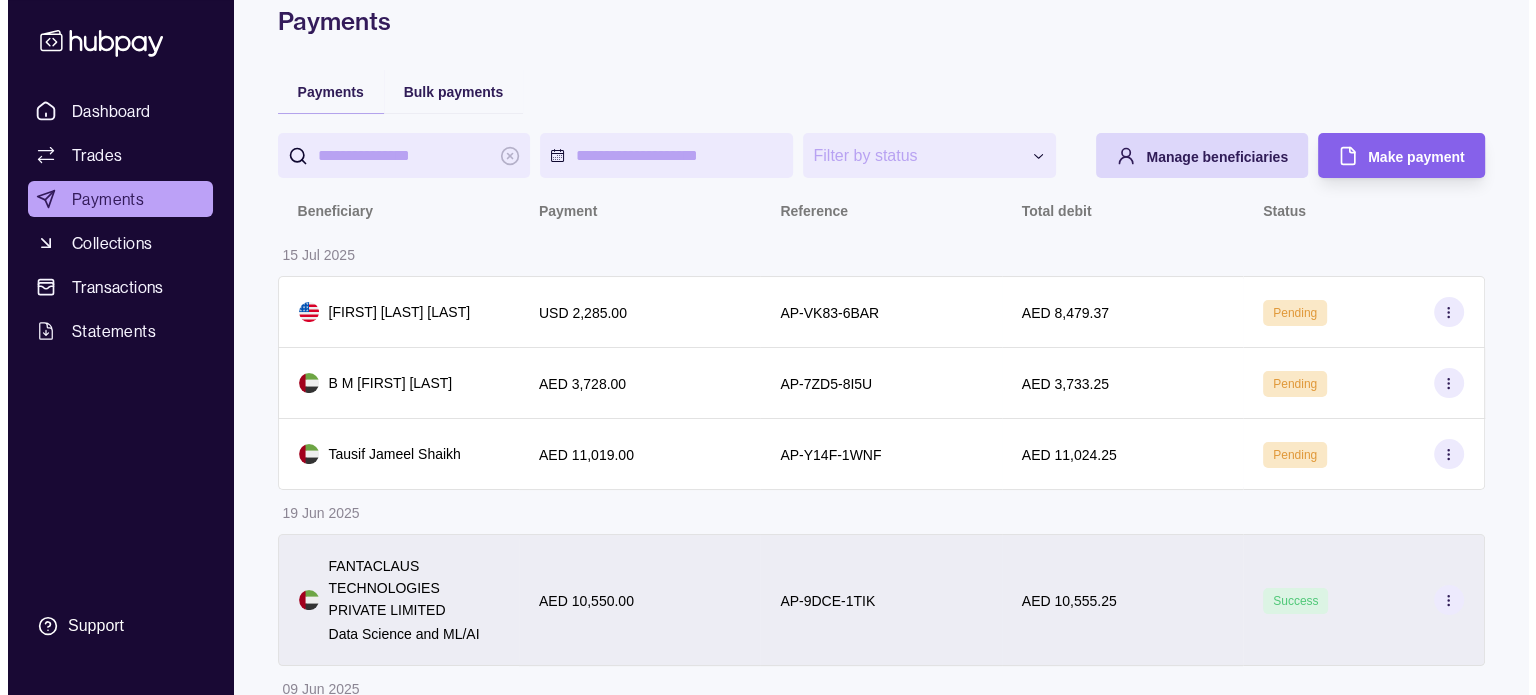 scroll, scrollTop: 92, scrollLeft: 0, axis: vertical 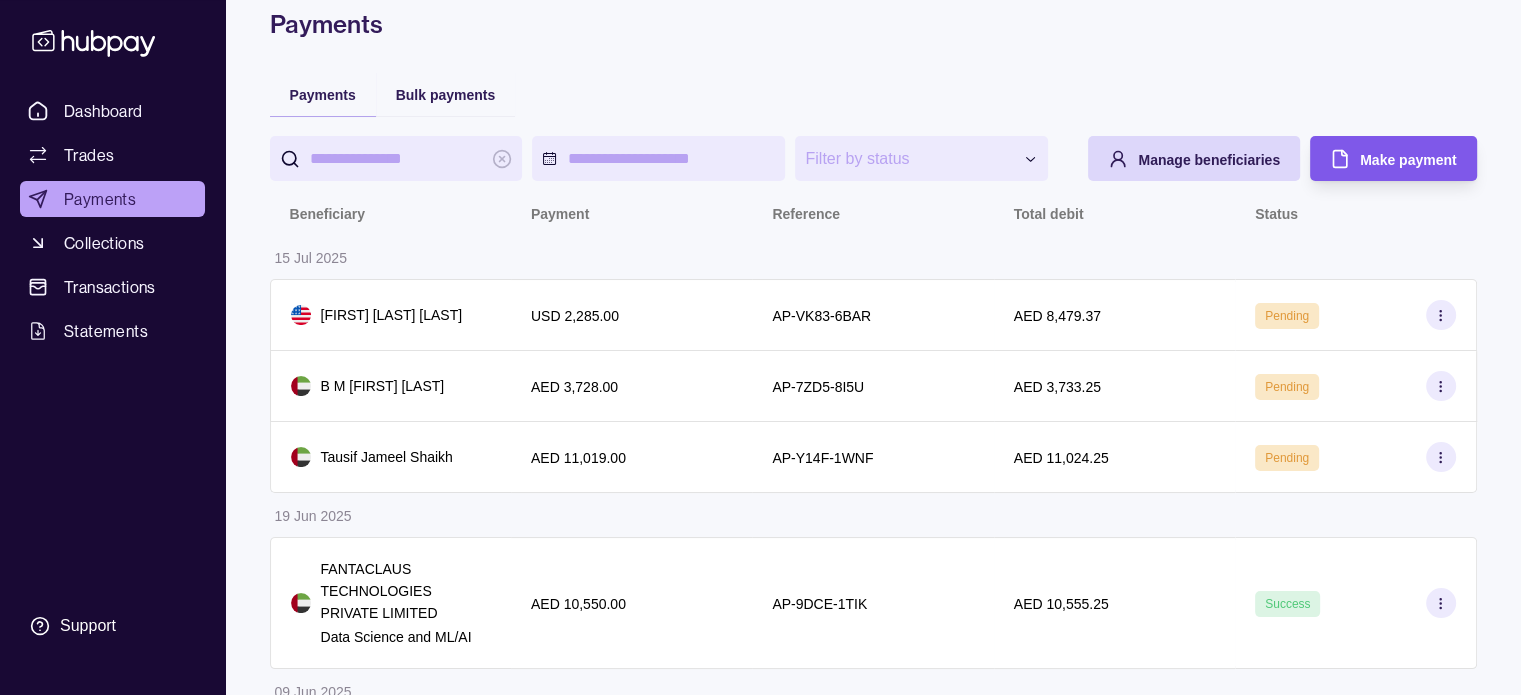 click on "Make payment" at bounding box center [1408, 160] 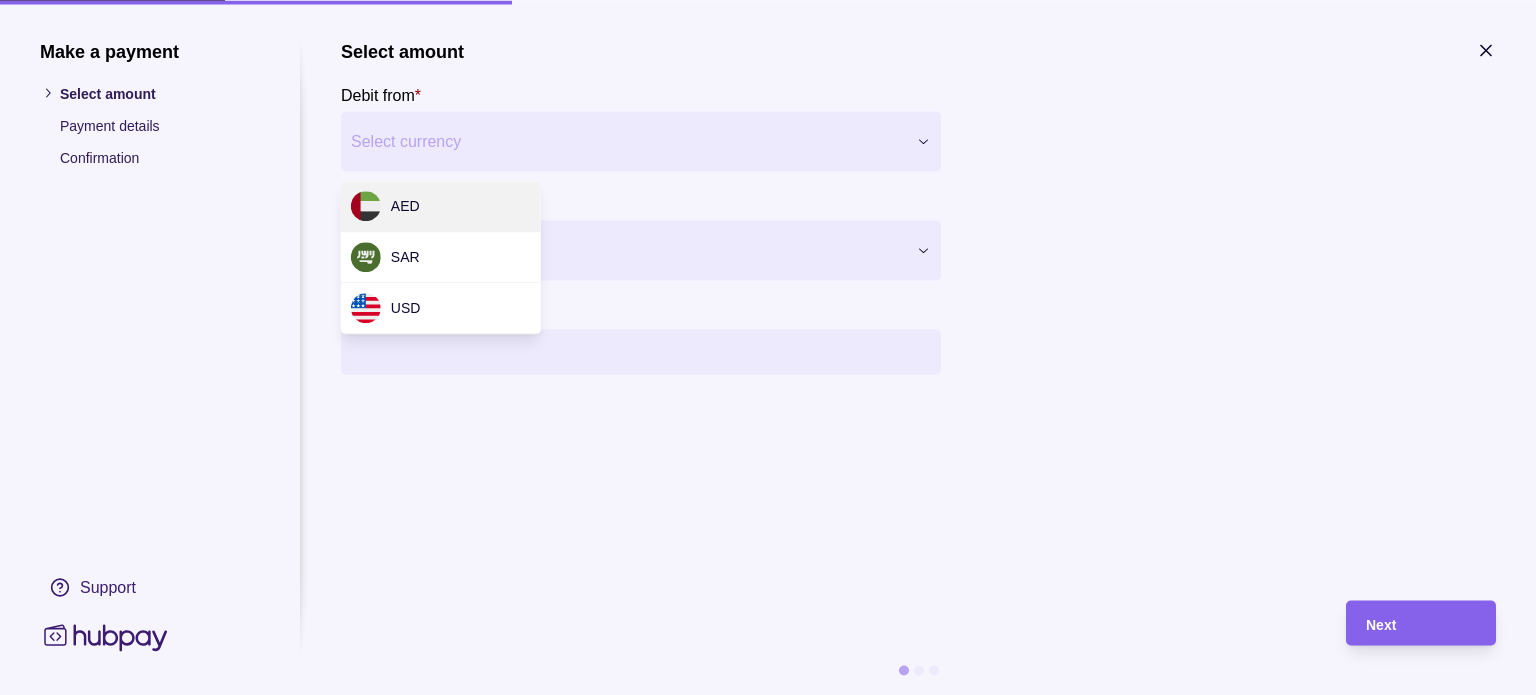 click on "**********" at bounding box center [768, 528] 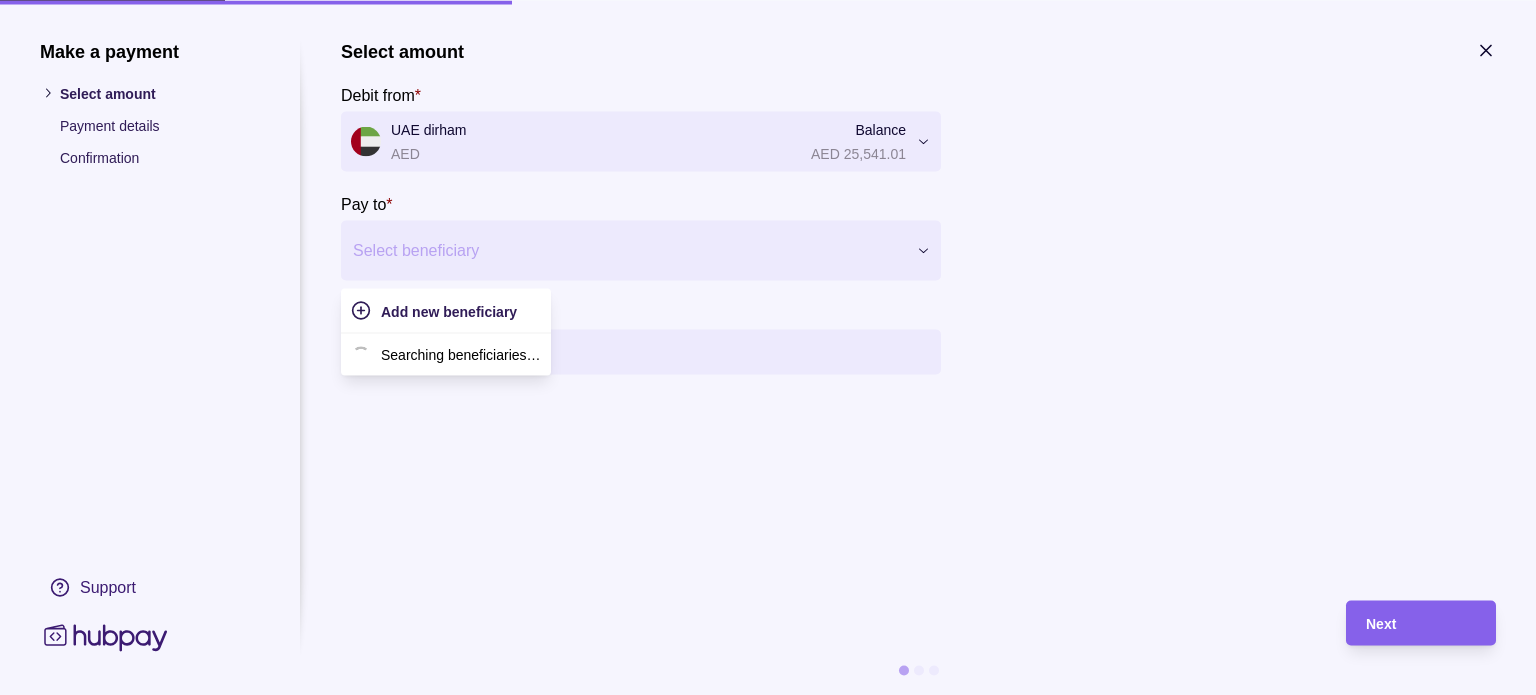 click at bounding box center (628, 250) 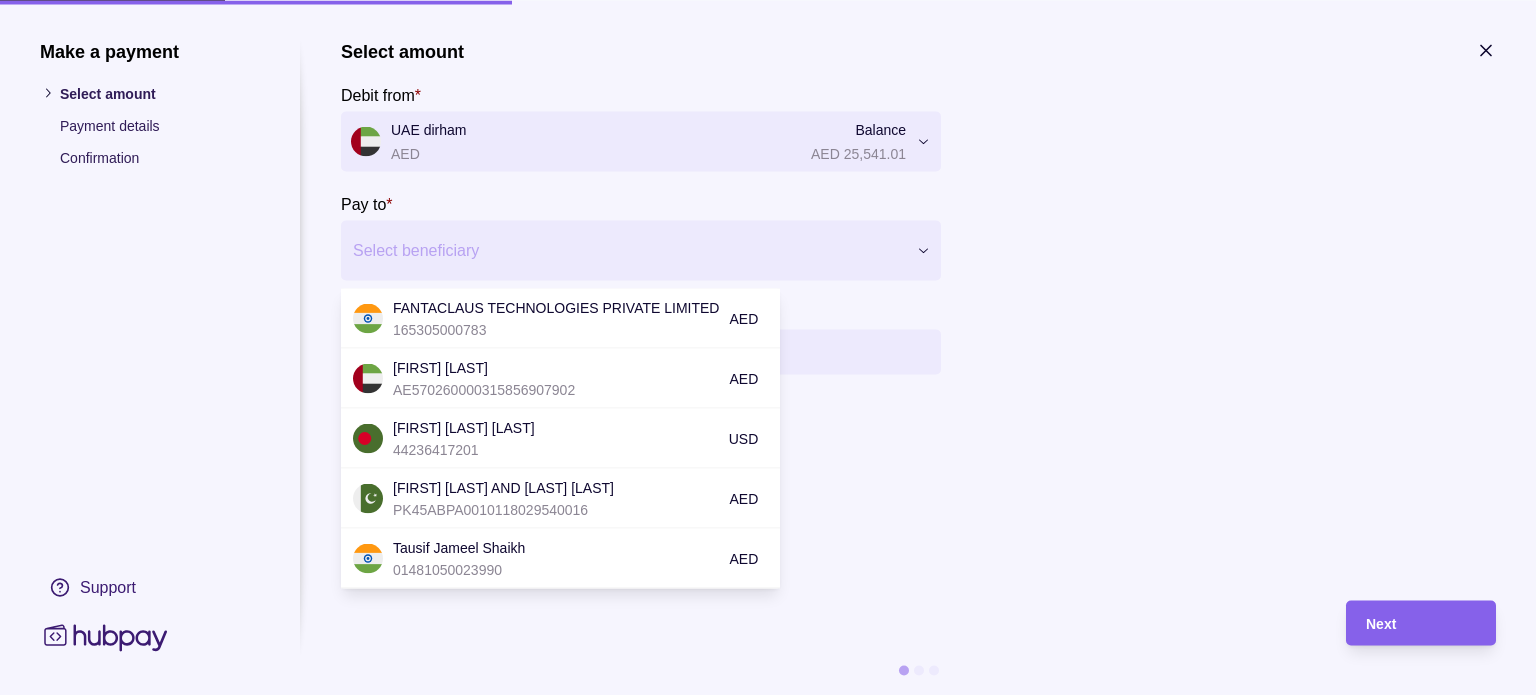 scroll, scrollTop: 68, scrollLeft: 0, axis: vertical 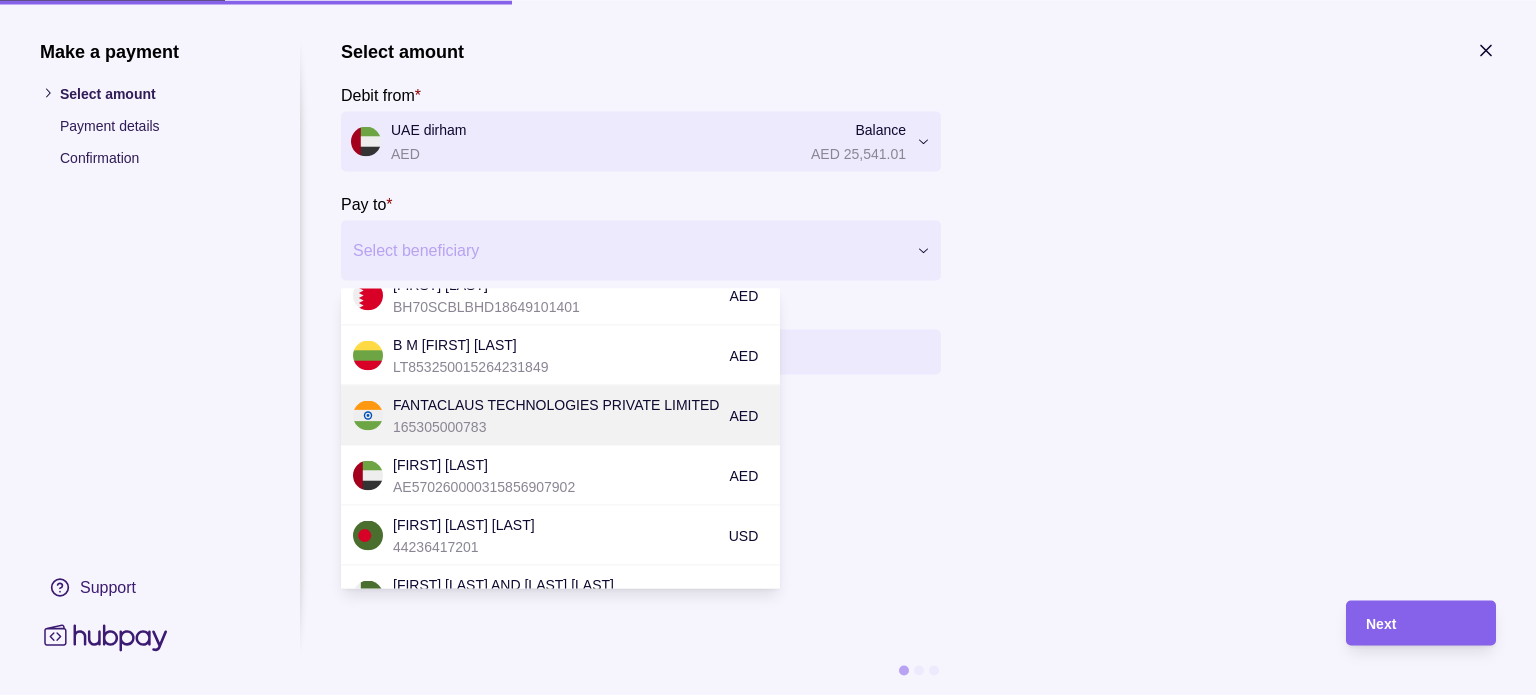 click on "165305000783" at bounding box center [556, 426] 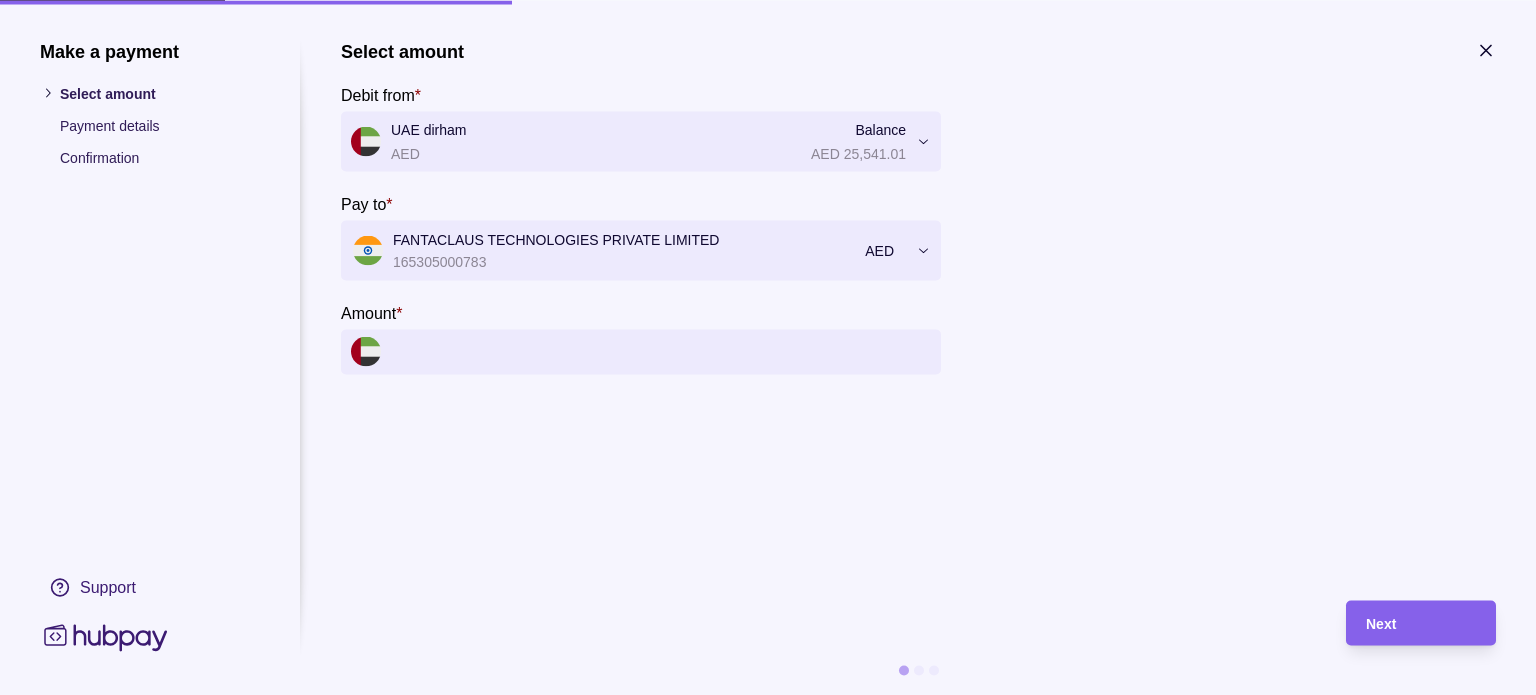 click on "Amount  *" at bounding box center (661, 351) 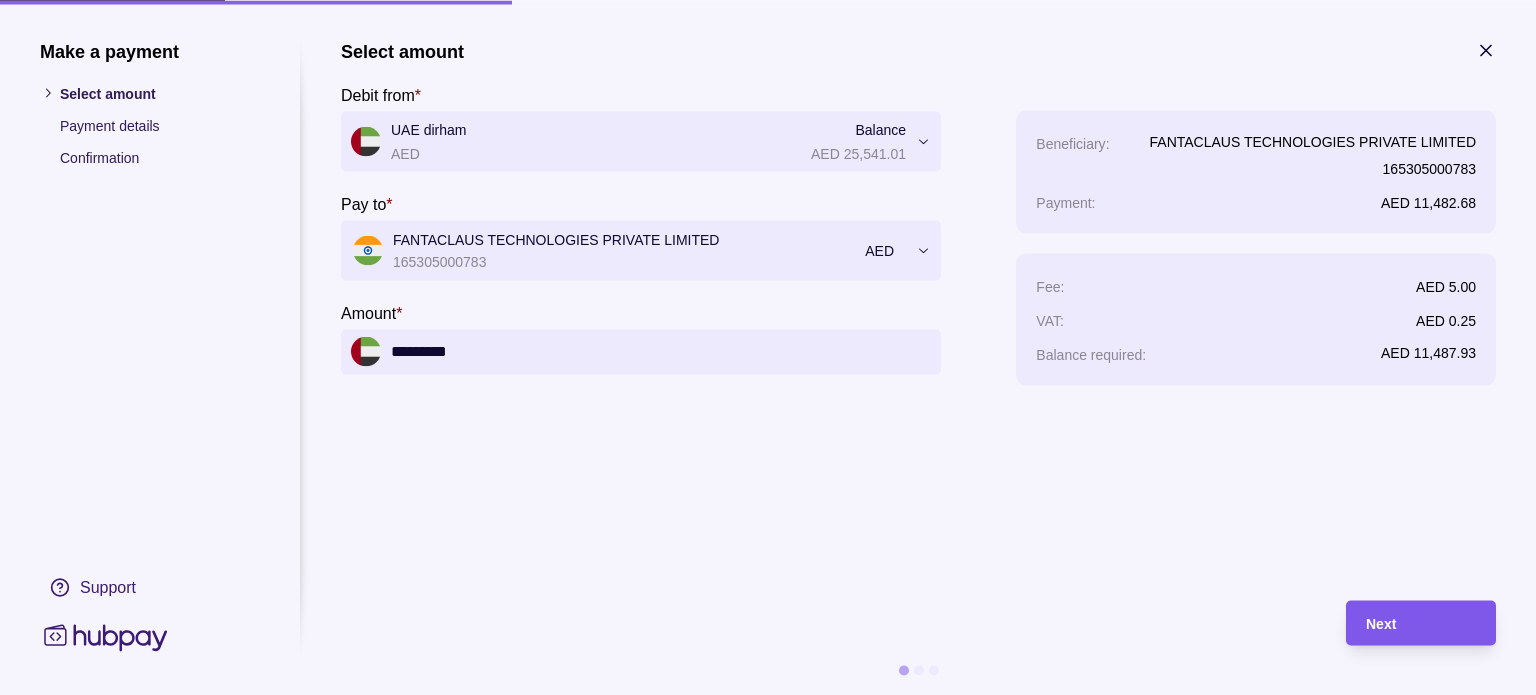 type on "*********" 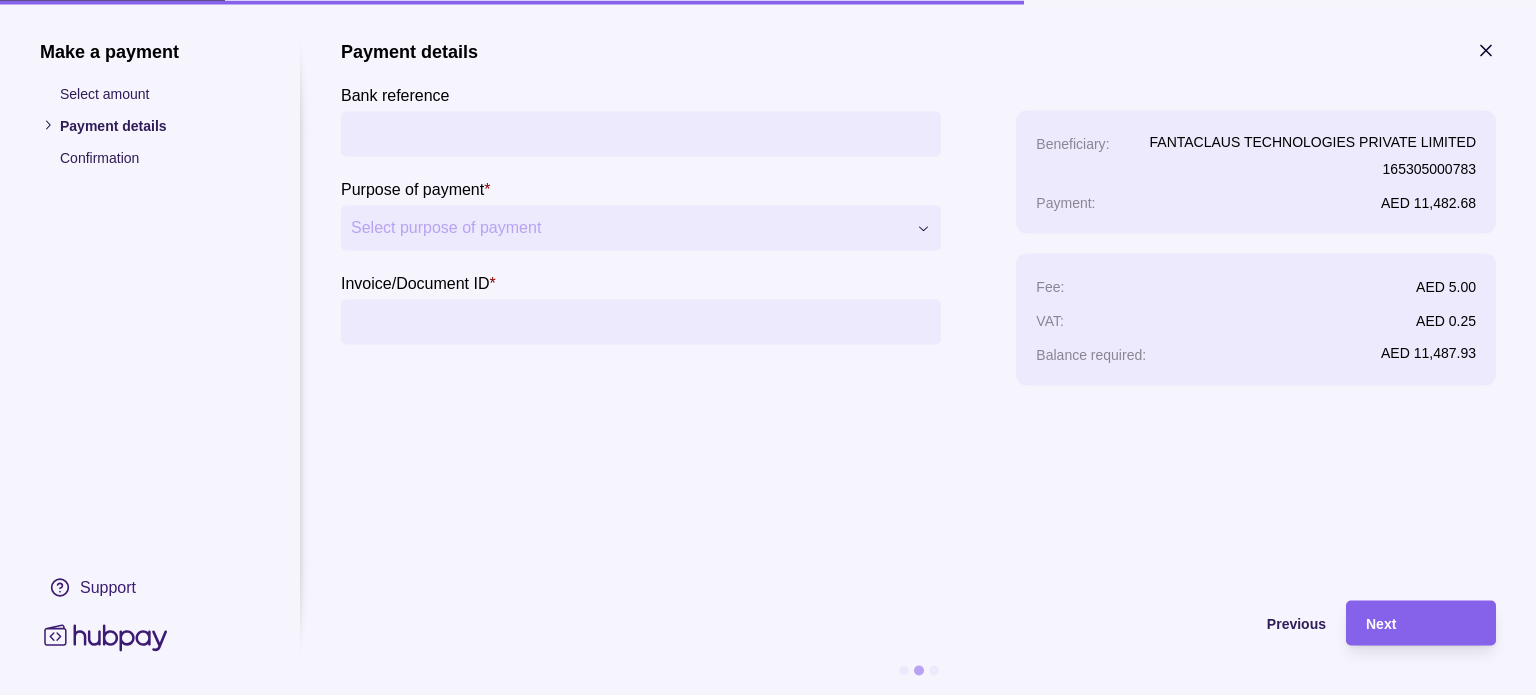 click on "Bank reference" at bounding box center (641, 133) 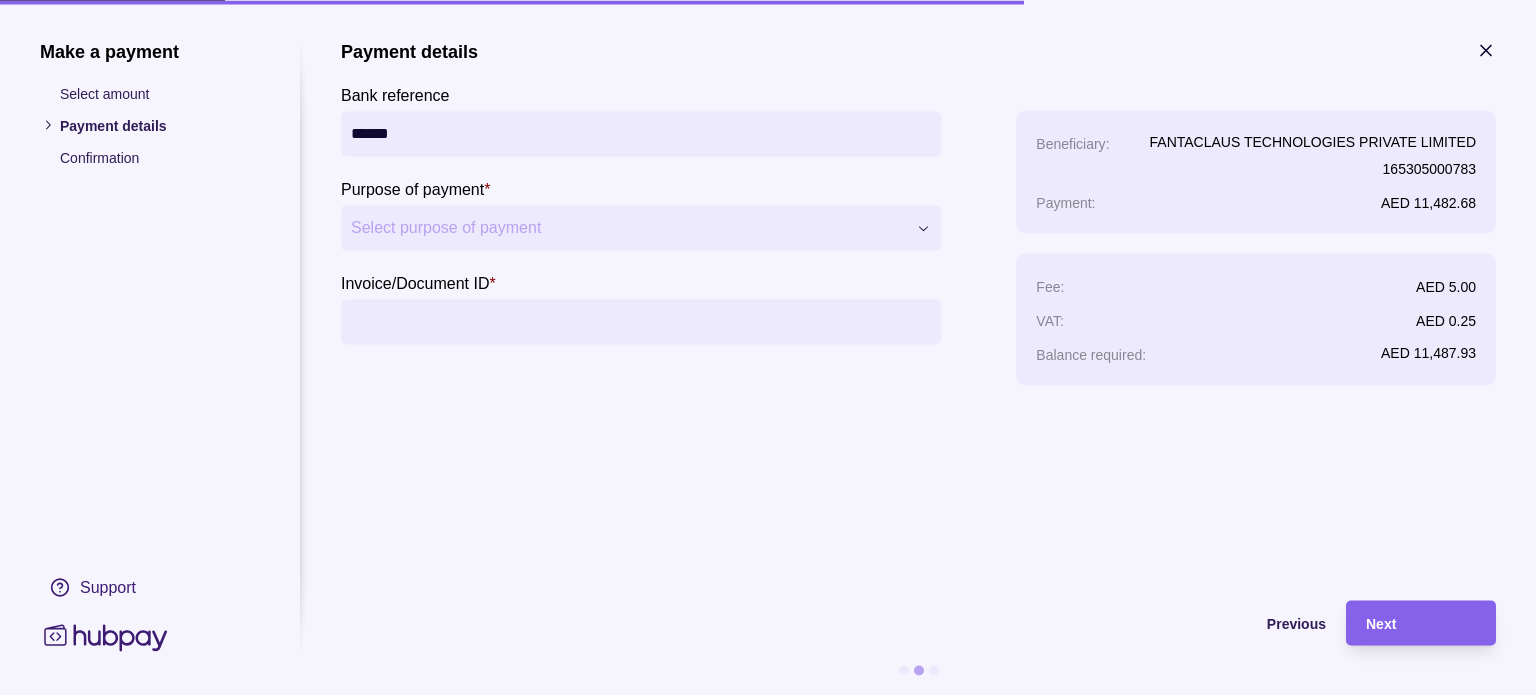 type on "******" 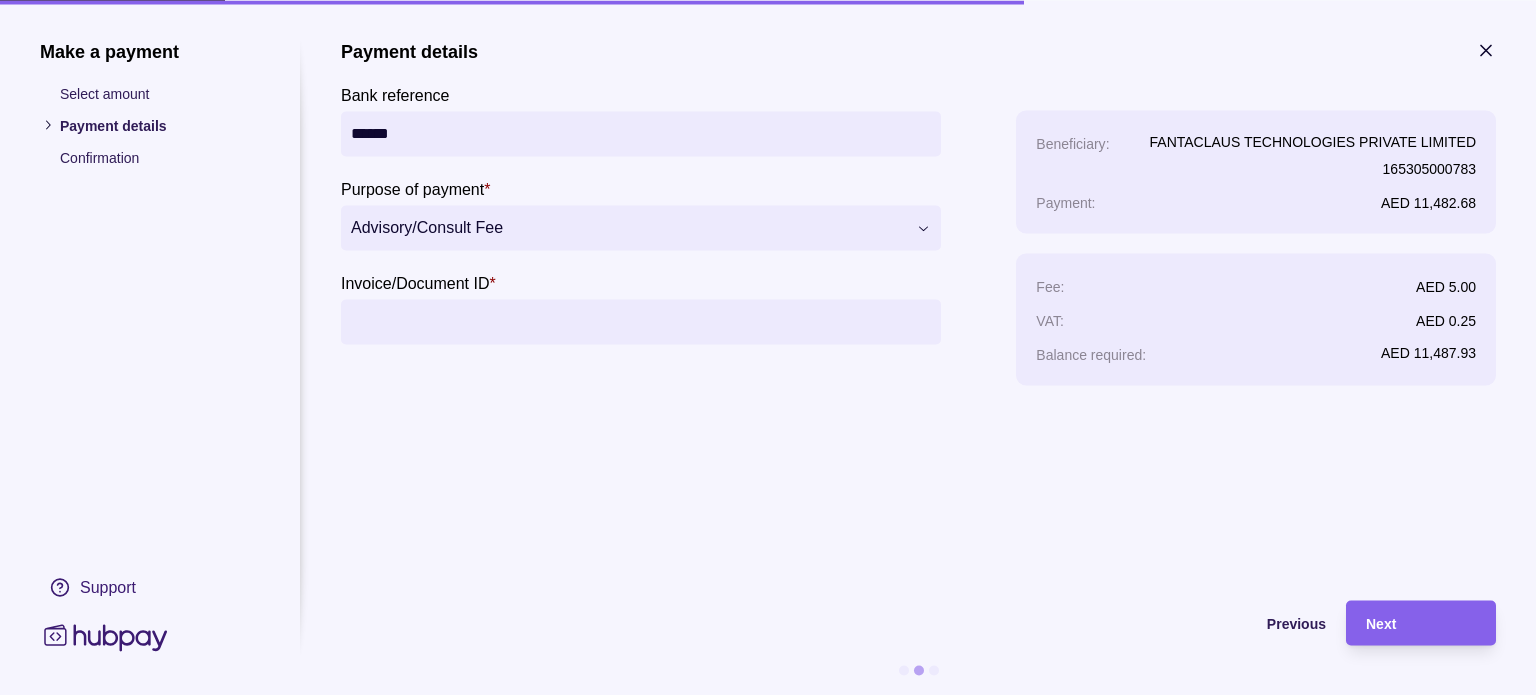 click on "Invoice/Document ID  *" at bounding box center (641, 321) 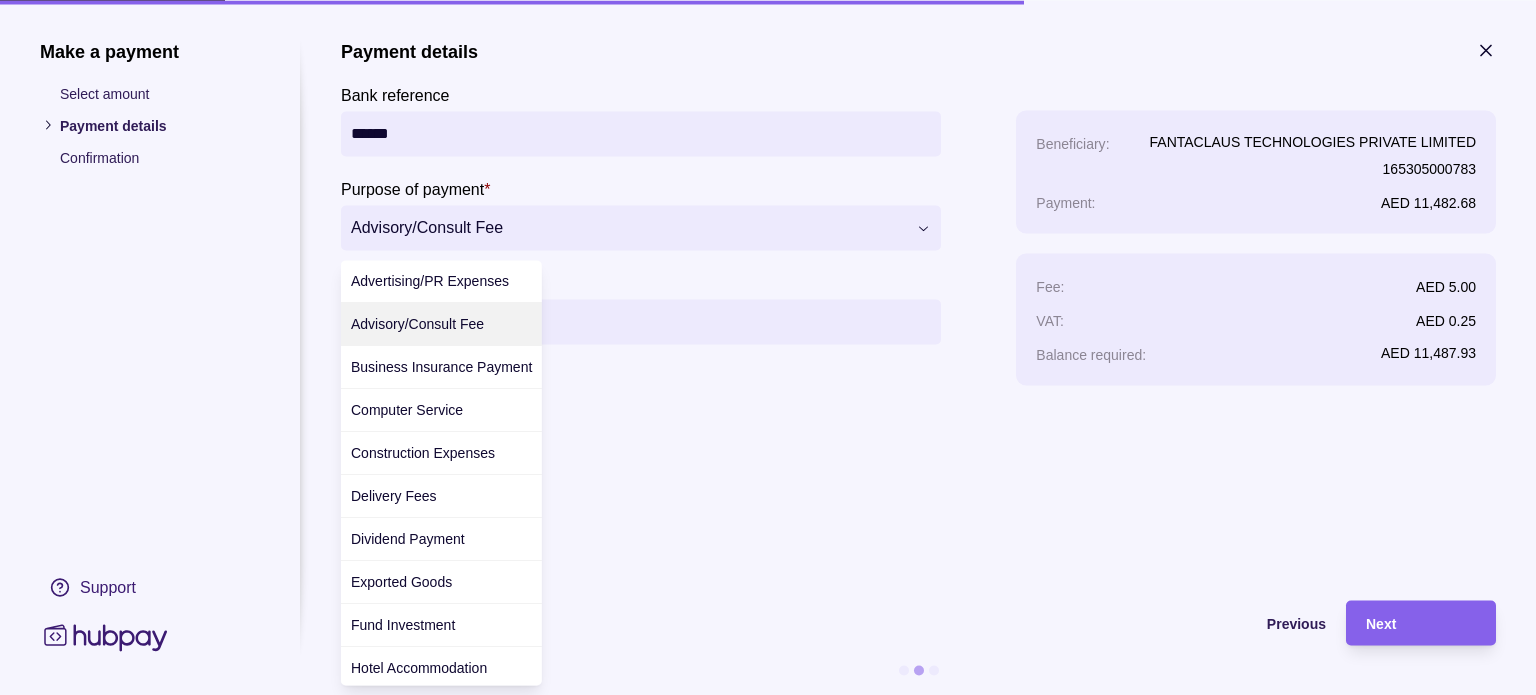 click on "**********" at bounding box center [768, 528] 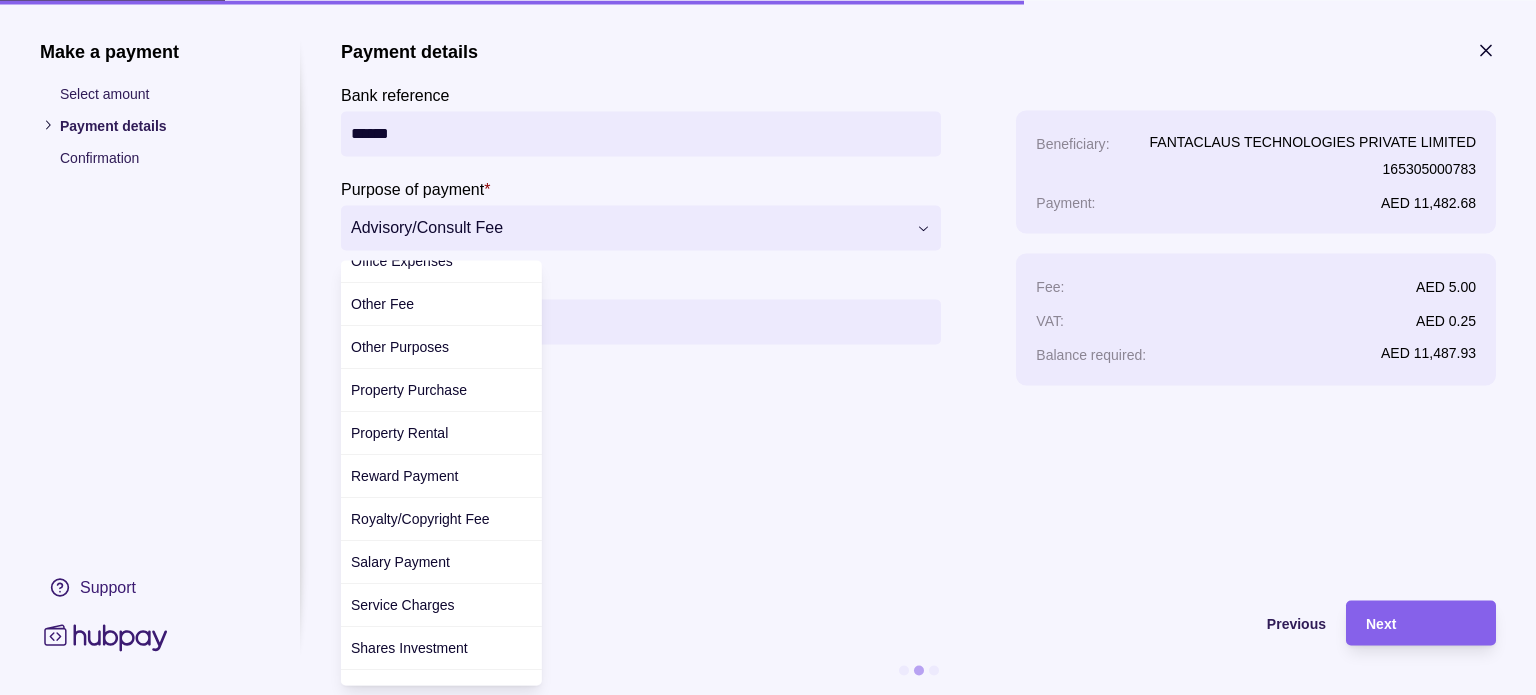 scroll, scrollTop: 623, scrollLeft: 0, axis: vertical 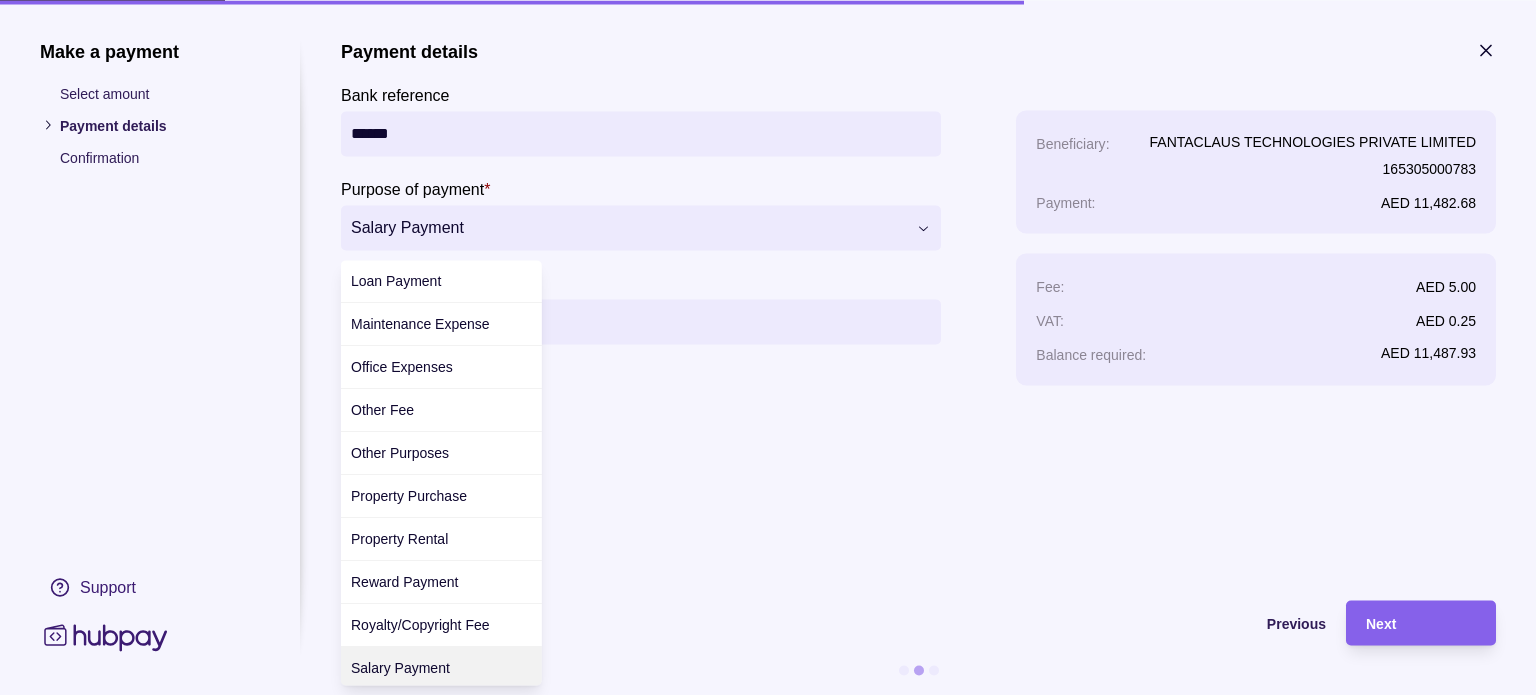 click on "**********" at bounding box center [768, 528] 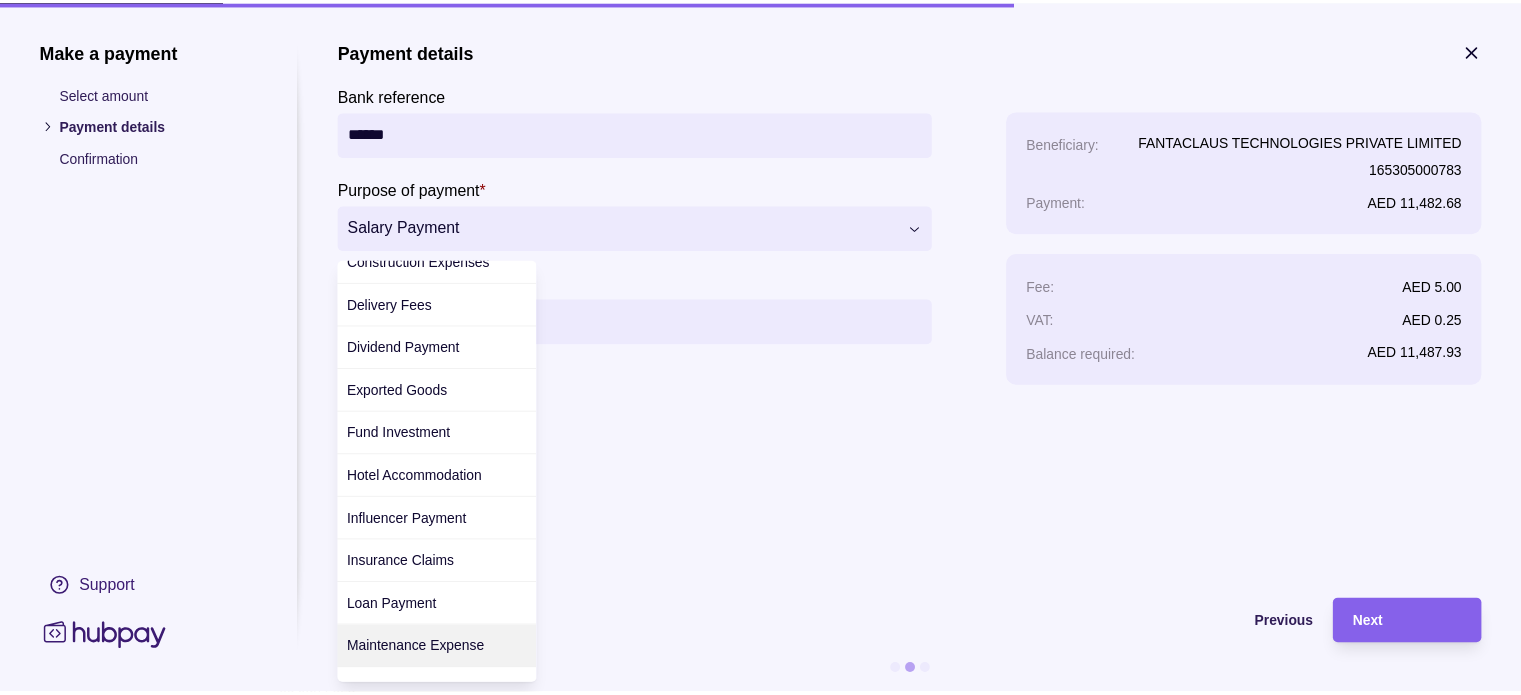 scroll, scrollTop: 0, scrollLeft: 0, axis: both 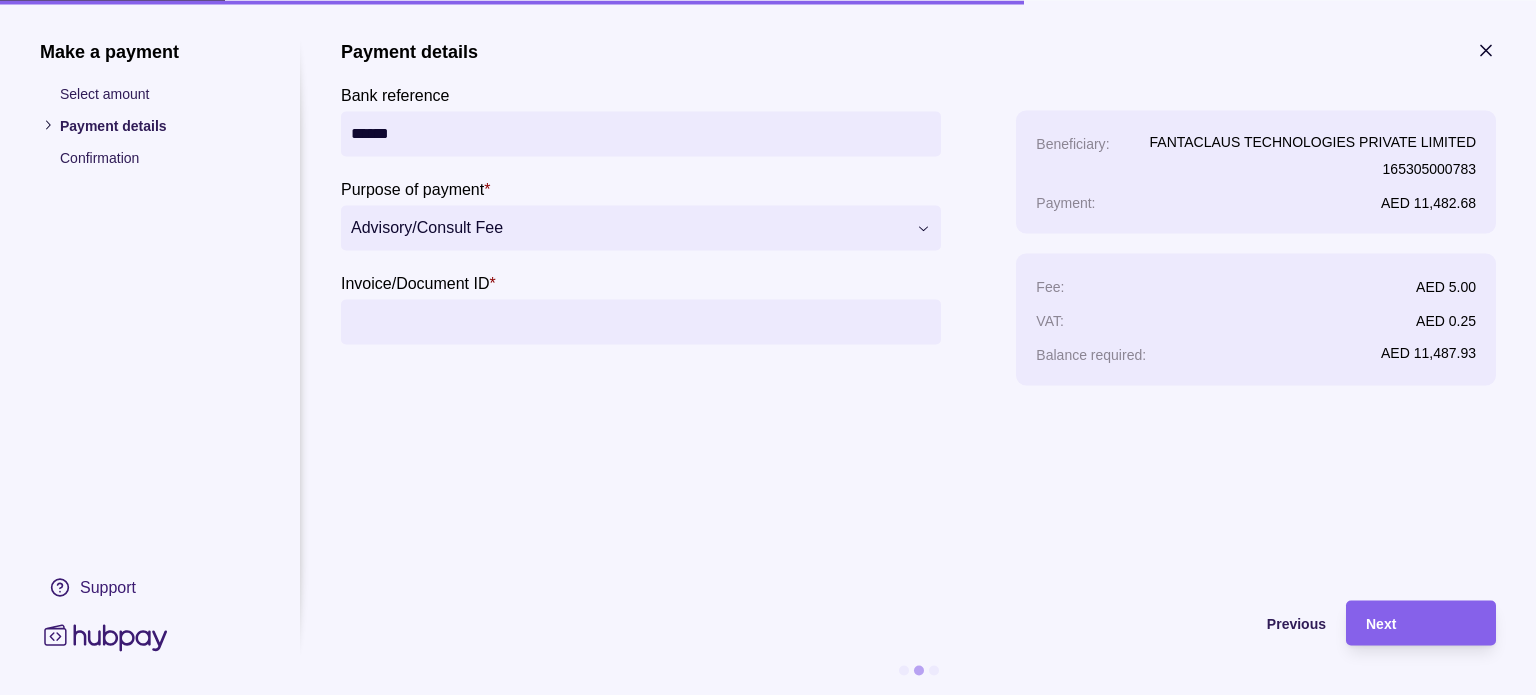 click on "Invoice/Document ID  *" at bounding box center (641, 321) 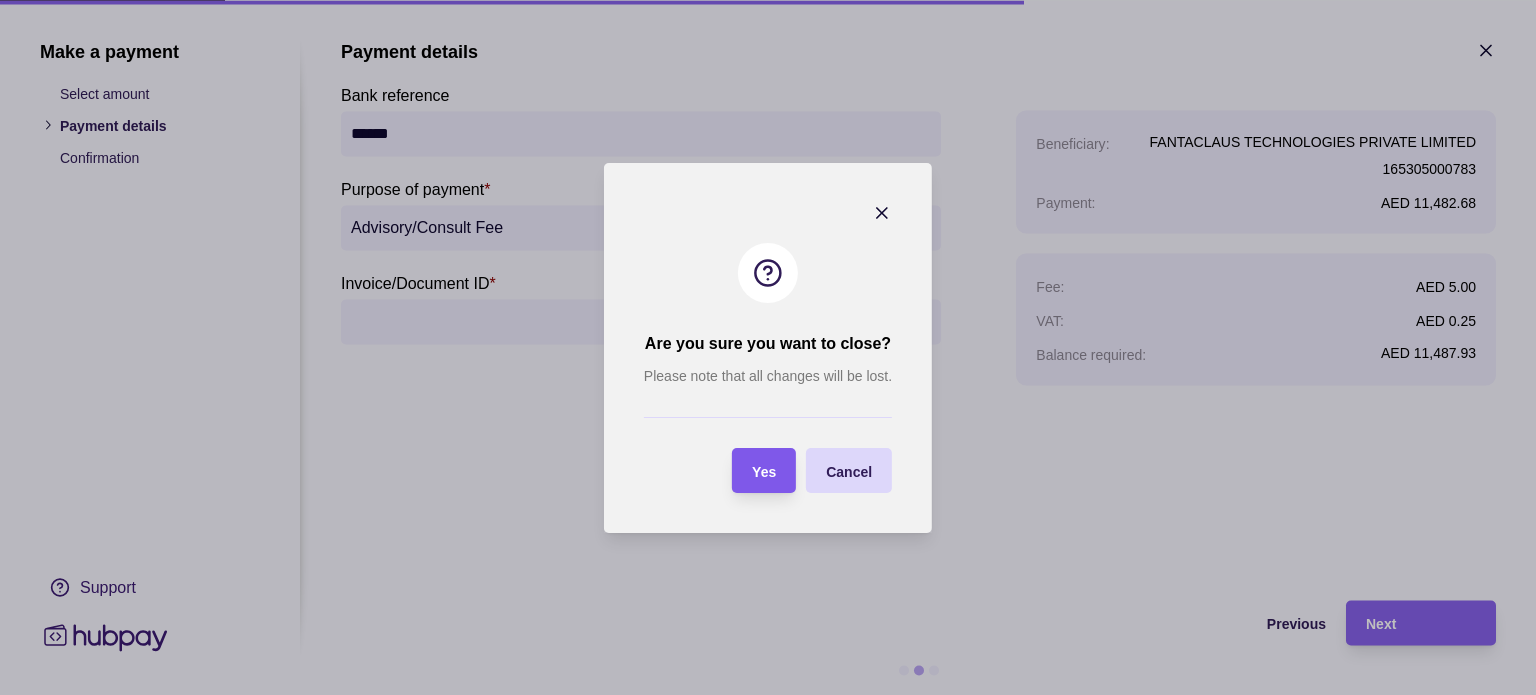 click on "Yes" at bounding box center [764, 471] 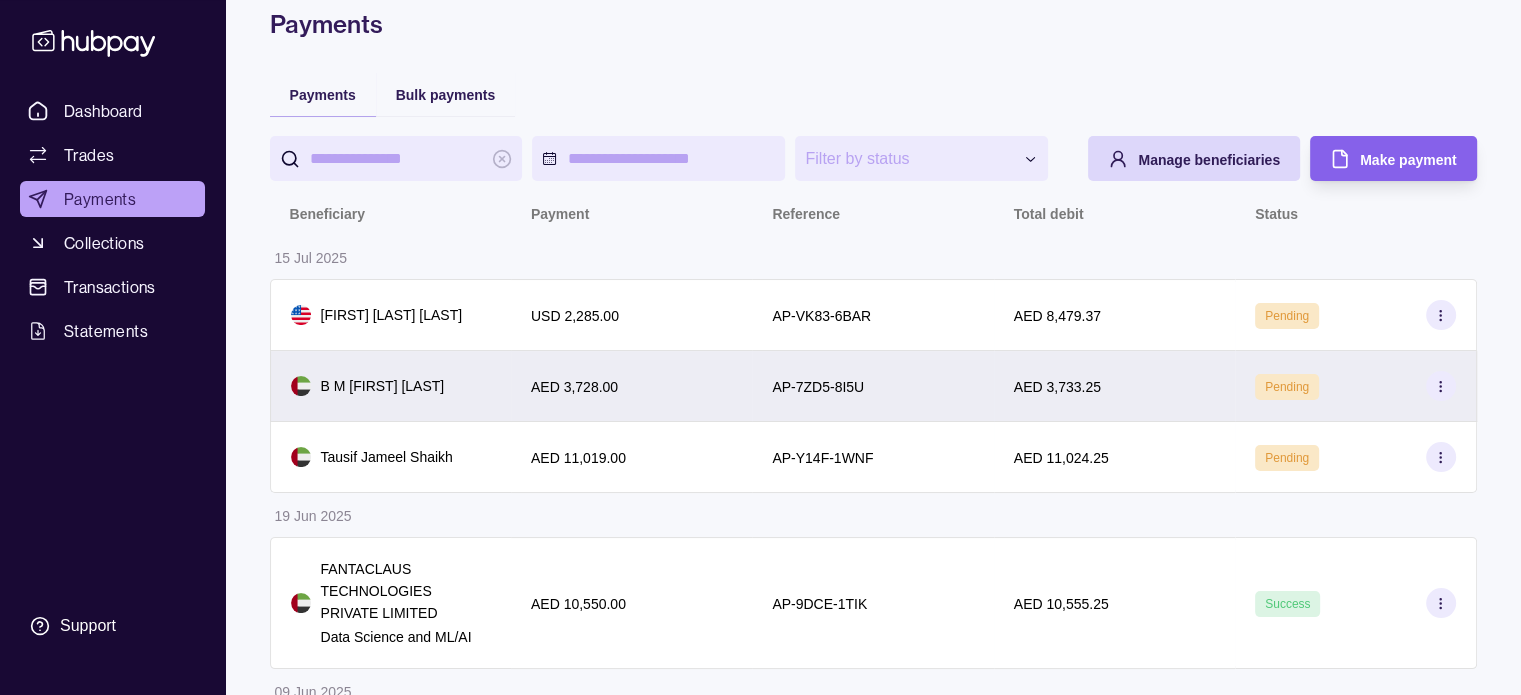 scroll, scrollTop: 0, scrollLeft: 0, axis: both 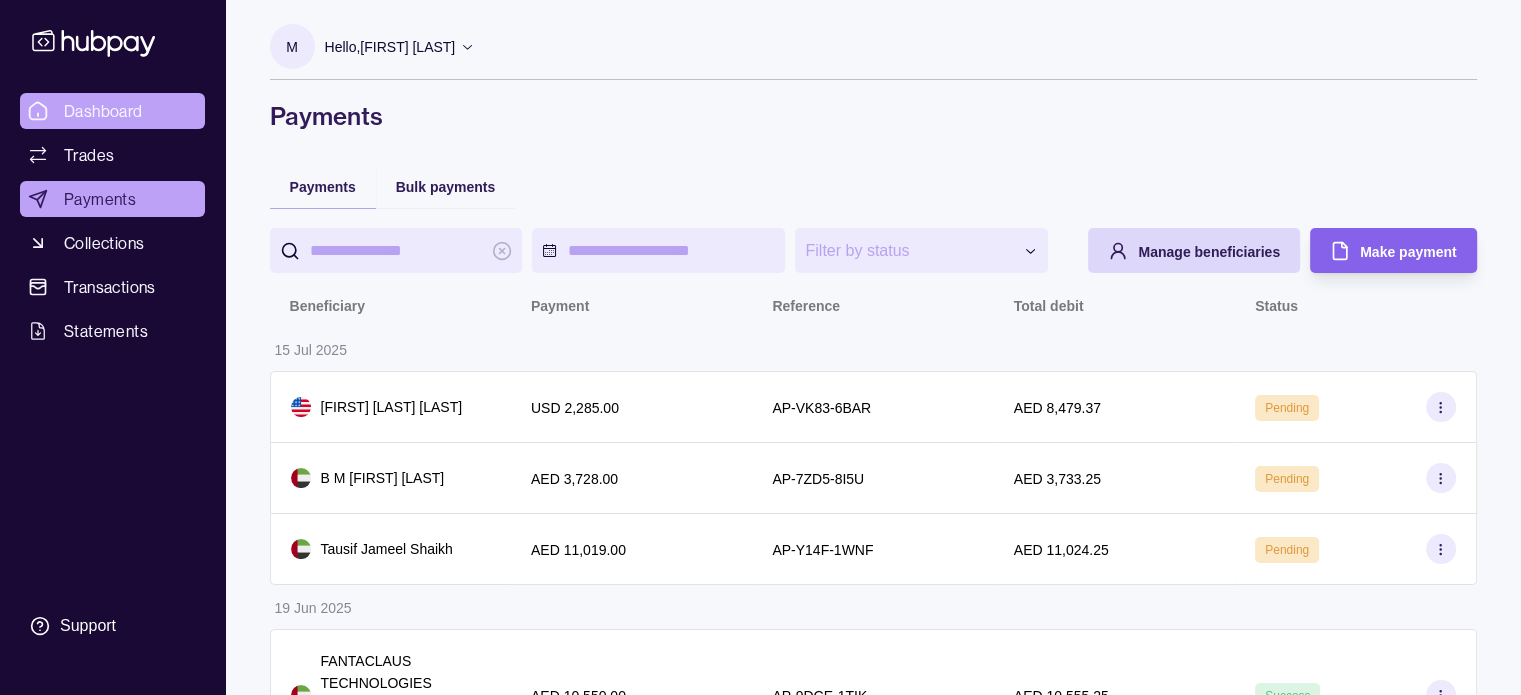 click on "Dashboard" at bounding box center (103, 111) 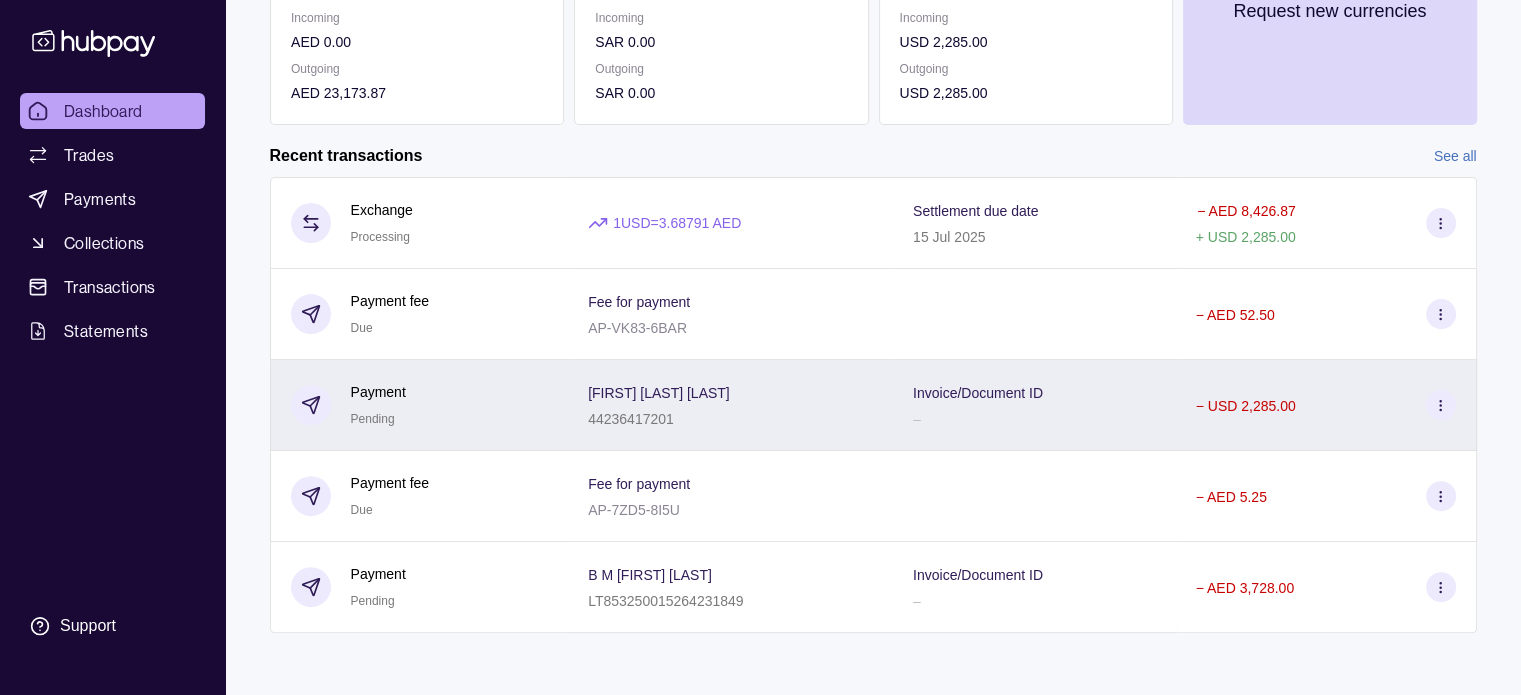 scroll, scrollTop: 499, scrollLeft: 0, axis: vertical 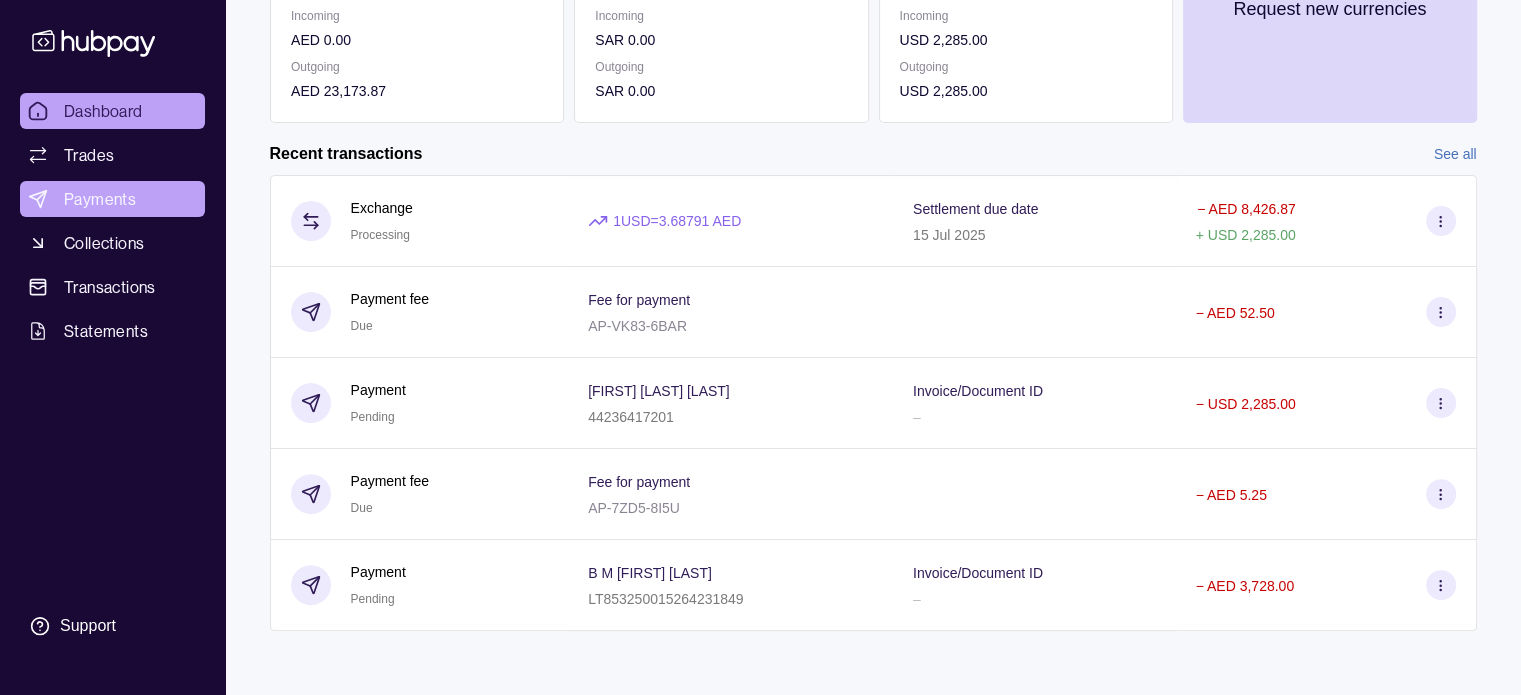 click on "Payments" at bounding box center [100, 199] 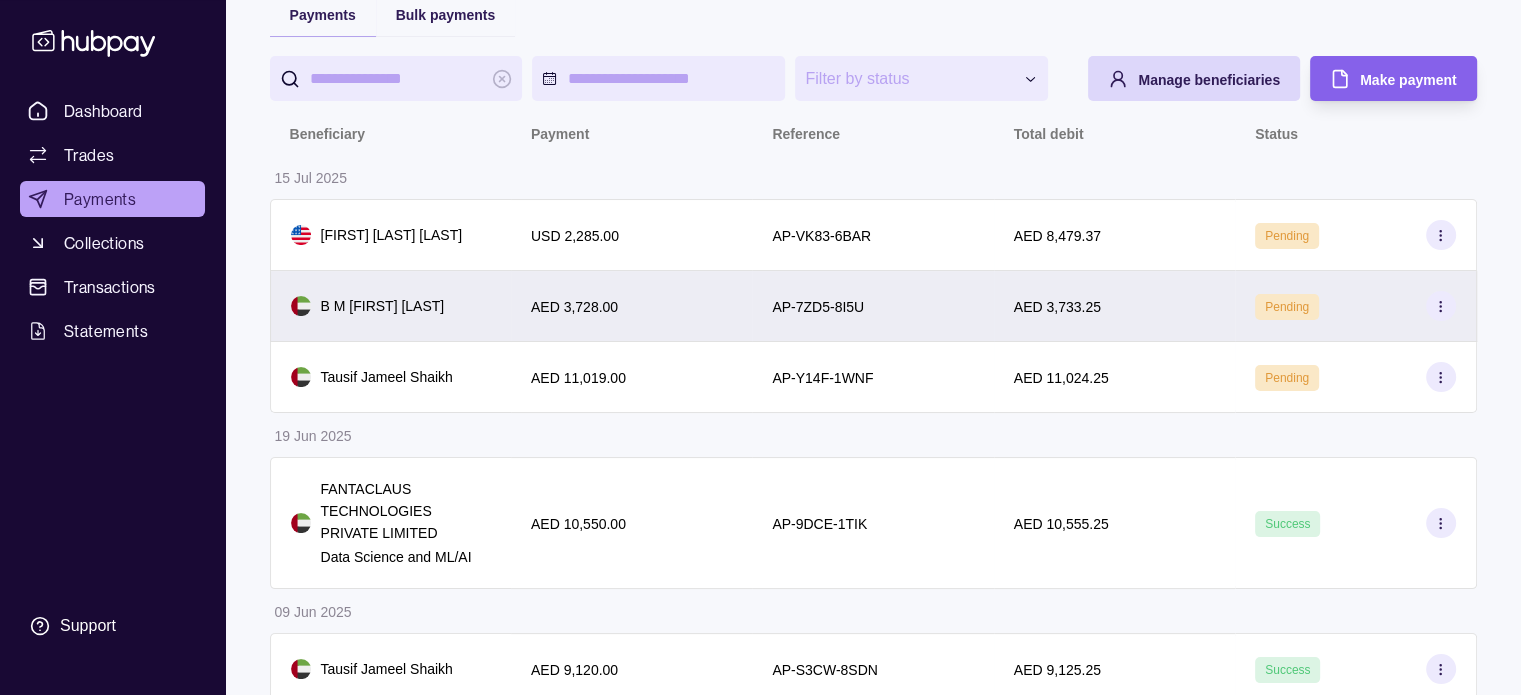 scroll, scrollTop: 0, scrollLeft: 0, axis: both 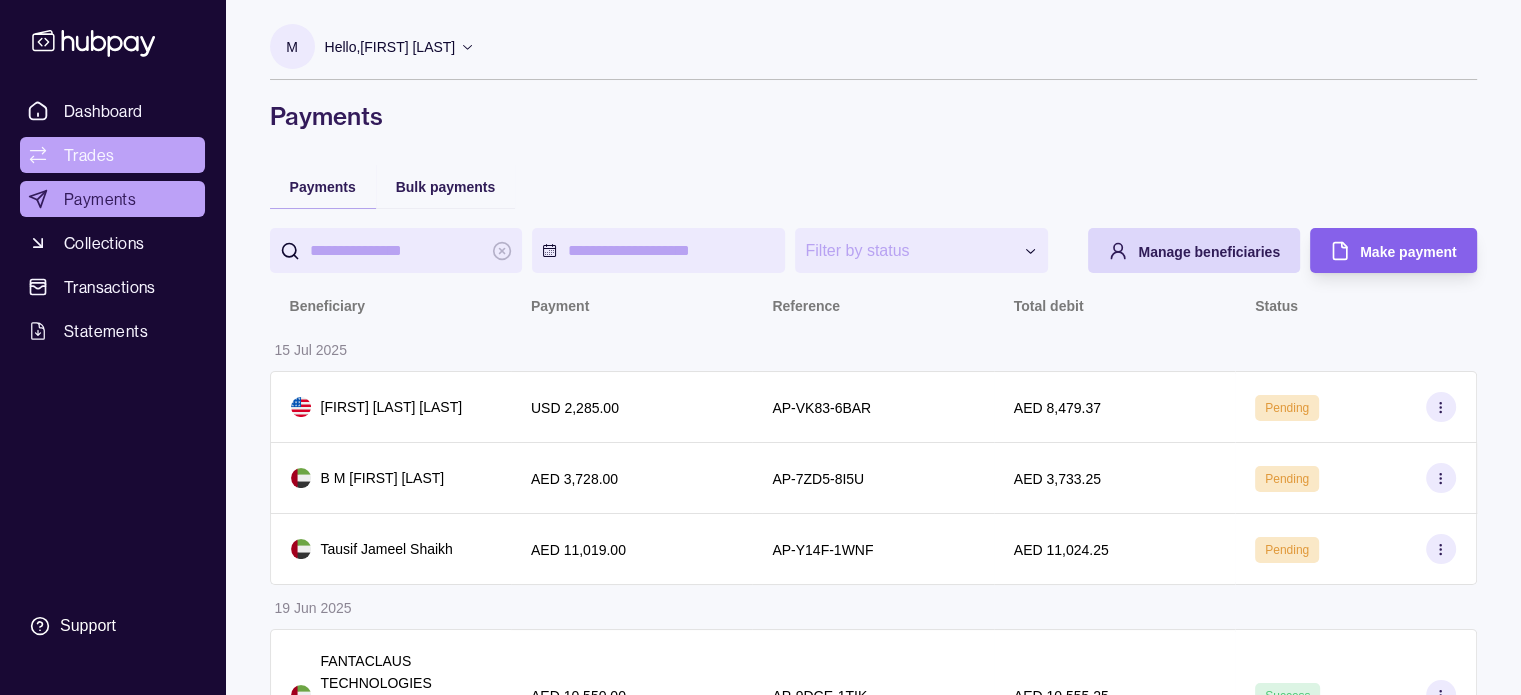 click on "Trades" at bounding box center [89, 155] 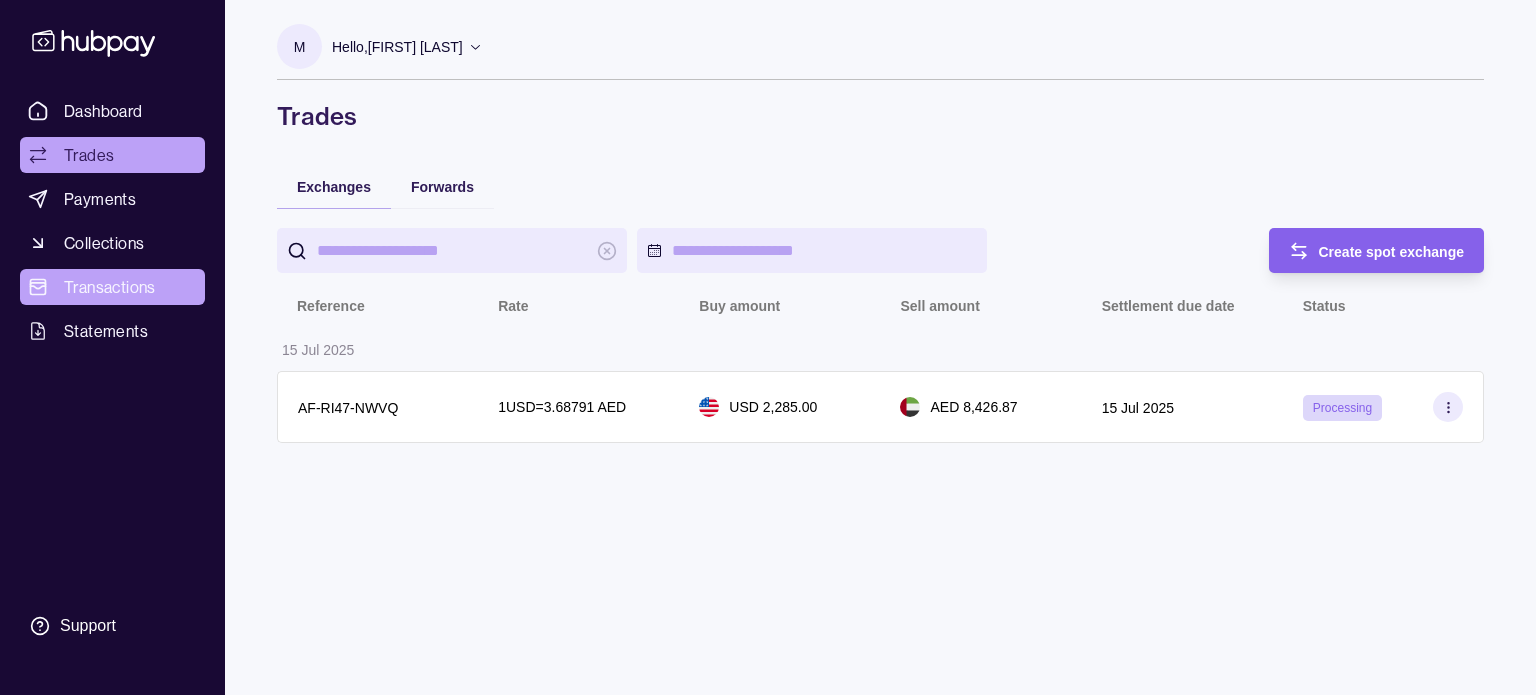 click on "Transactions" at bounding box center (112, 287) 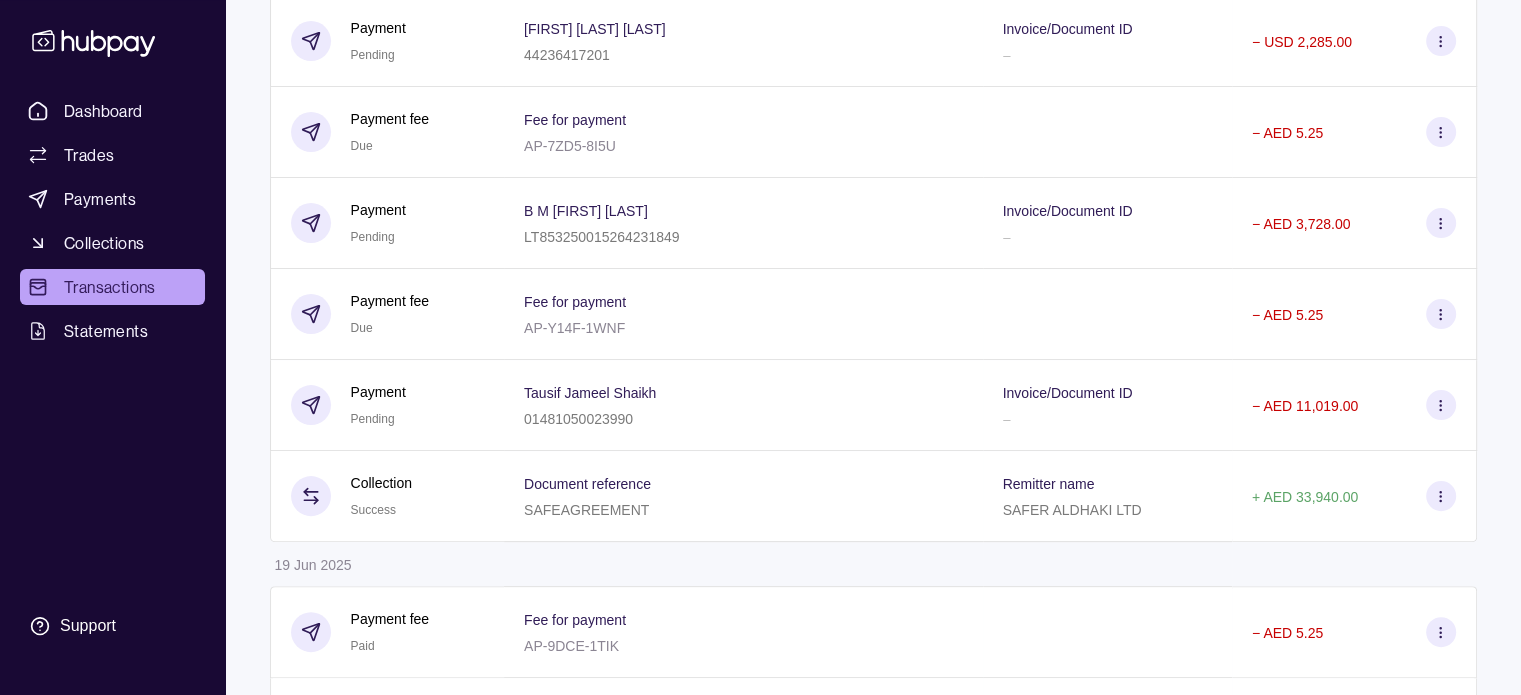 scroll, scrollTop: 451, scrollLeft: 0, axis: vertical 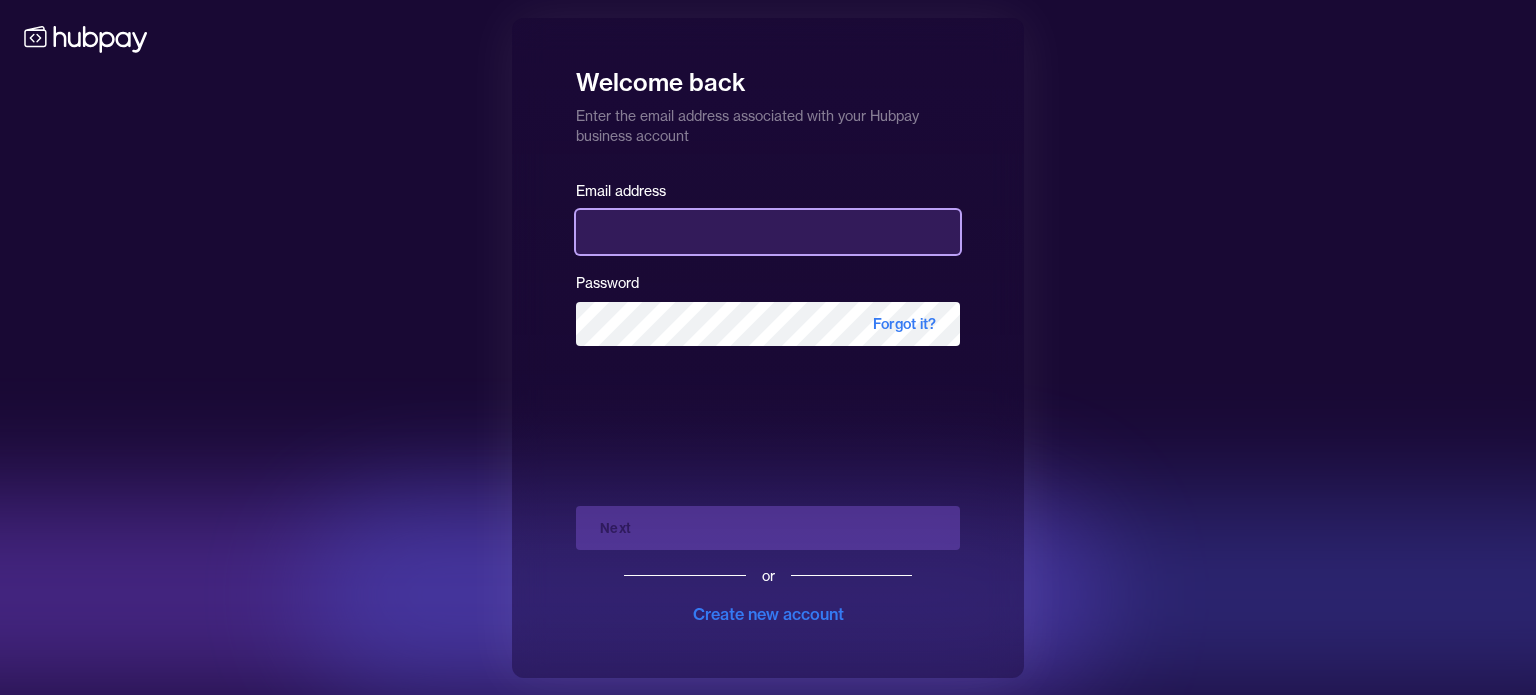 click at bounding box center [768, 232] 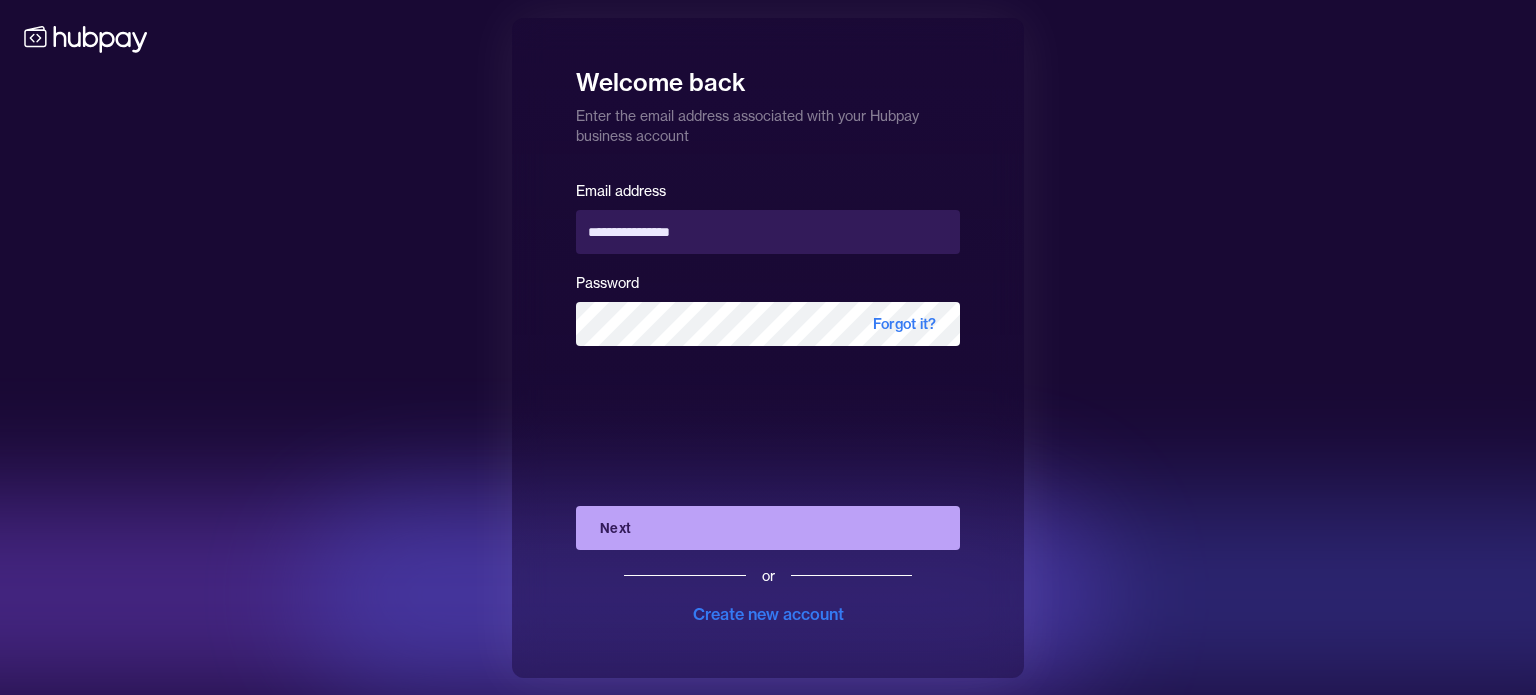click on "Next" at bounding box center (768, 528) 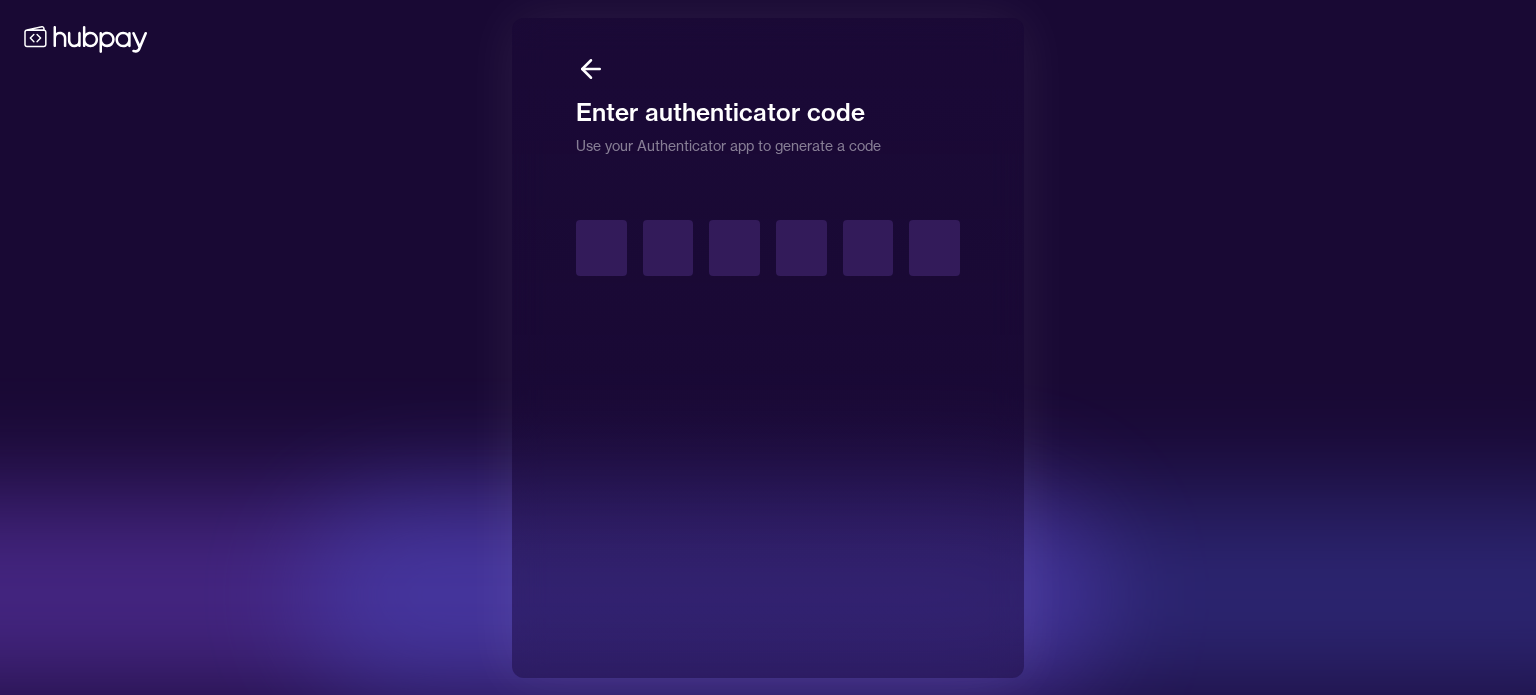 type on "*" 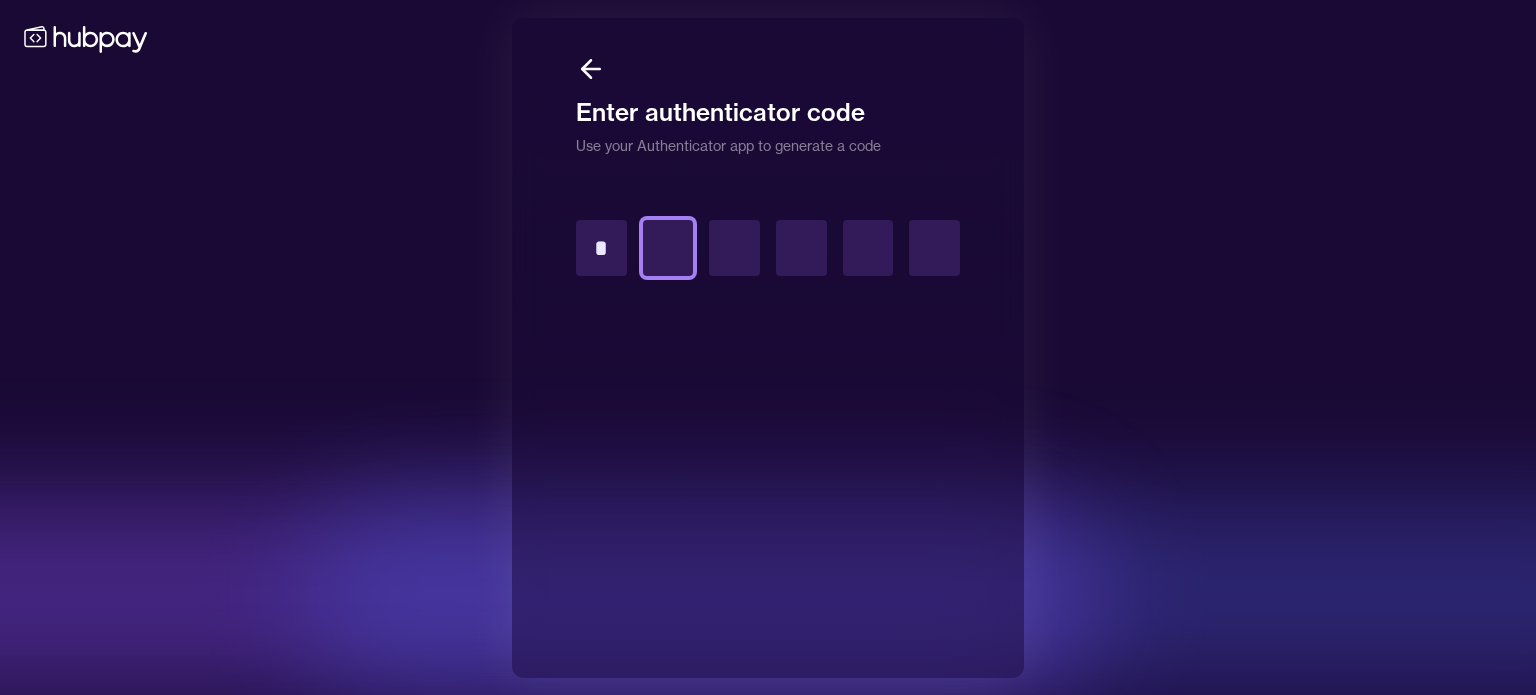 type on "*" 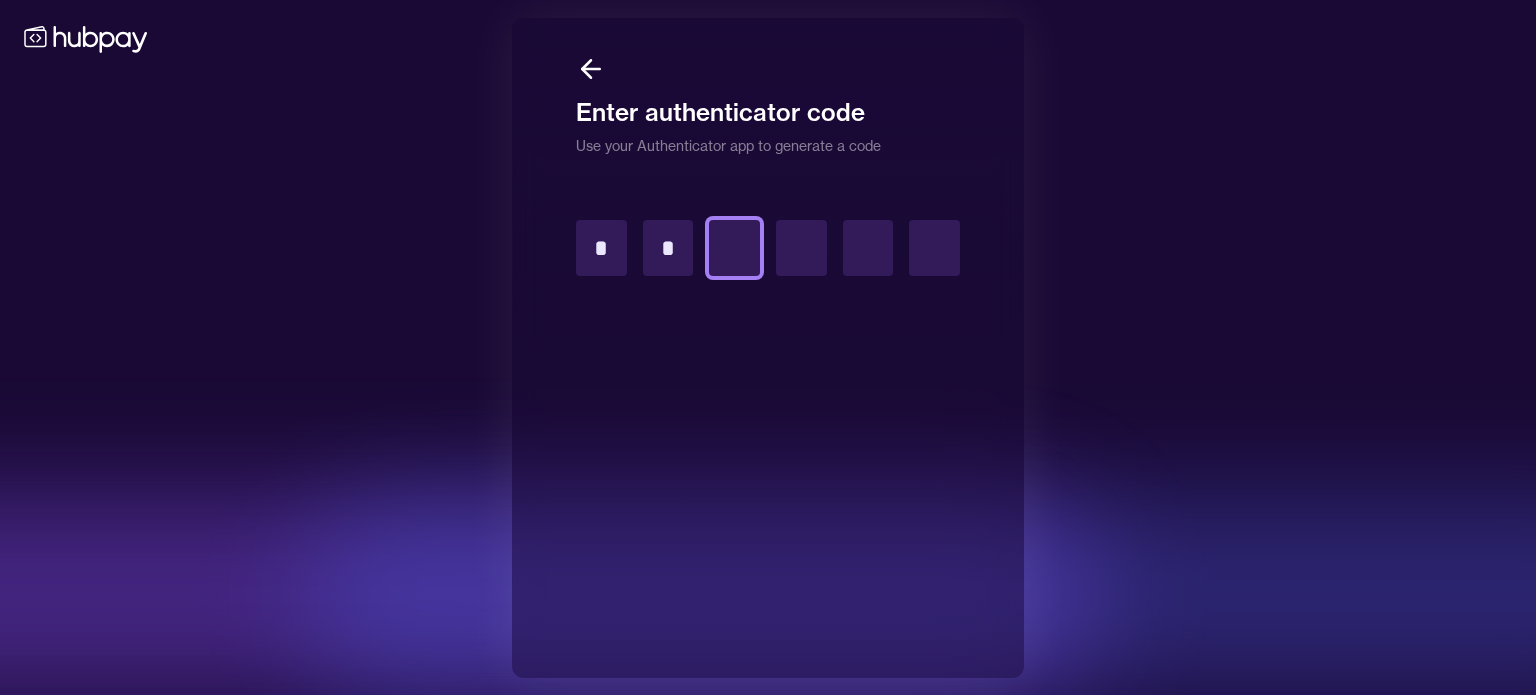 type on "*" 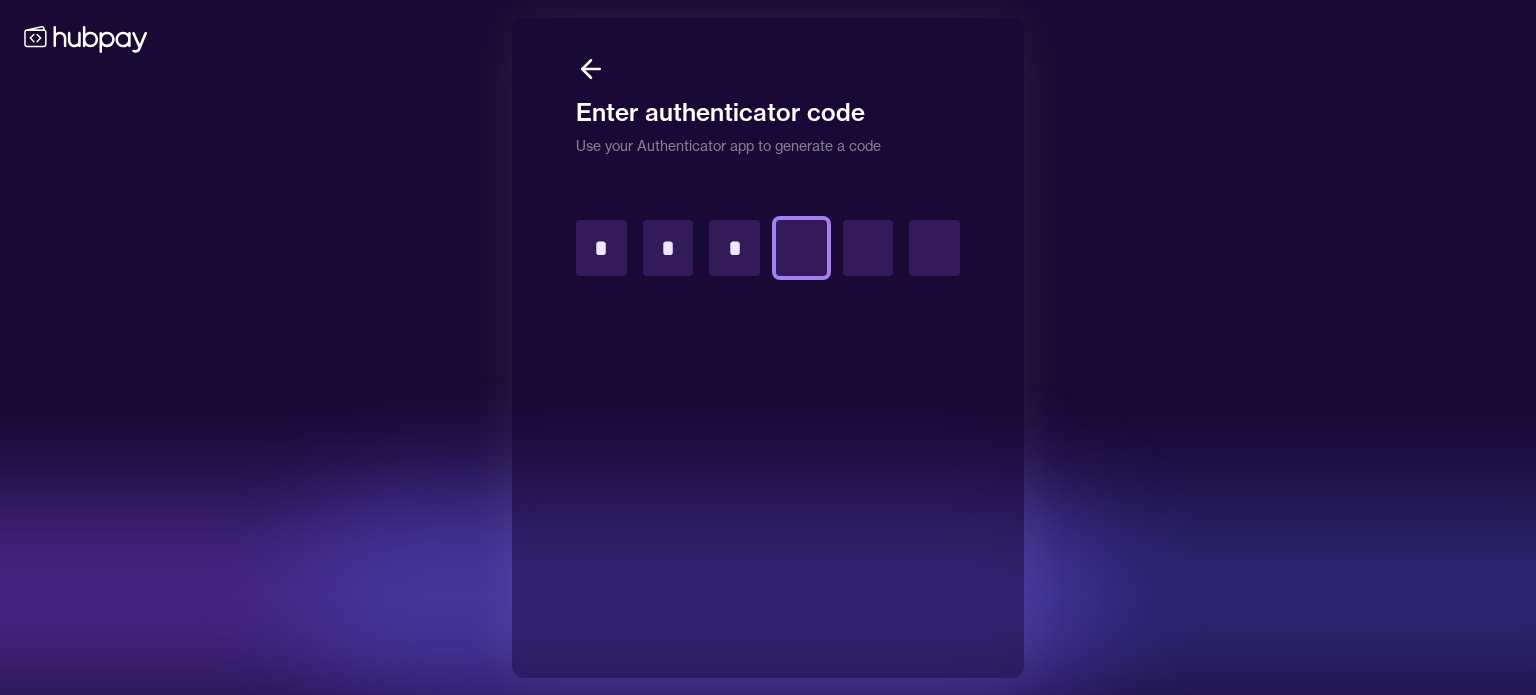 type on "*" 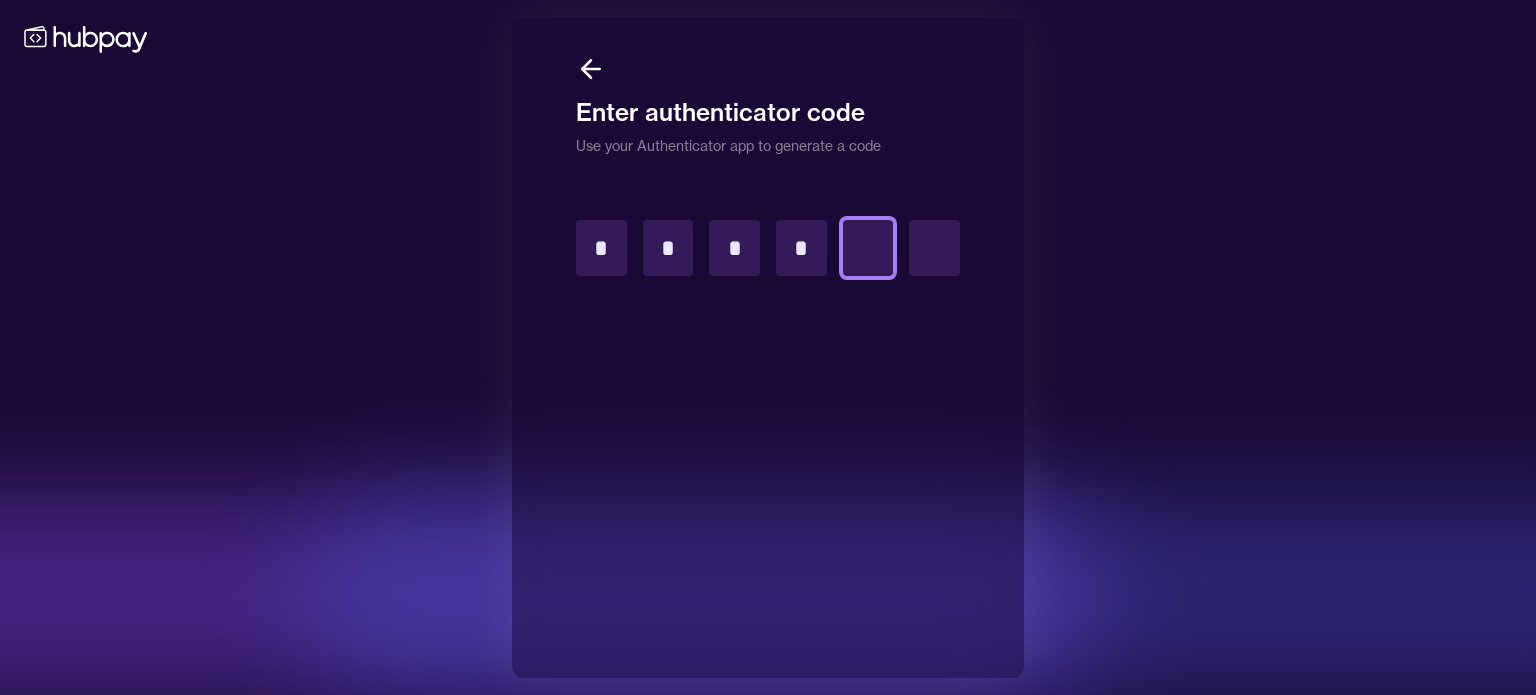type on "*" 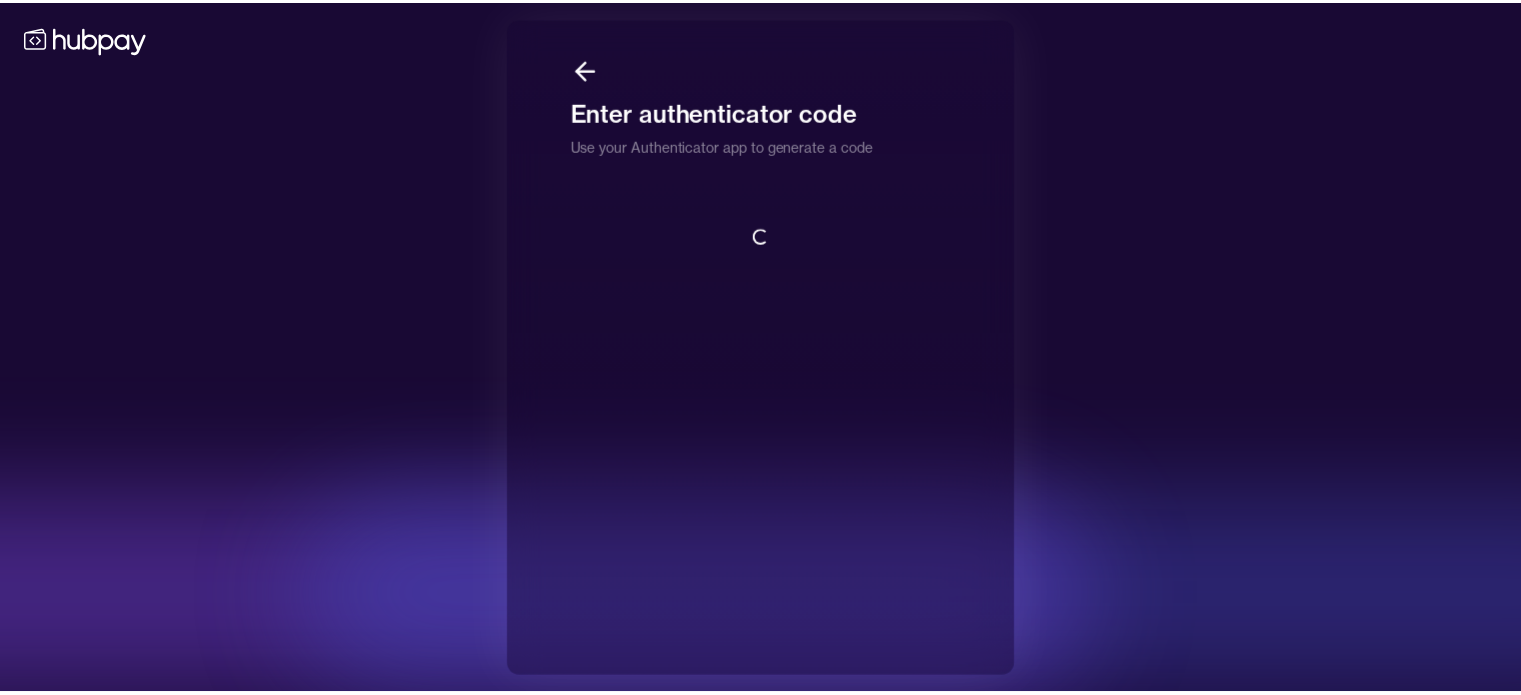 scroll, scrollTop: 1, scrollLeft: 0, axis: vertical 